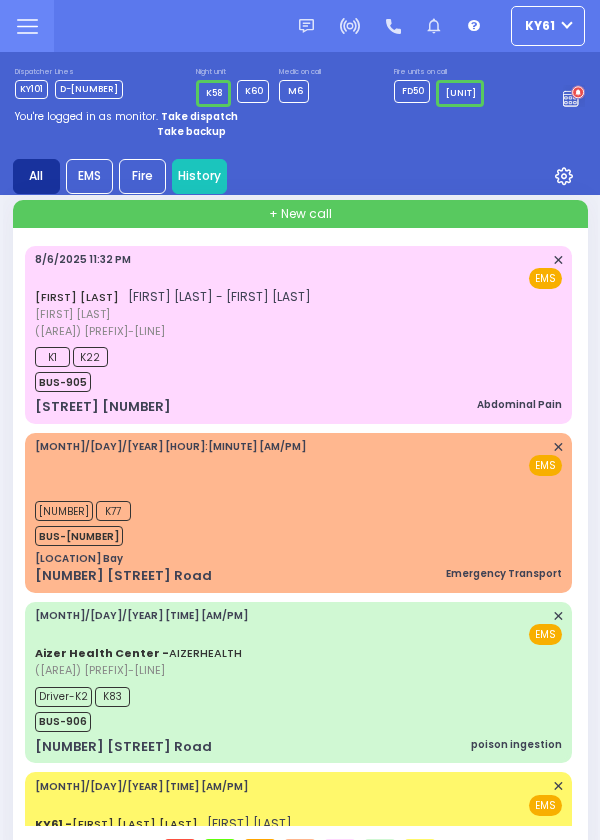 scroll, scrollTop: 0, scrollLeft: 0, axis: both 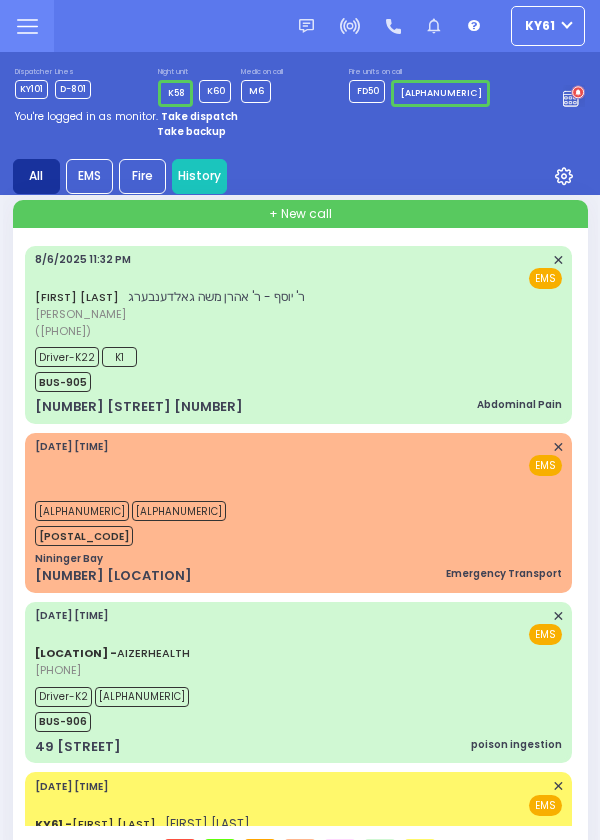 click on "Take dispatch" at bounding box center [199, 116] 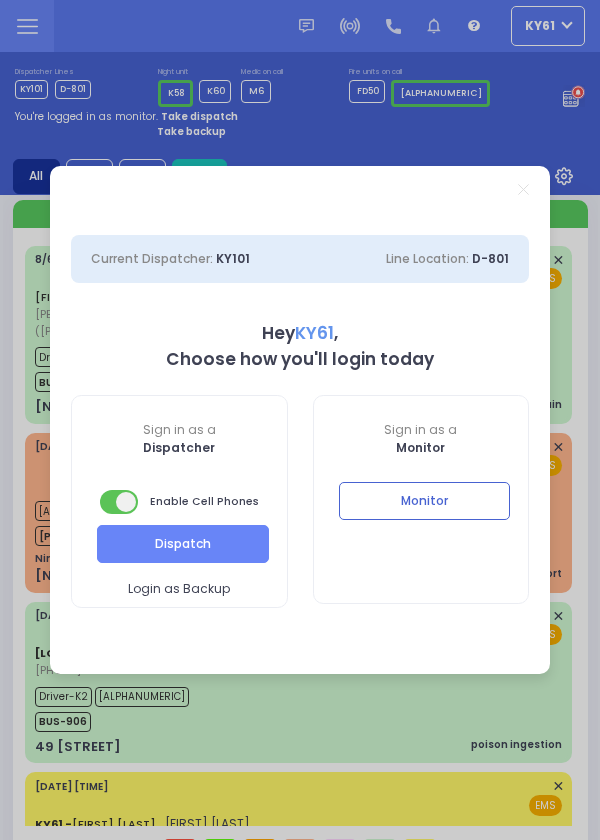 select on "[NUMBER]" 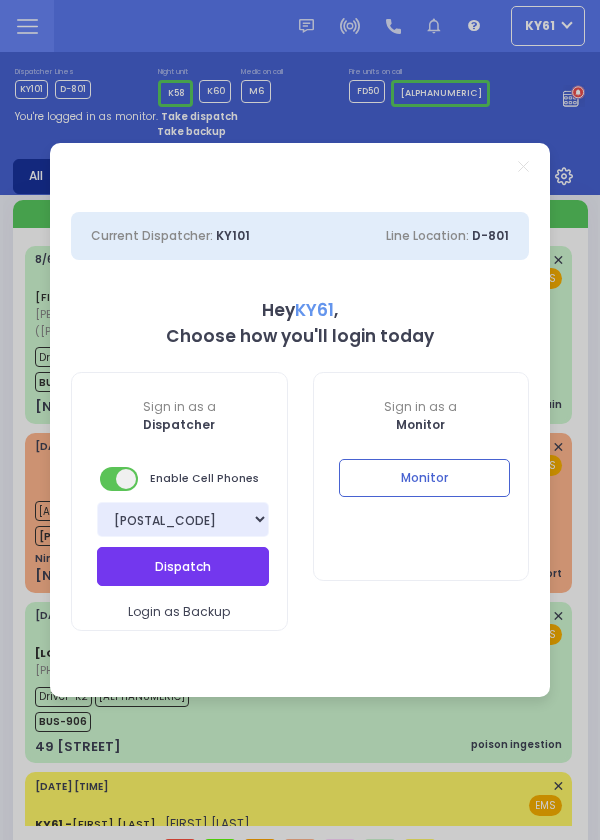 click on "Dispatch" at bounding box center [183, 566] 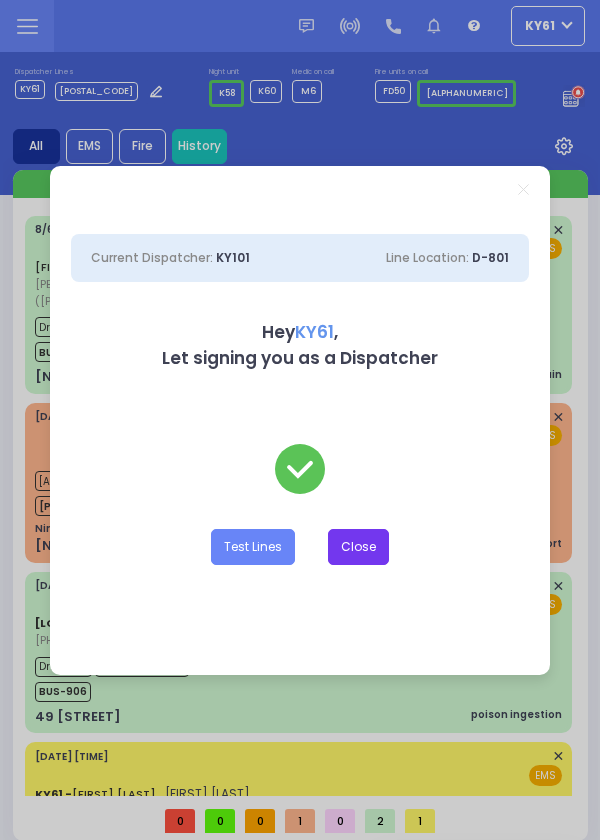 click on "Close" at bounding box center (358, 547) 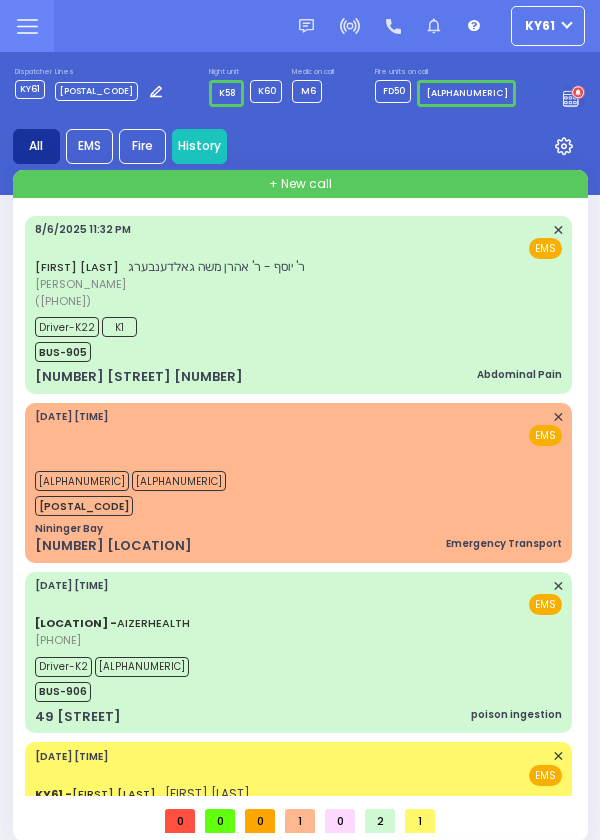 click on "EMS" at bounding box center (298, 604) 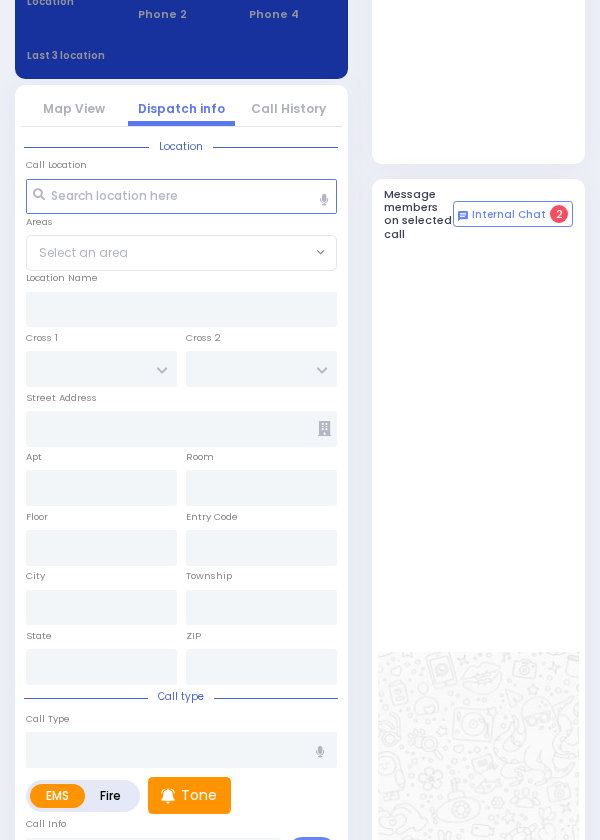 select 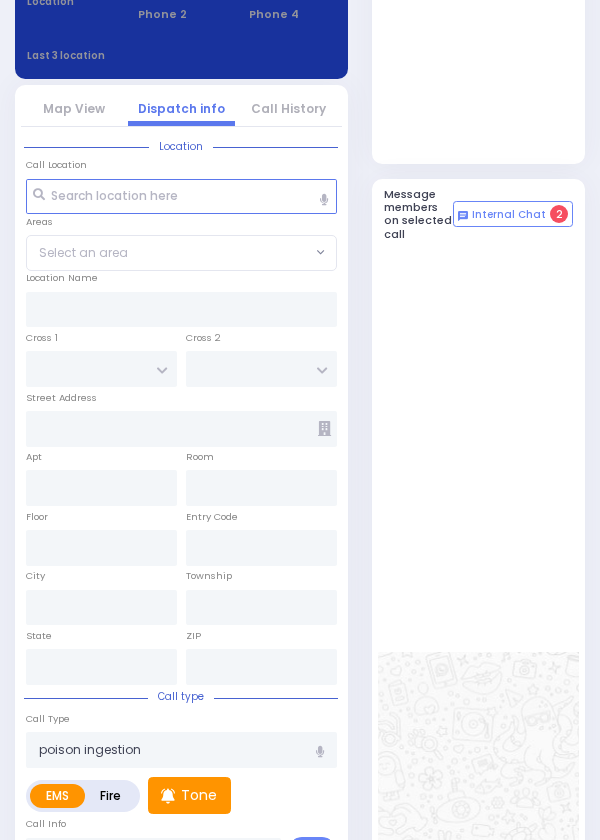 type on "Zev" 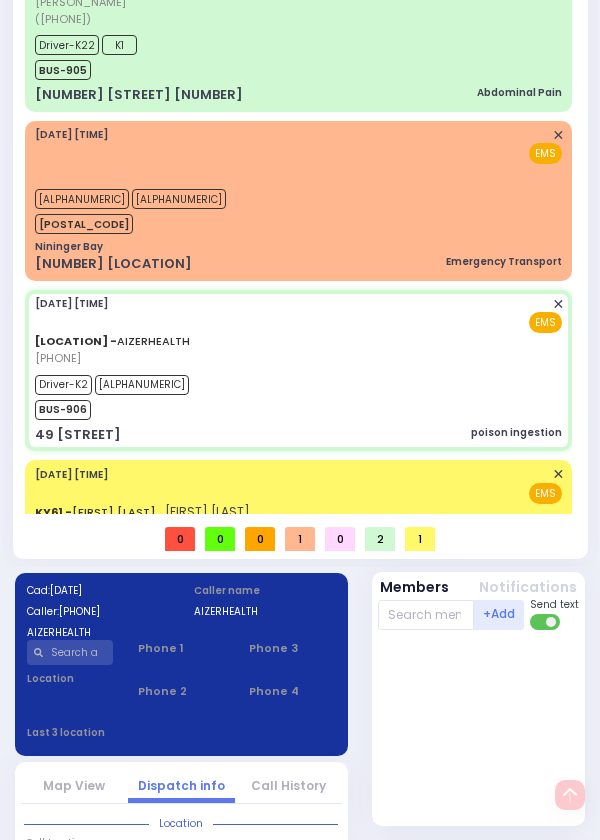 scroll, scrollTop: 0, scrollLeft: 0, axis: both 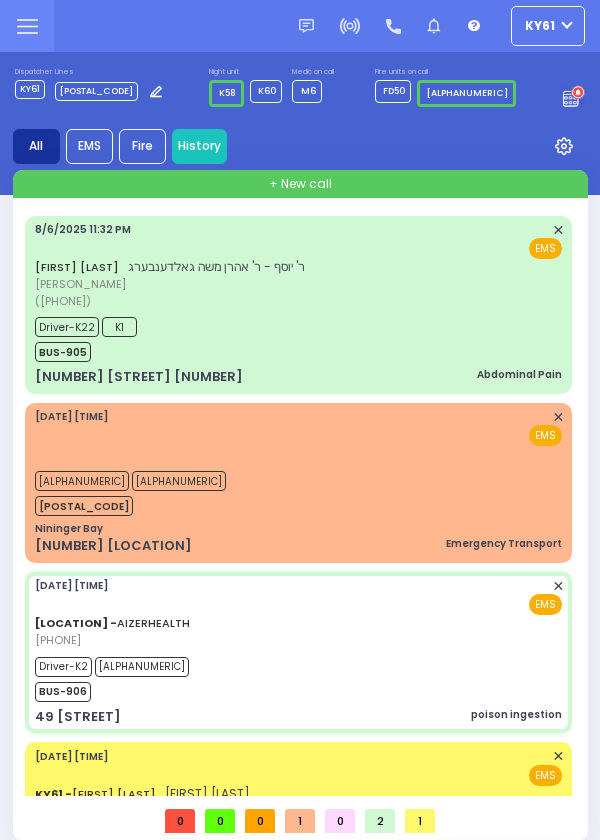 type on "[NUMBER] [STREET]" 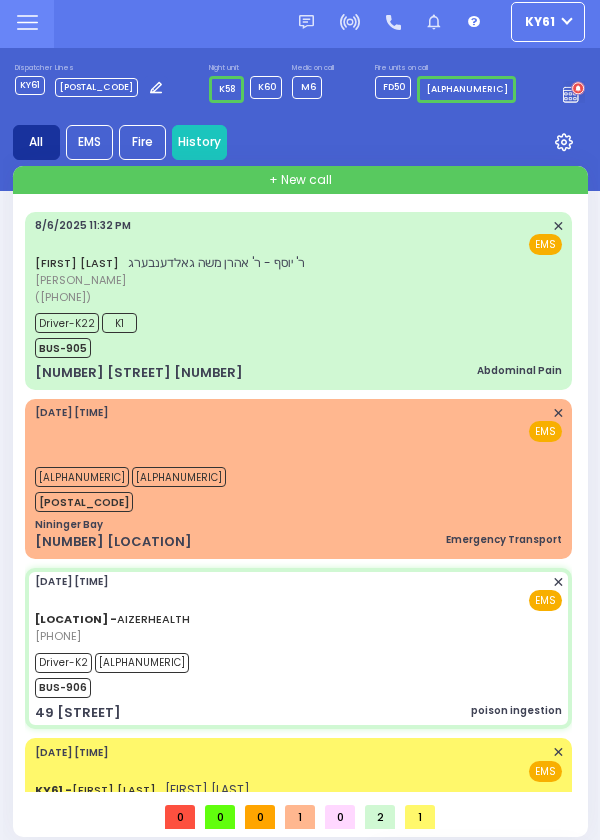 scroll, scrollTop: 0, scrollLeft: 0, axis: both 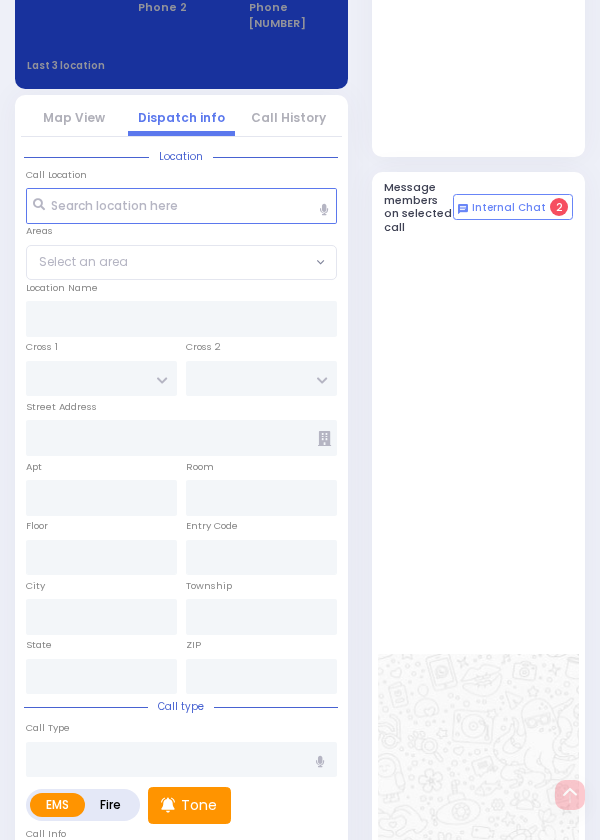 select 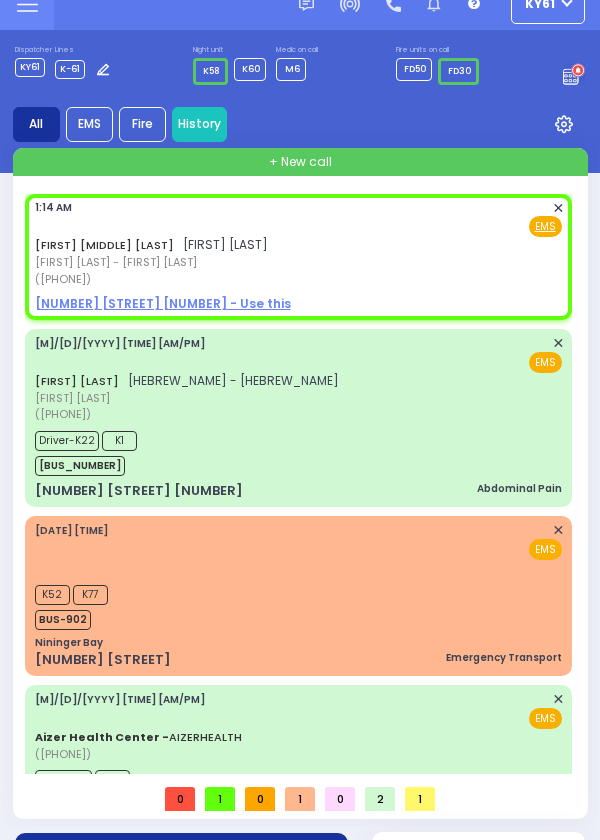 scroll, scrollTop: 0, scrollLeft: 0, axis: both 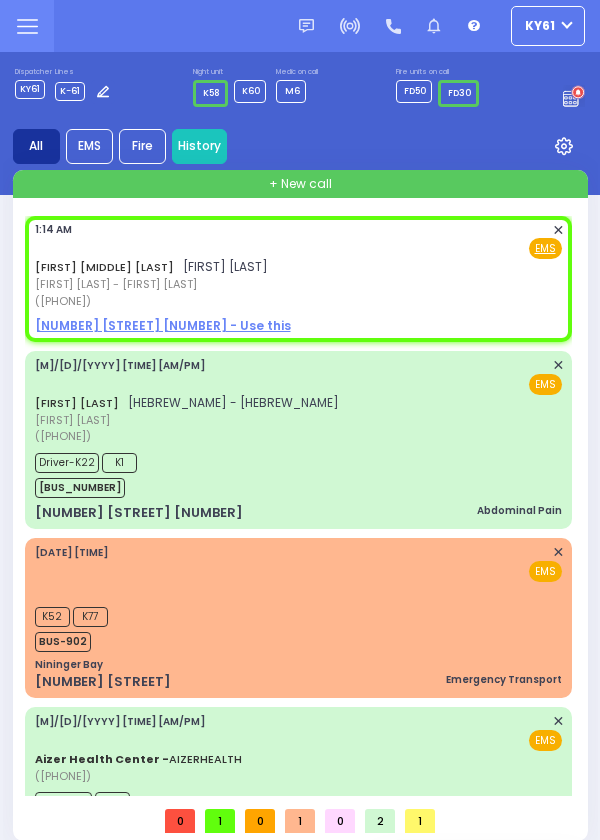 click on "AVRUM JACOB BERKOWITZ
אברהם יעקב בערקאוויטש
ר' שמואל יצחק - ר' יוסף משה גלאנץ
(845) 662-8038
1:14 AM
✕
Fire
EMS" at bounding box center [298, 266] 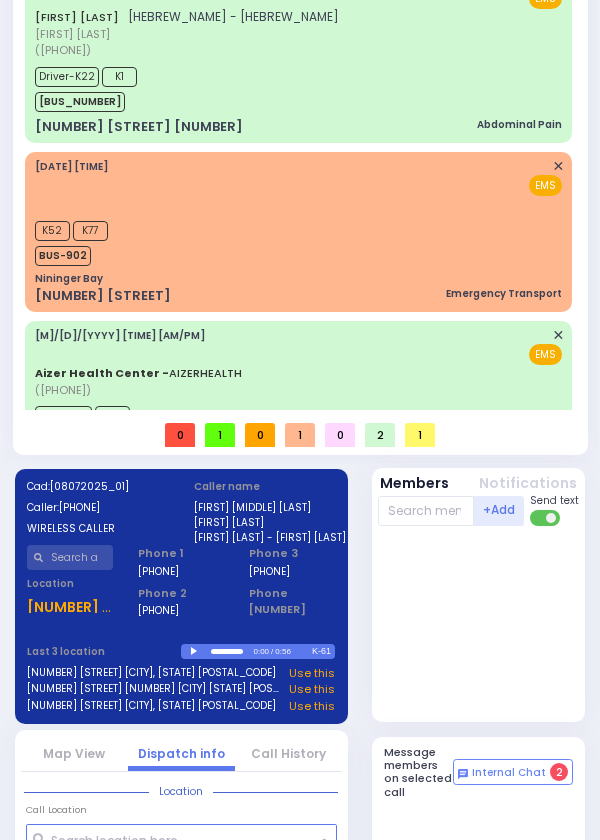 select 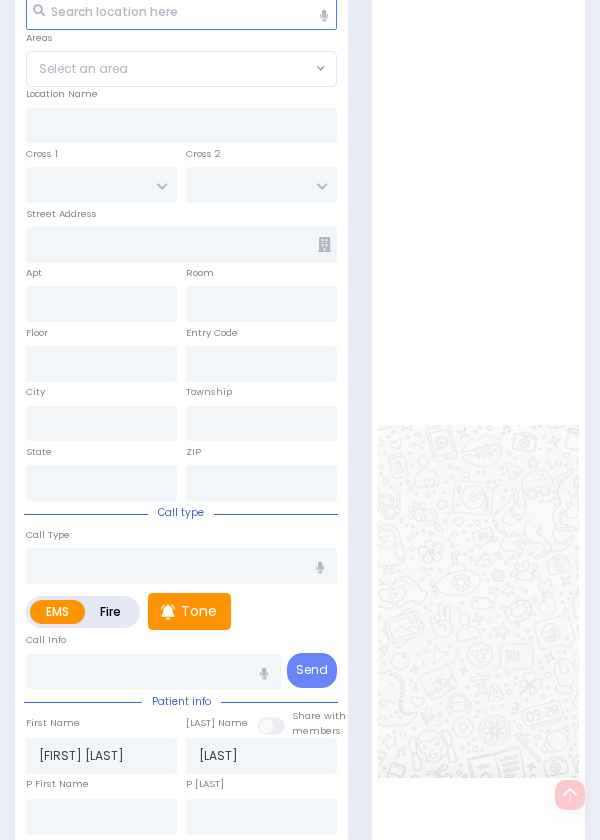 scroll, scrollTop: 1216, scrollLeft: 0, axis: vertical 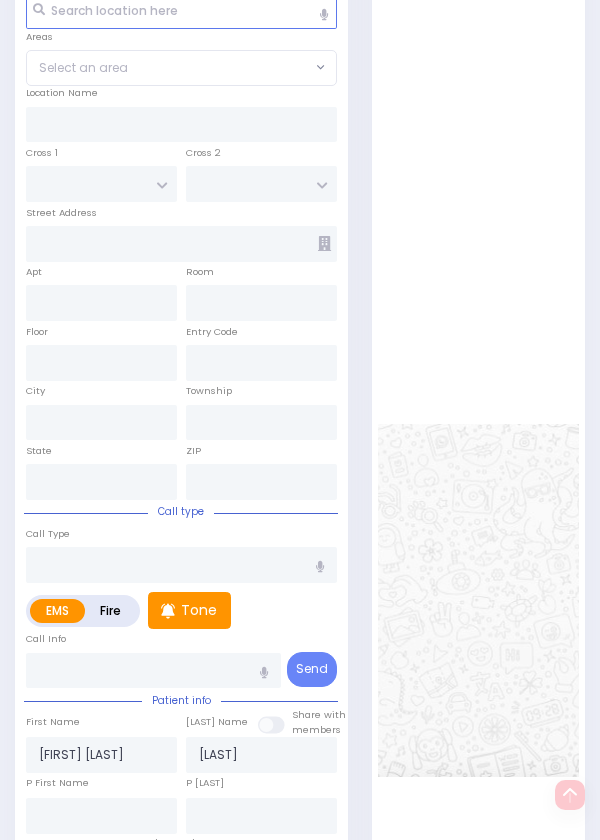 click on "Fire" at bounding box center [110, 611] 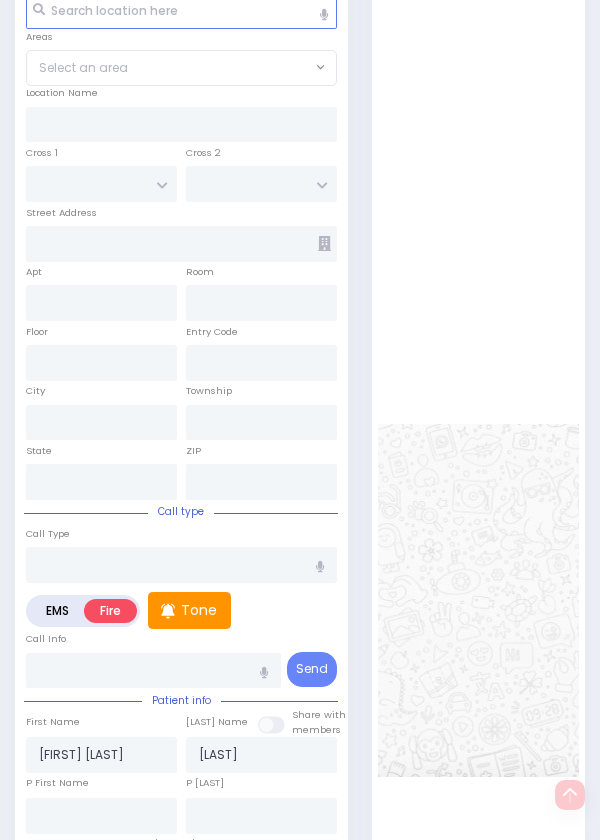 scroll, scrollTop: 0, scrollLeft: 0, axis: both 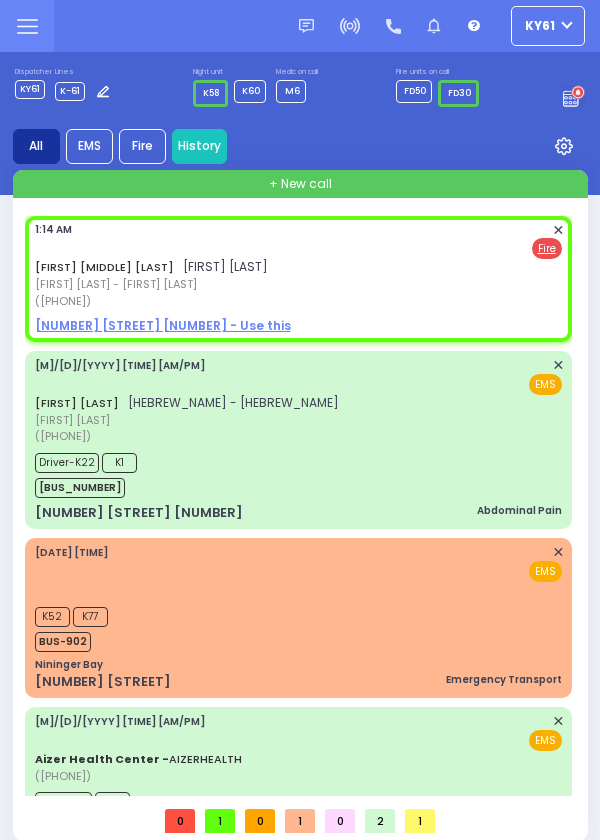 click on "AVRUM JACOB BERKOWITZ
אברהם יעקב בערקאוויטש
ר' שמואל יצחק - ר' יוסף משה גלאנץ
(845) 662-8038
1:14 AM
✕
EMS
Fire" at bounding box center (298, 266) 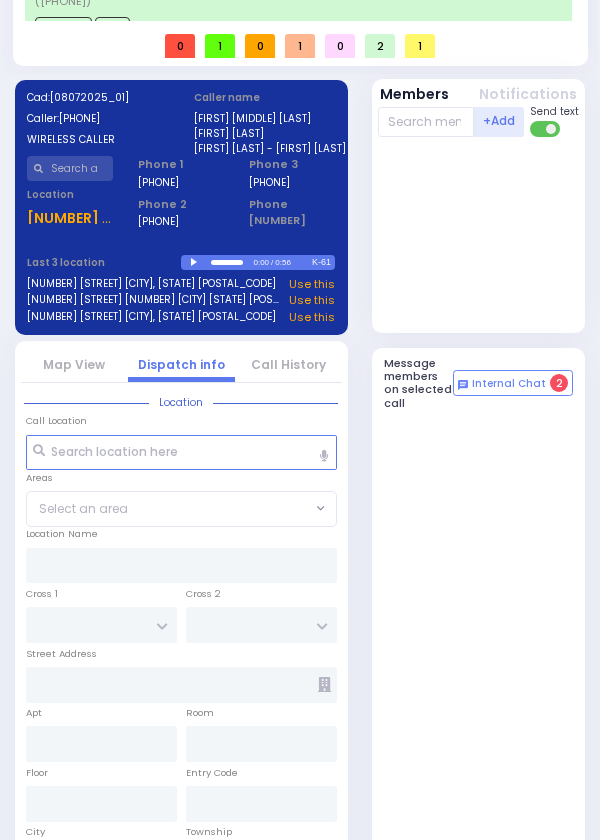 scroll, scrollTop: 951, scrollLeft: 0, axis: vertical 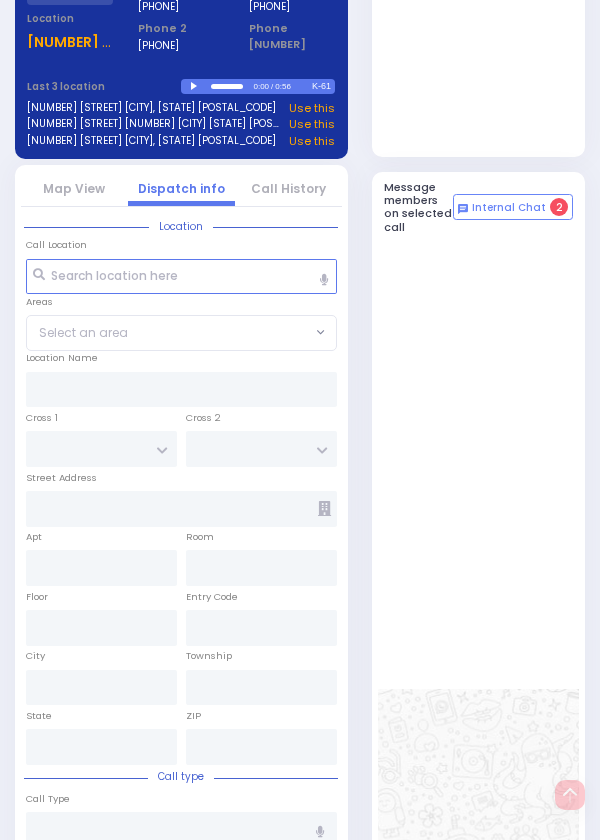 select 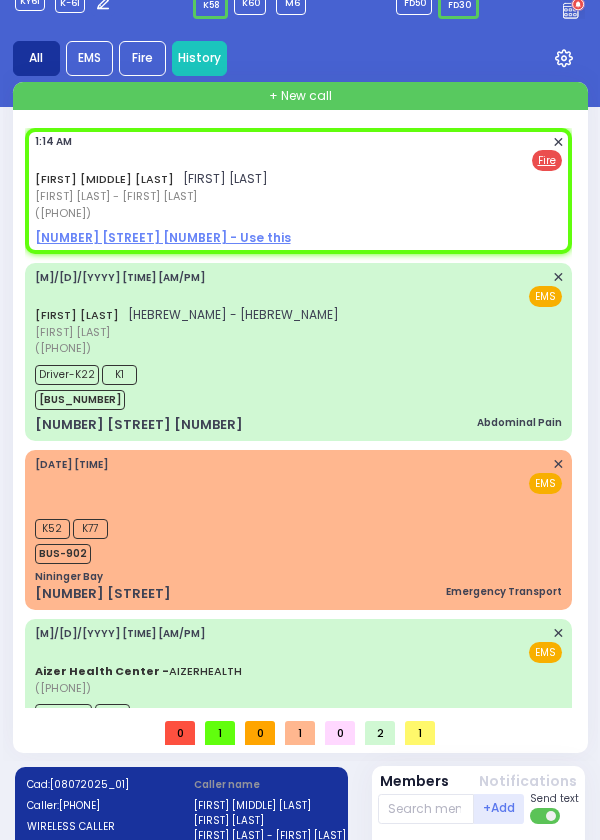 scroll, scrollTop: 0, scrollLeft: 0, axis: both 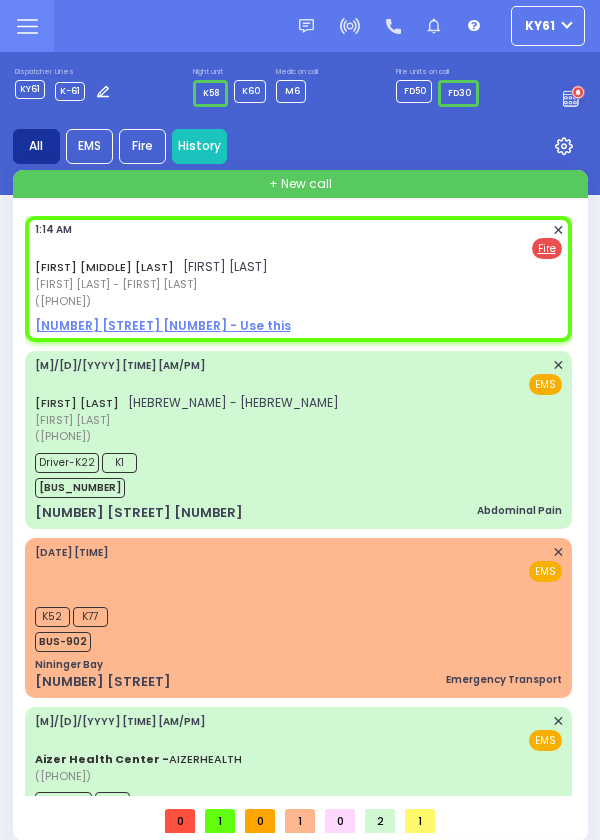 click on "18 AUSTRA PKWY 403 - Use this" at bounding box center [163, 325] 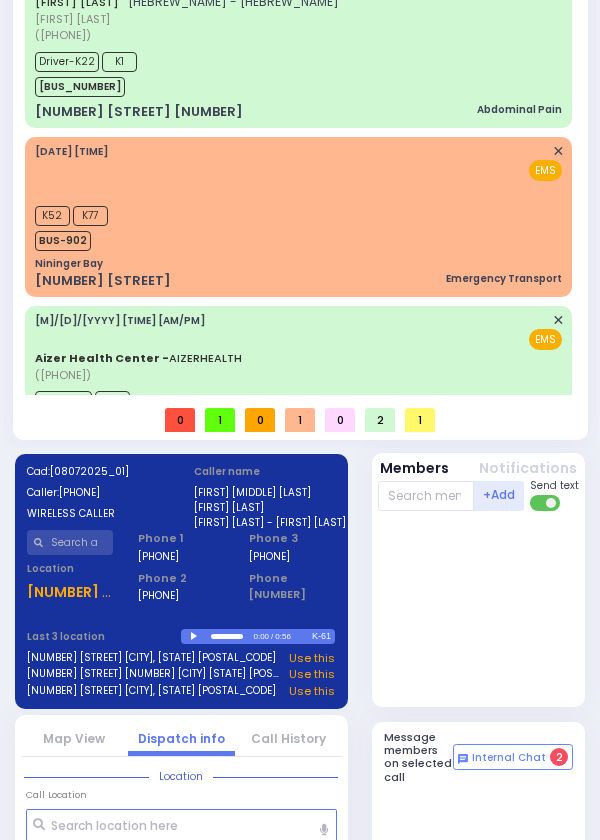 select 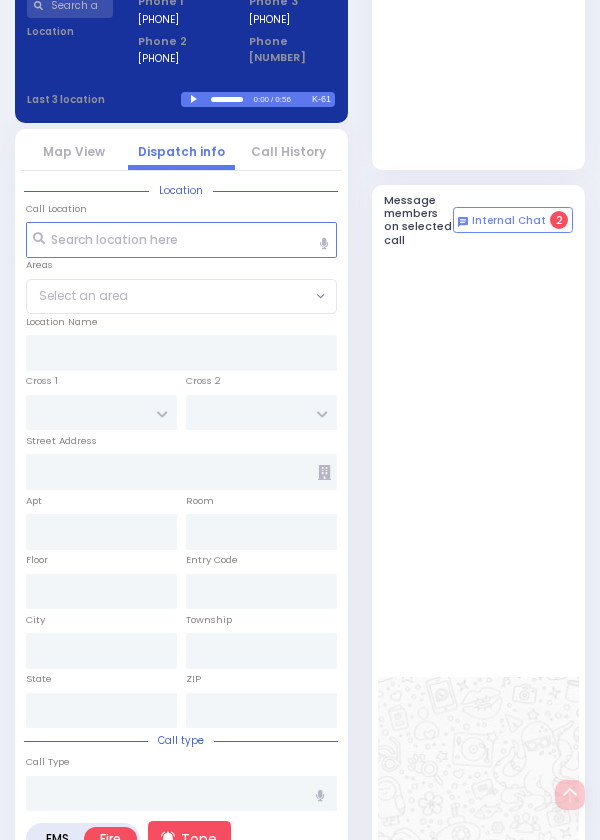 scroll, scrollTop: 951, scrollLeft: 0, axis: vertical 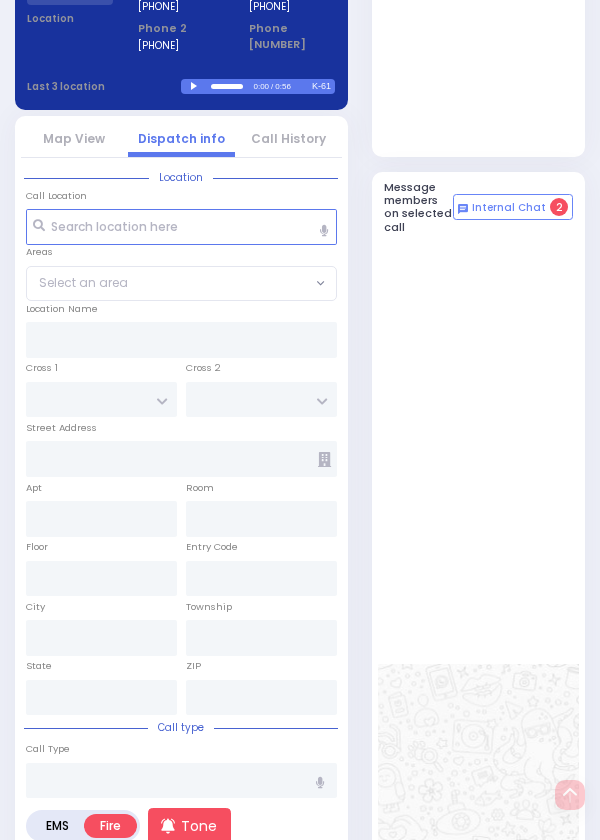 type on "BAKERTOWN RD" 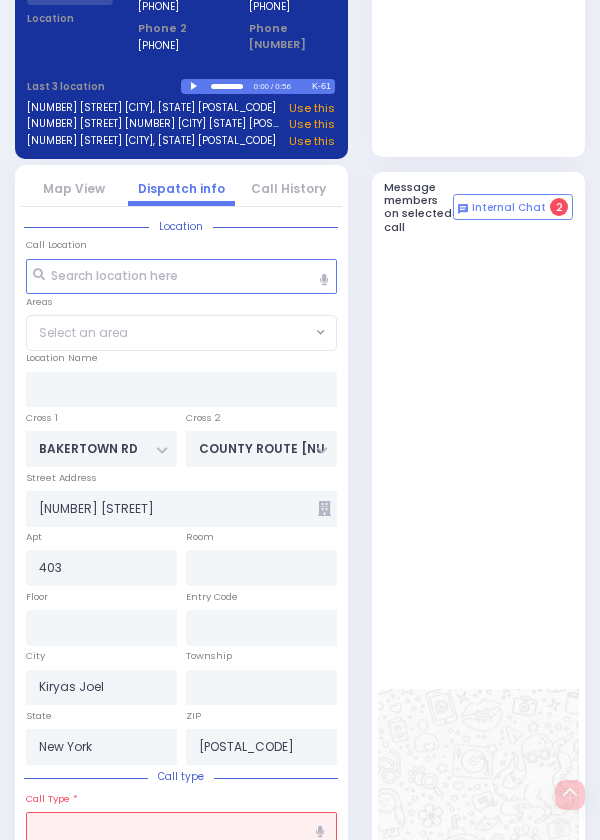 select on "SECTION 4" 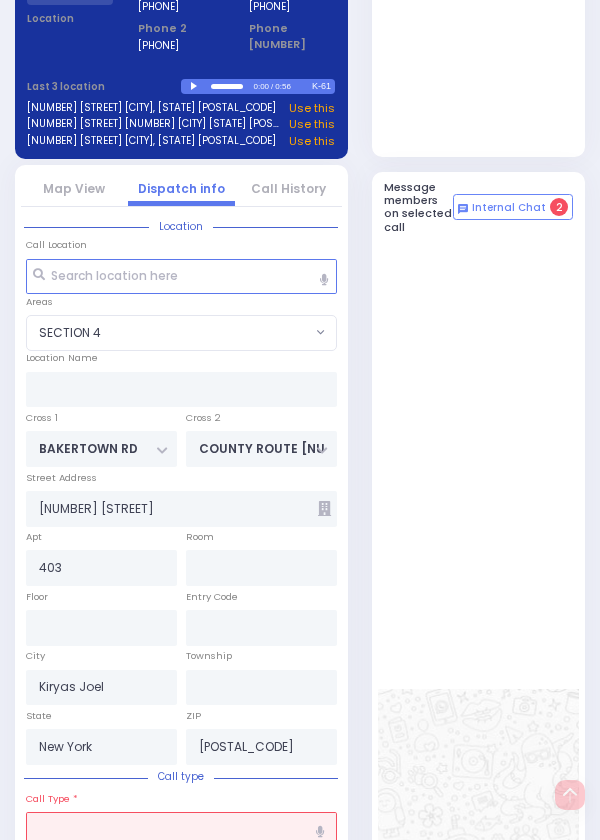 select 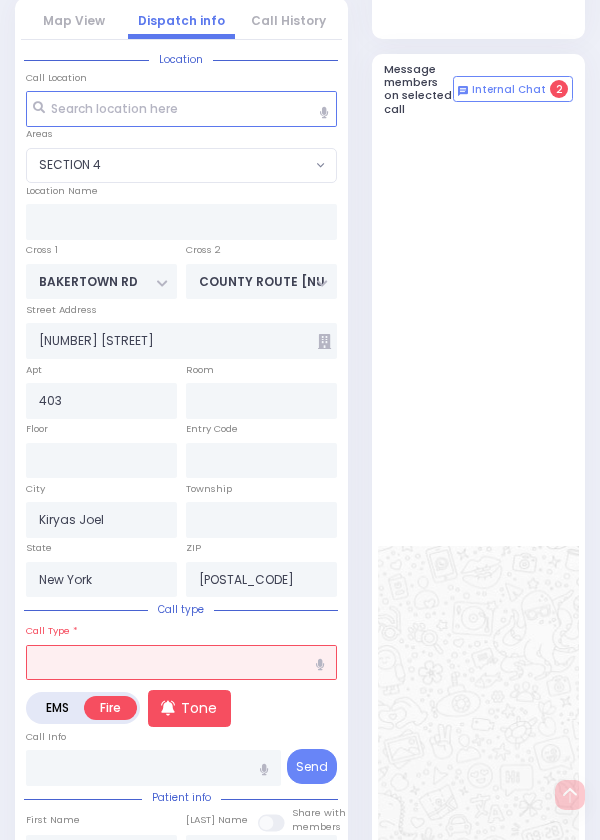 select on "SECTION 4" 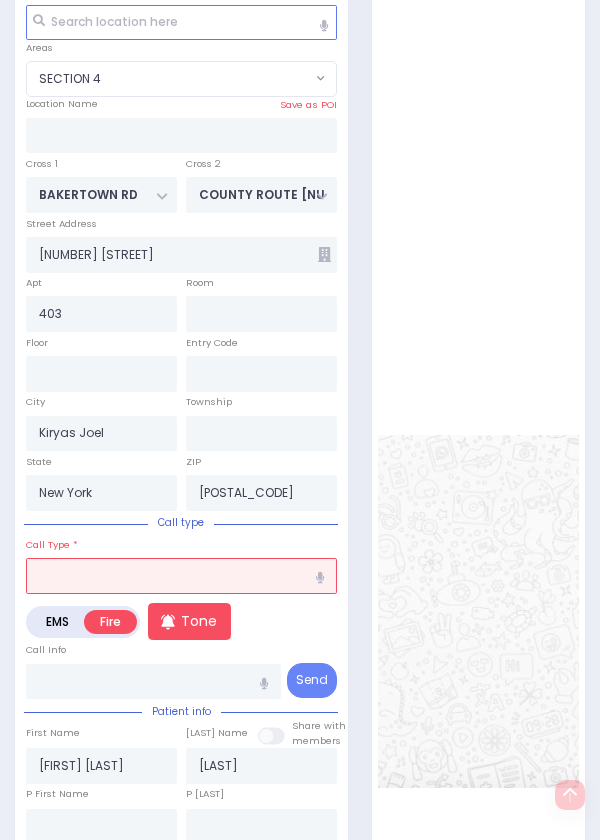 scroll, scrollTop: 1219, scrollLeft: 0, axis: vertical 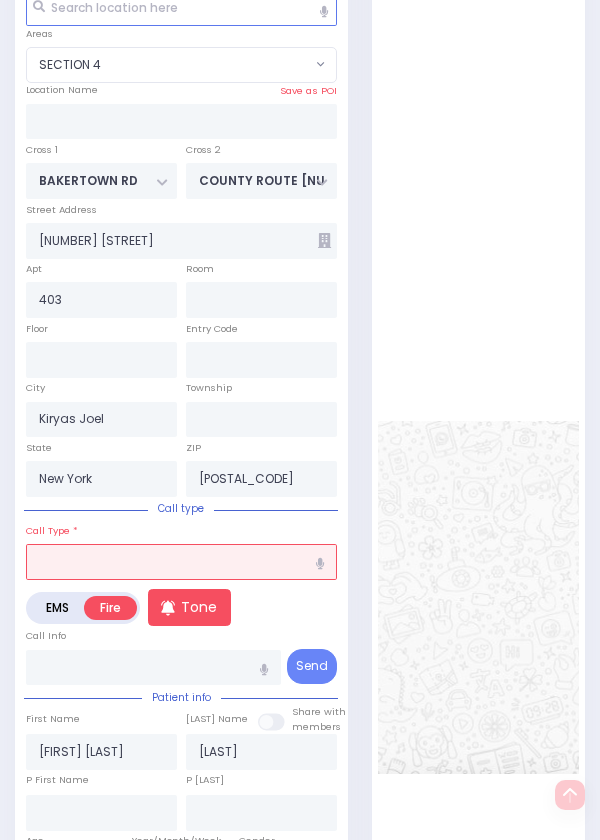 click at bounding box center [181, 562] 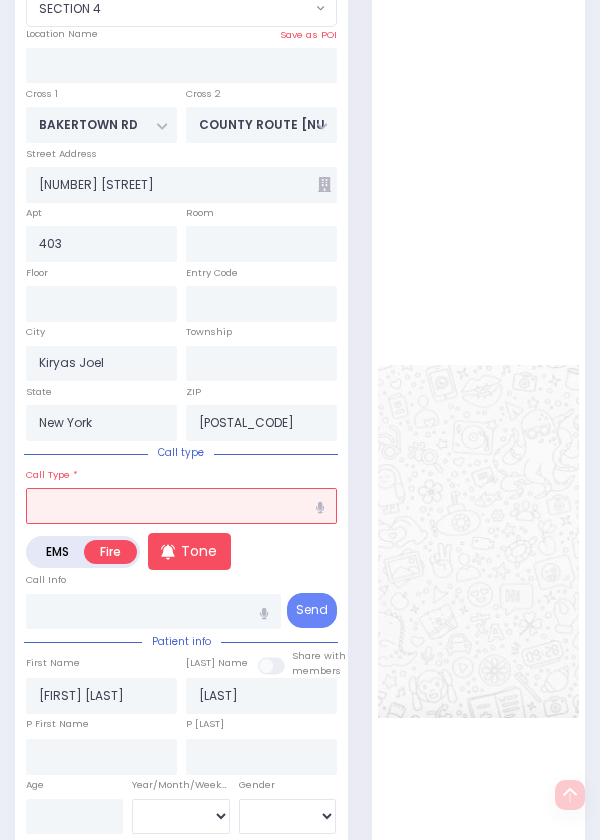 scroll, scrollTop: 1315, scrollLeft: 0, axis: vertical 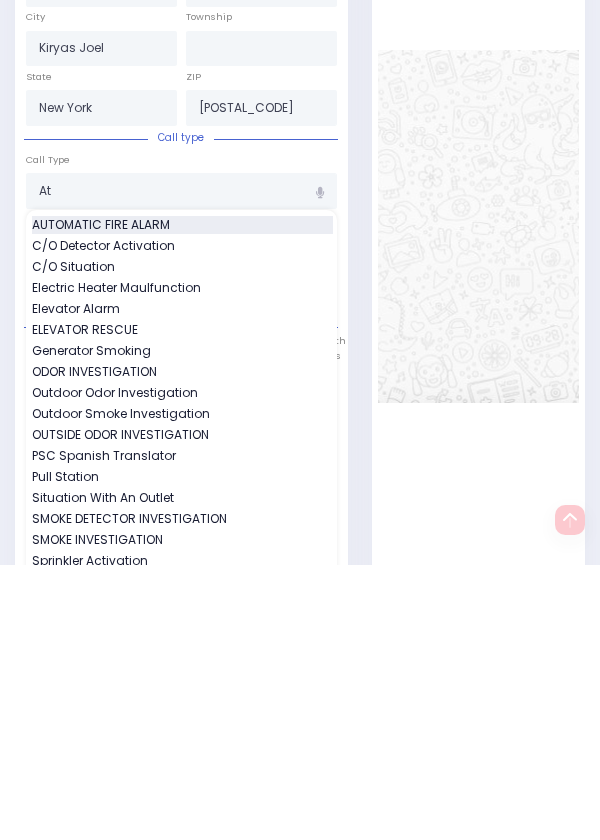 click on "AUTOMATIC FIRE ALARM" at bounding box center [182, 500] 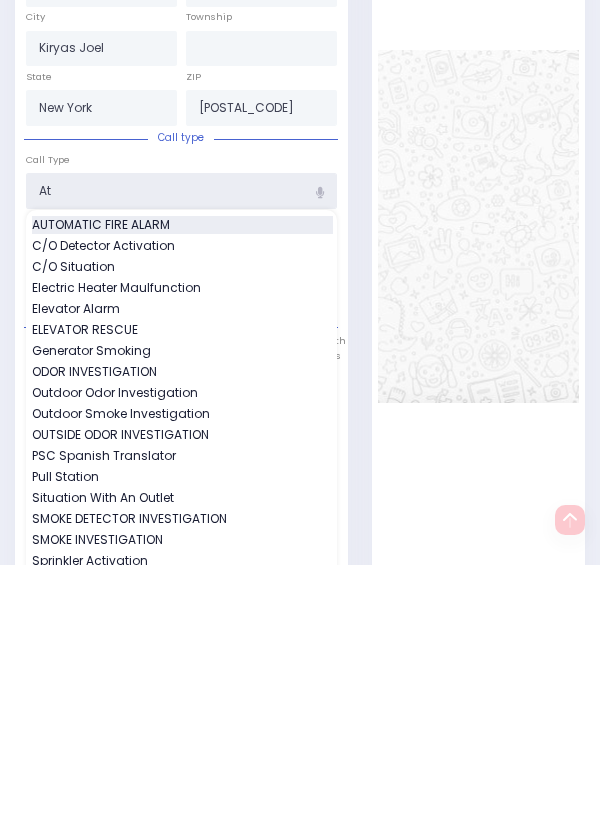 type on "AUTOMATIC FIRE ALARM" 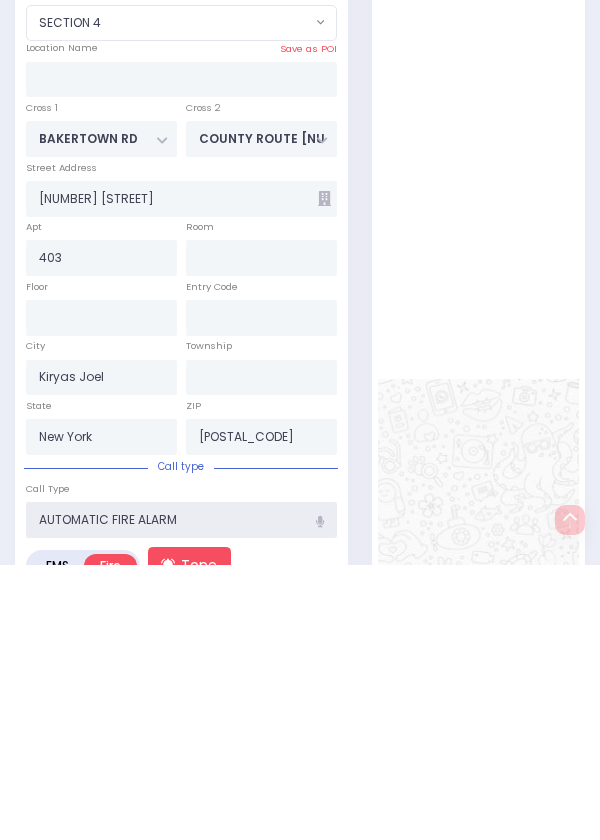 select 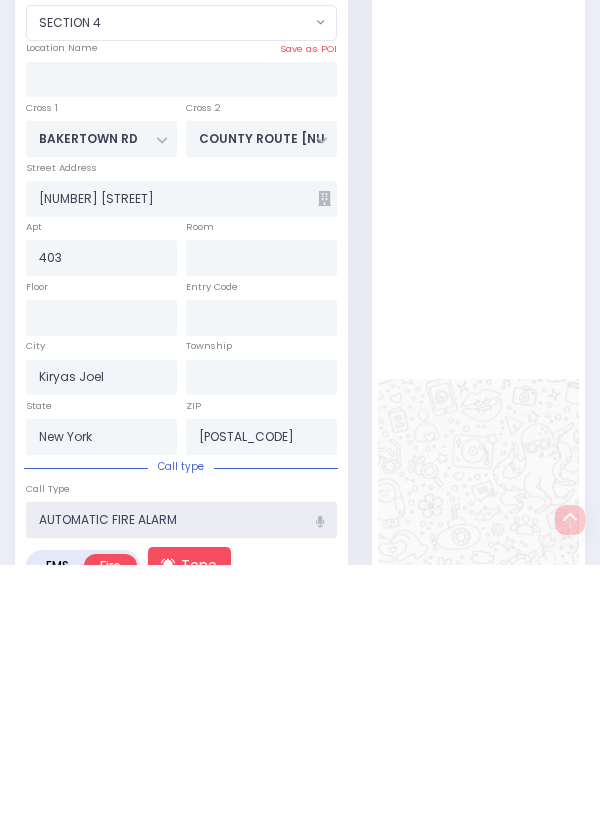 radio on "true" 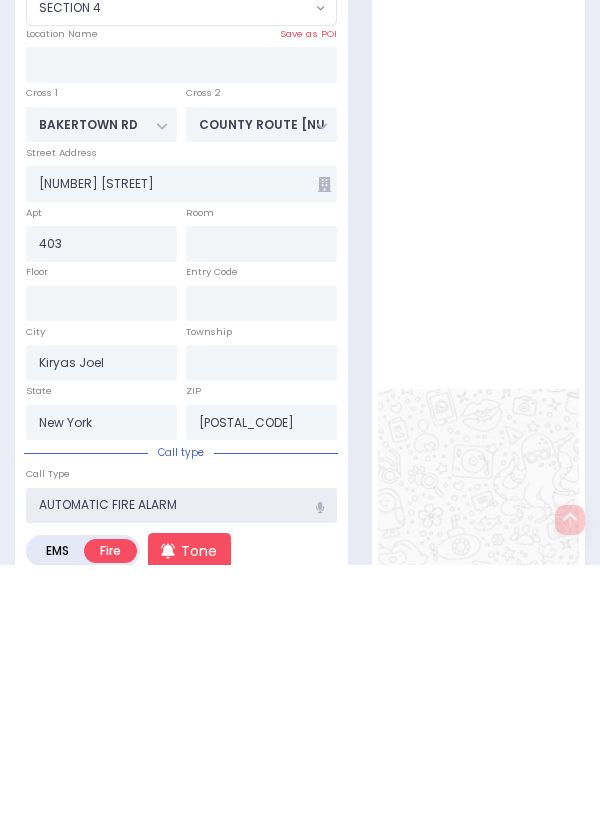 scroll, scrollTop: 1000, scrollLeft: 0, axis: vertical 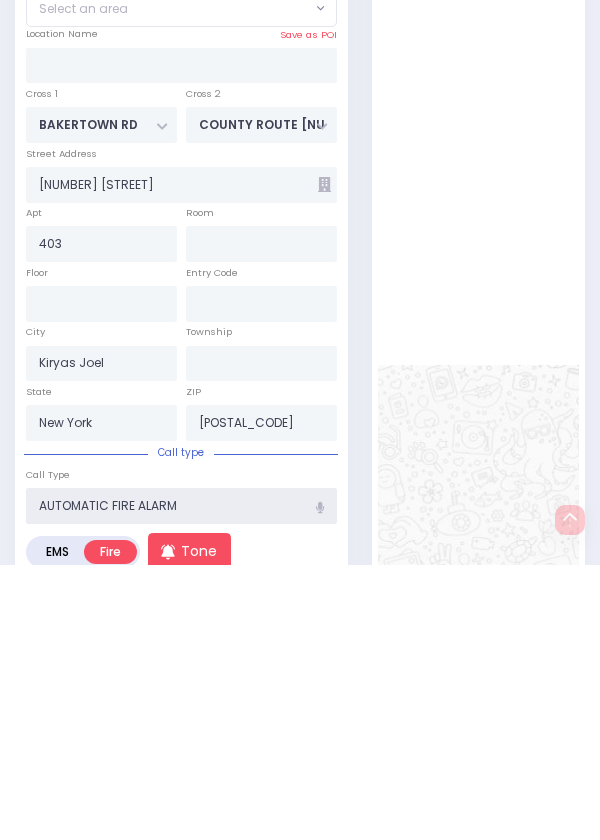 select on "SECTION 4" 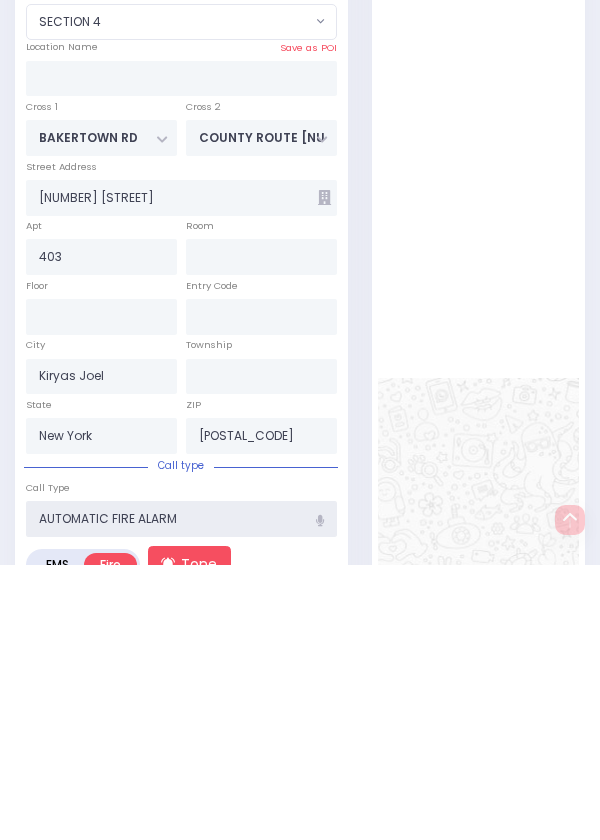 select 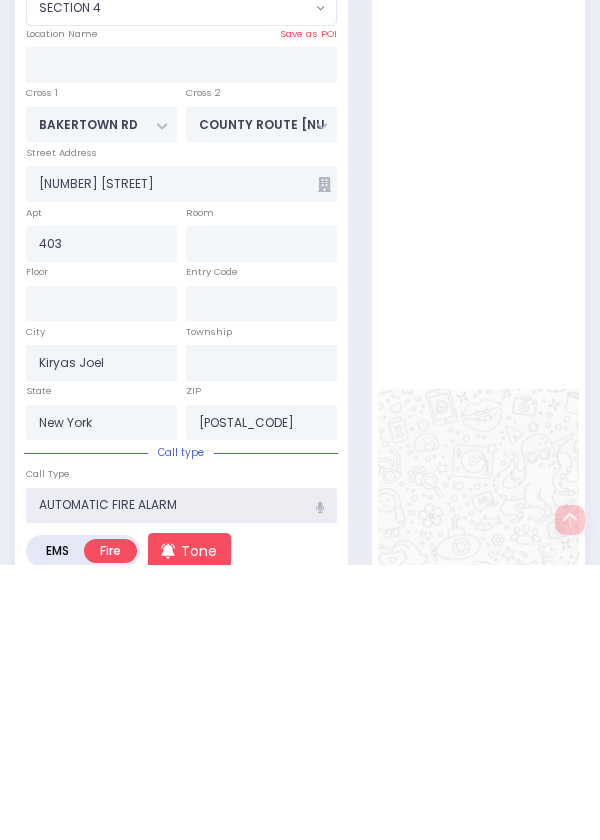 scroll, scrollTop: 1000, scrollLeft: 0, axis: vertical 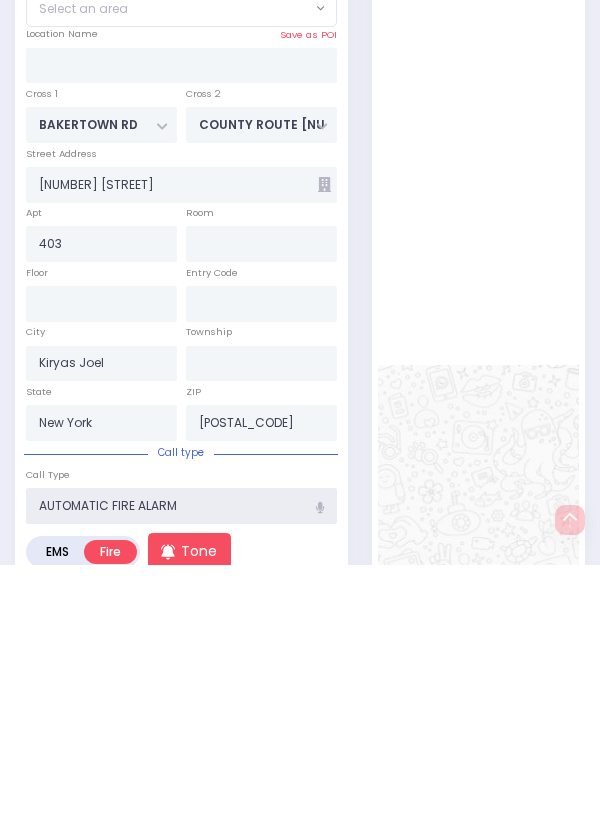 select on "SECTION 4" 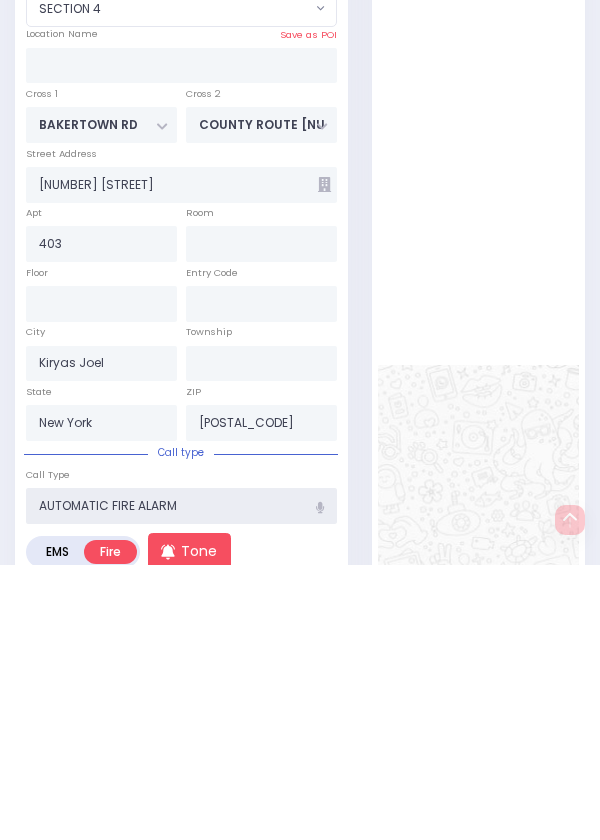 scroll, scrollTop: 1026, scrollLeft: 0, axis: vertical 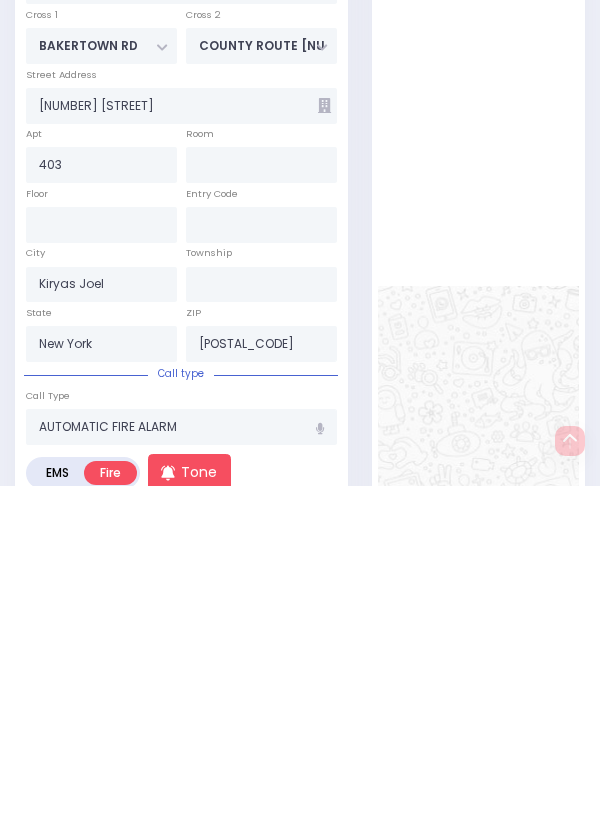 click at bounding box center (478, 816) 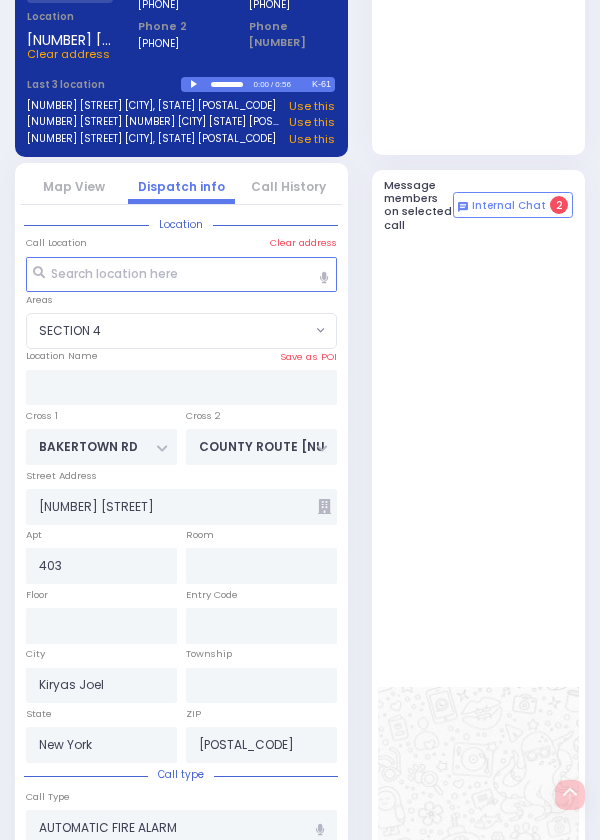 scroll, scrollTop: 951, scrollLeft: 0, axis: vertical 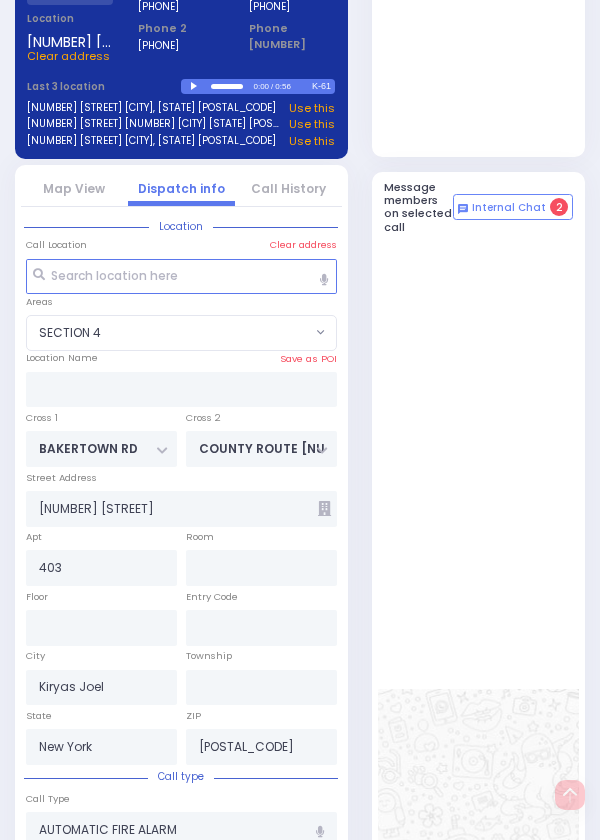select 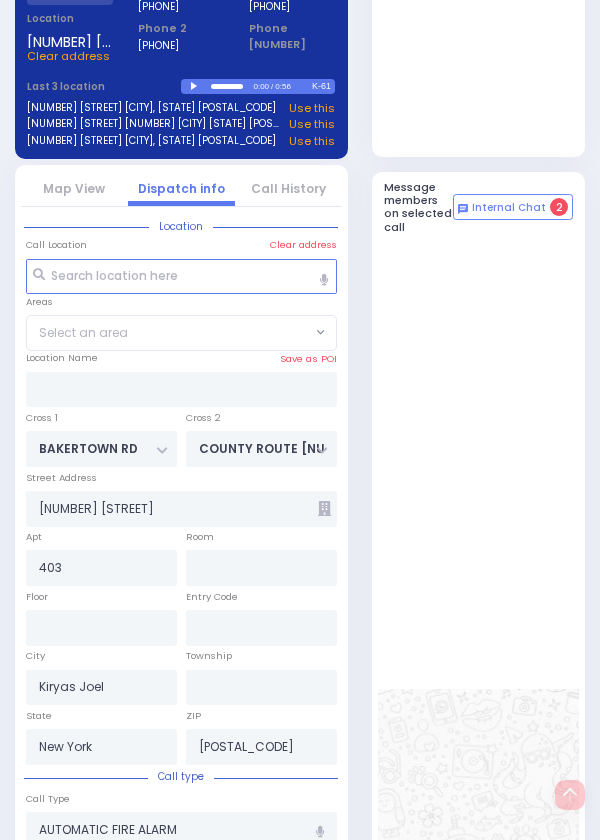 select on "SECTION 4" 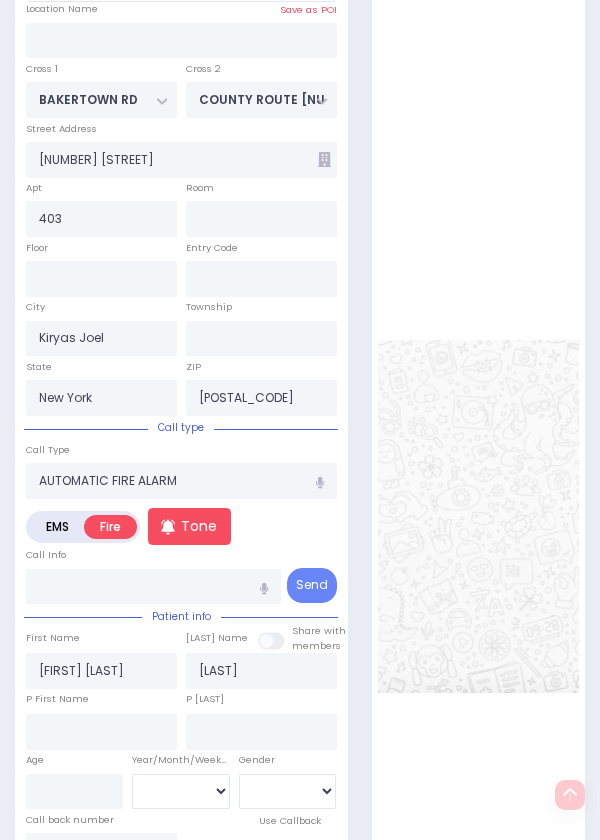 scroll, scrollTop: 1302, scrollLeft: 0, axis: vertical 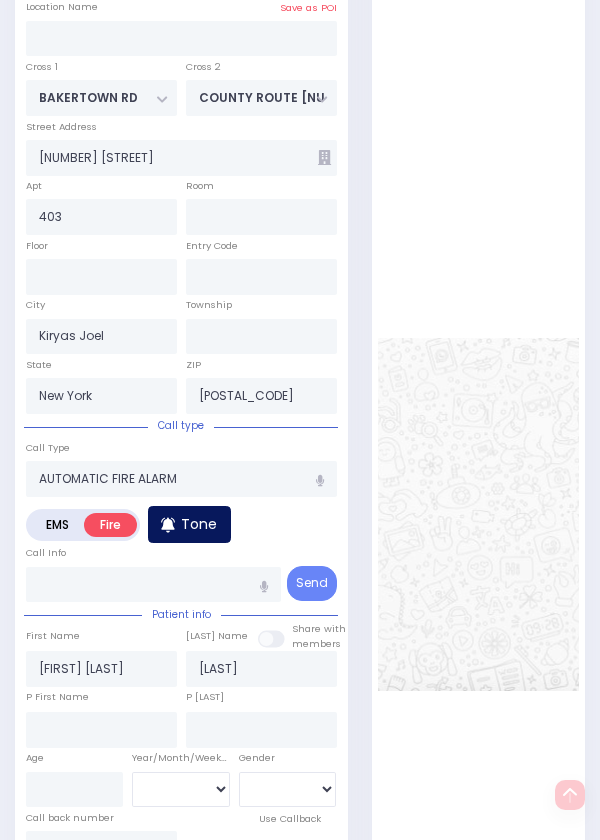 click on "Tone" at bounding box center [199, 524] 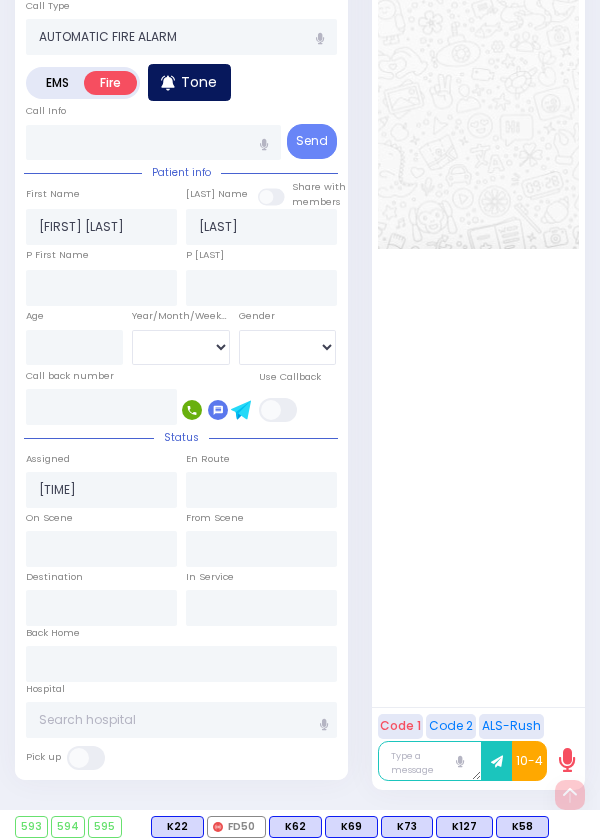 scroll, scrollTop: 1778, scrollLeft: 0, axis: vertical 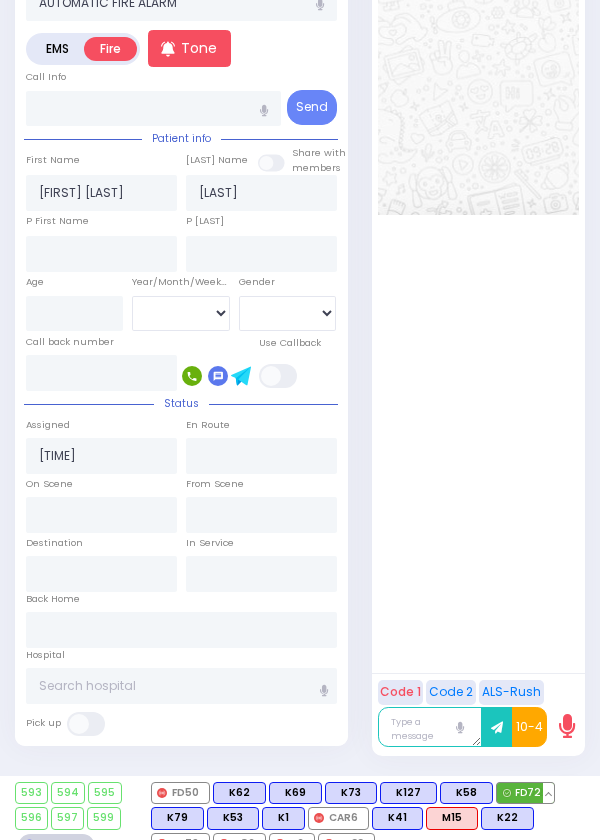 click at bounding box center [548, 793] 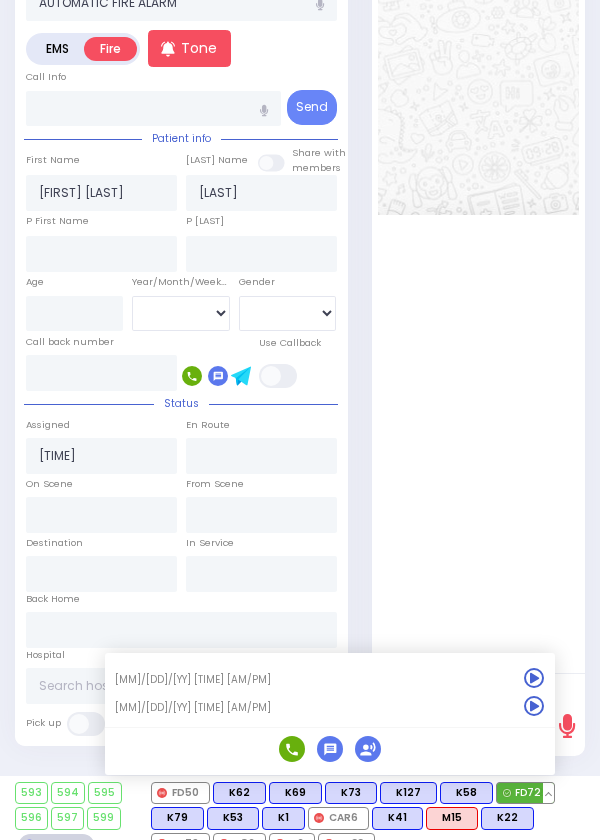 click at bounding box center (548, 793) 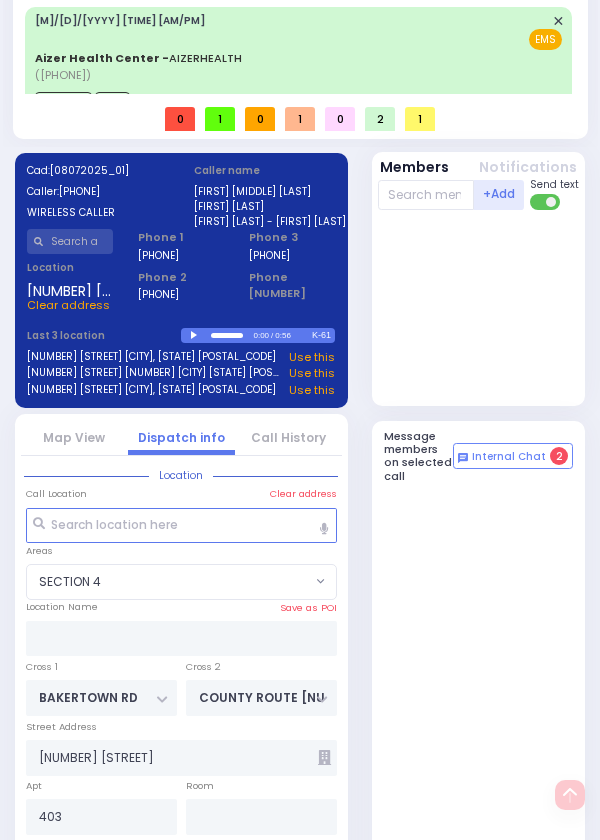 scroll, scrollTop: 0, scrollLeft: 0, axis: both 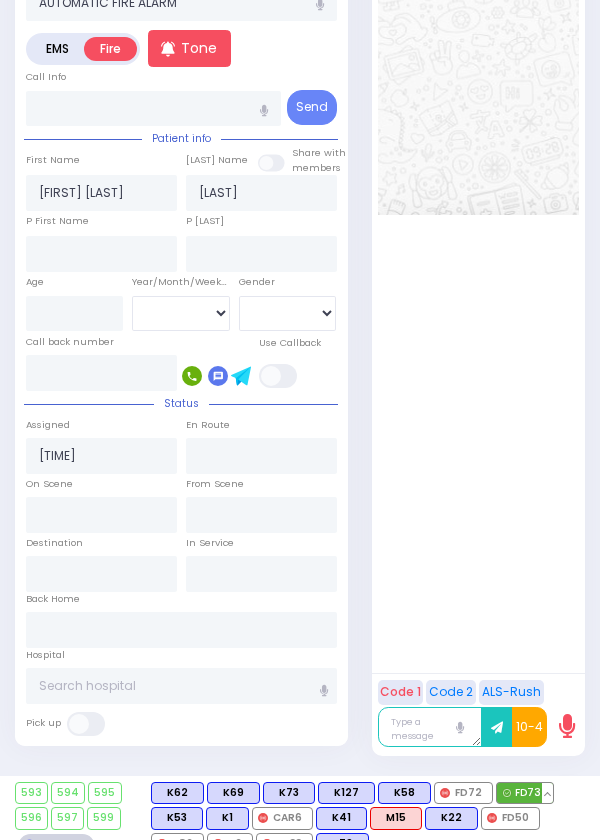 click on "FD73" at bounding box center [525, 793] 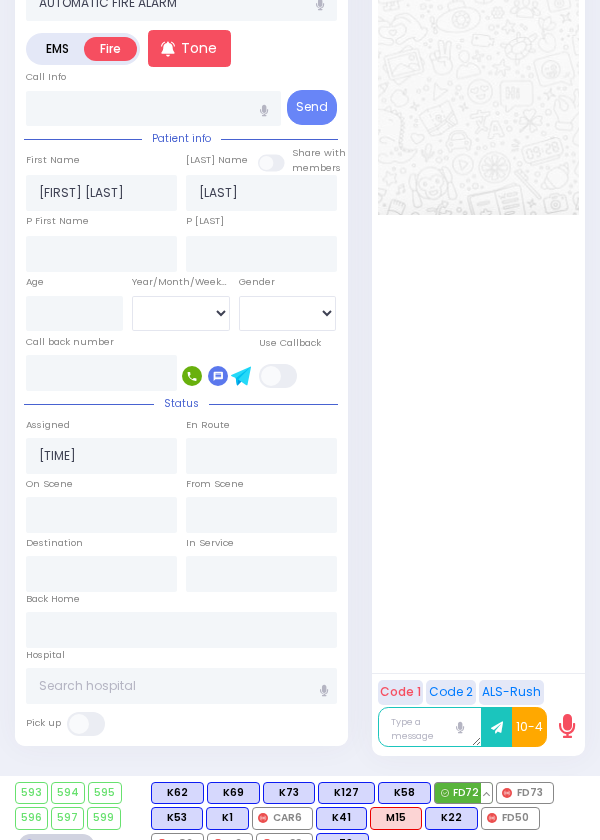 click on "FD72" at bounding box center [463, 793] 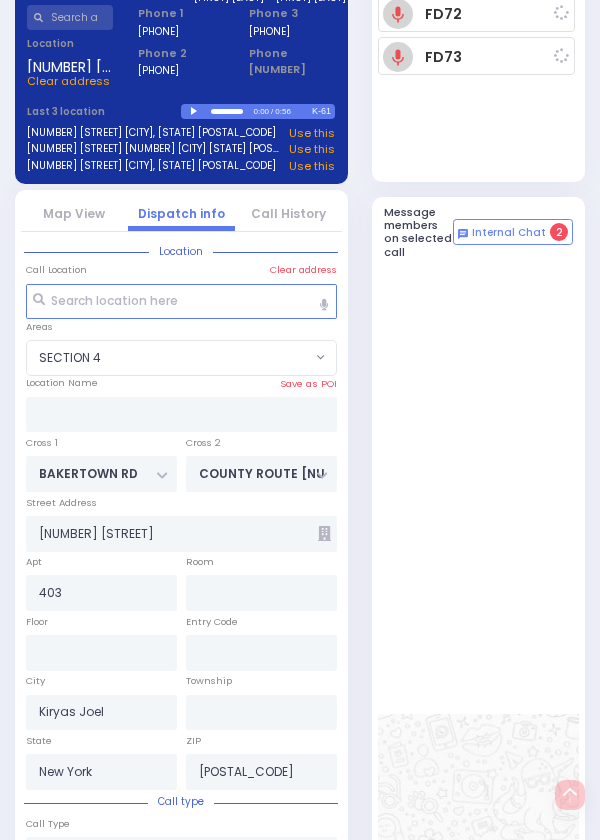scroll, scrollTop: 951, scrollLeft: 0, axis: vertical 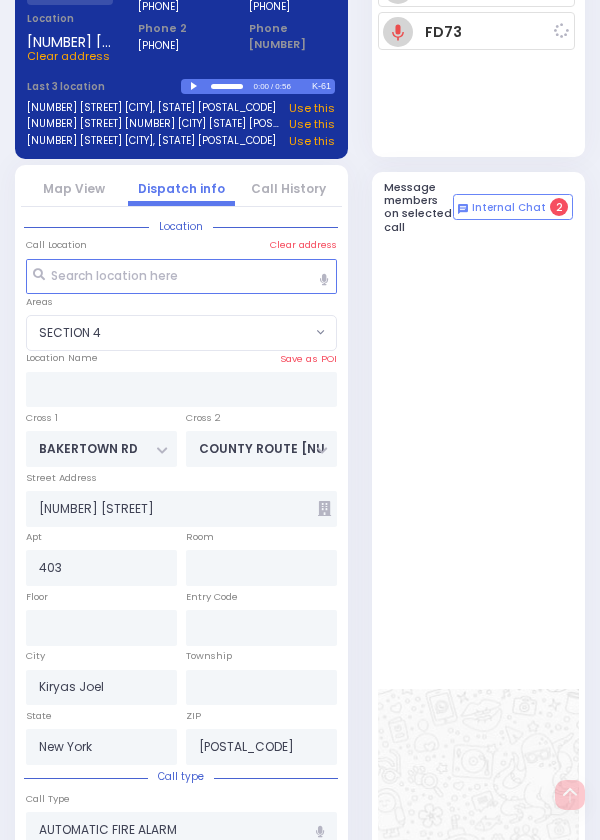select 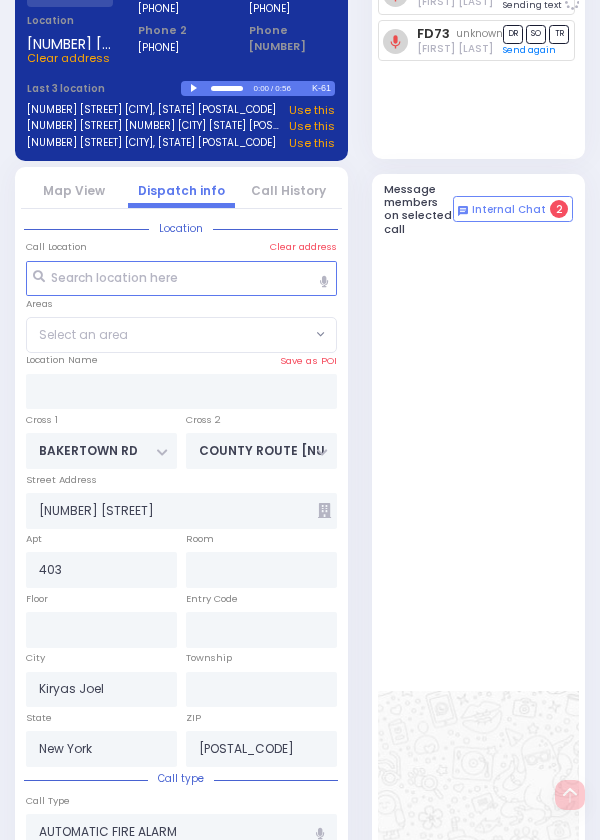 scroll, scrollTop: 942, scrollLeft: 0, axis: vertical 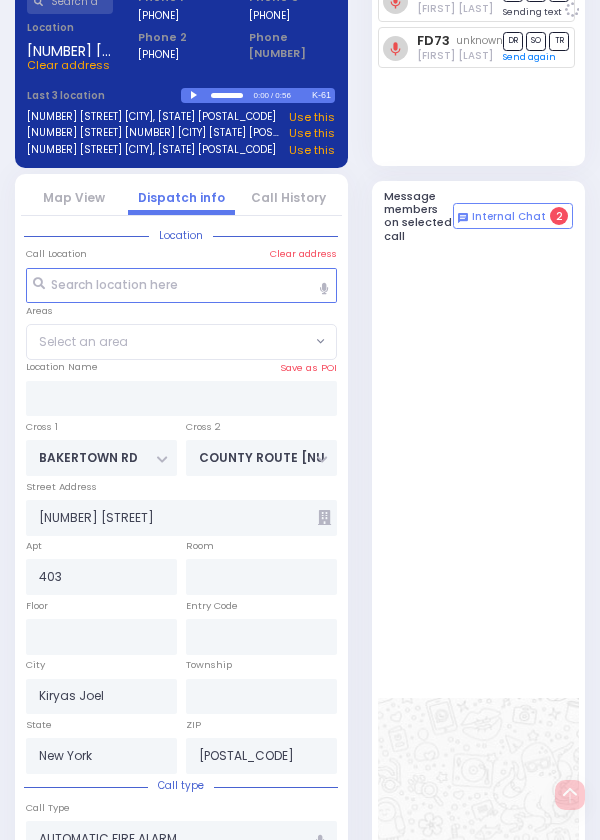 select on "SECTION 4" 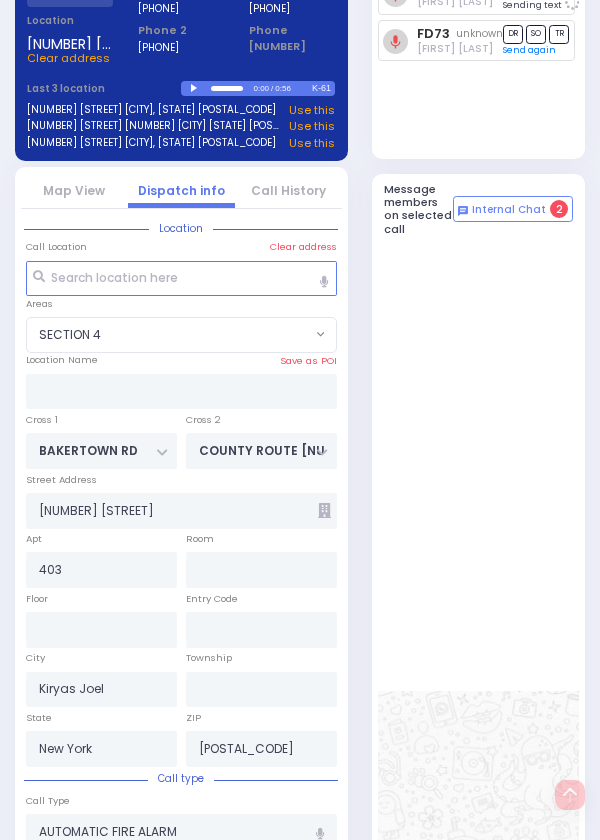 scroll, scrollTop: 951, scrollLeft: 0, axis: vertical 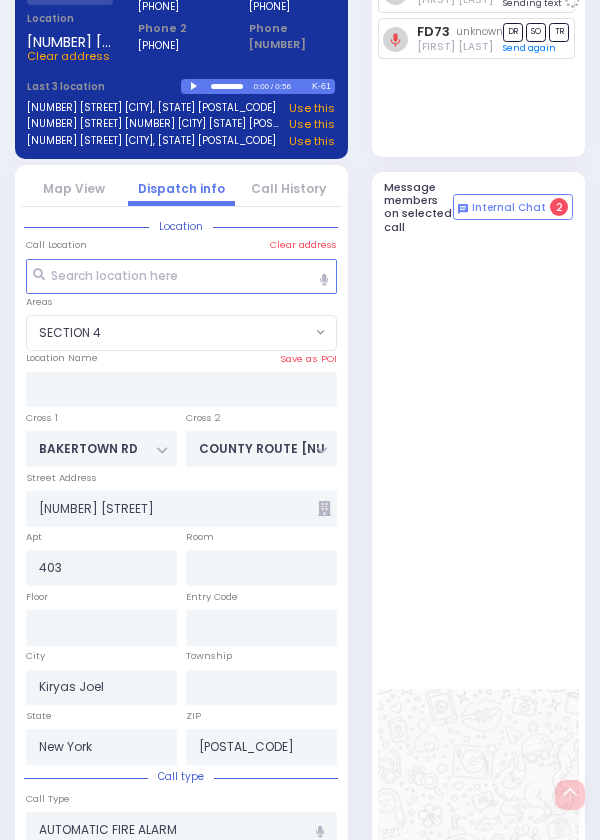 select 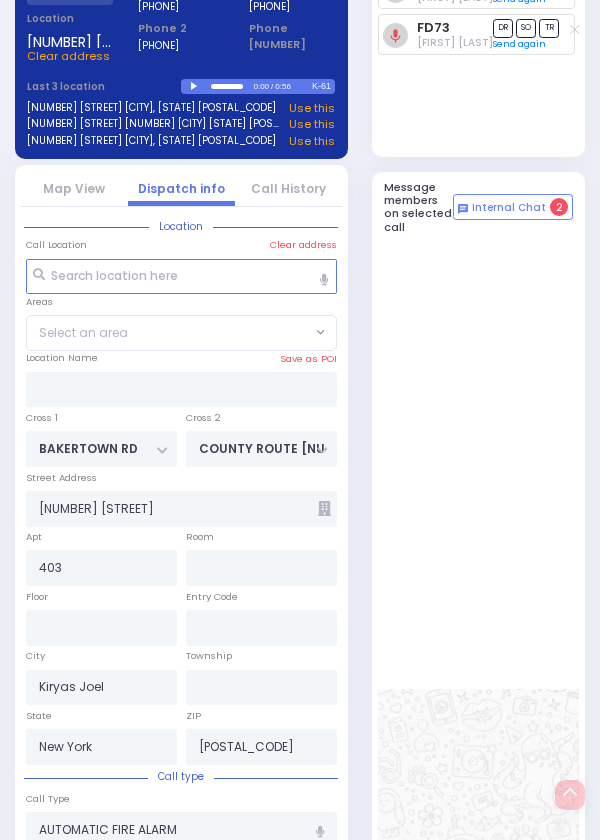 select on "SECTION 4" 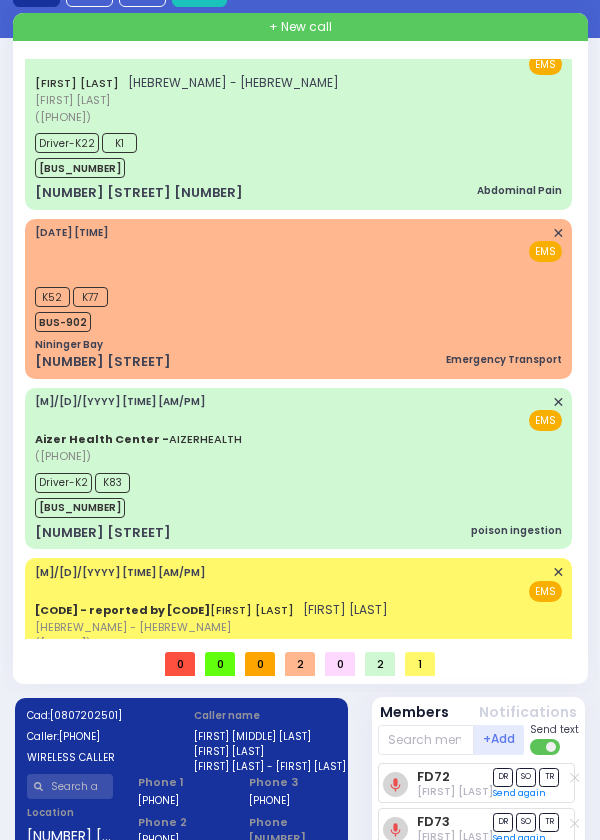 scroll, scrollTop: 154, scrollLeft: 0, axis: vertical 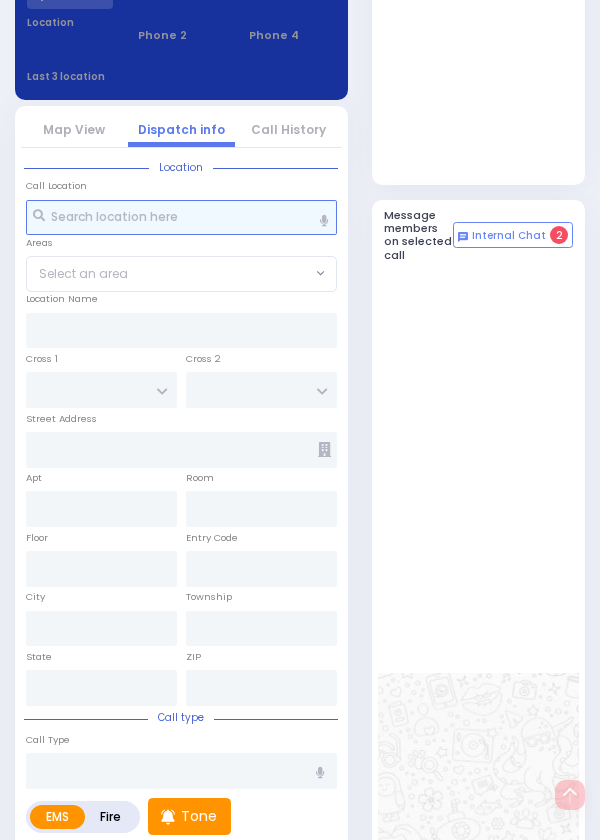 select 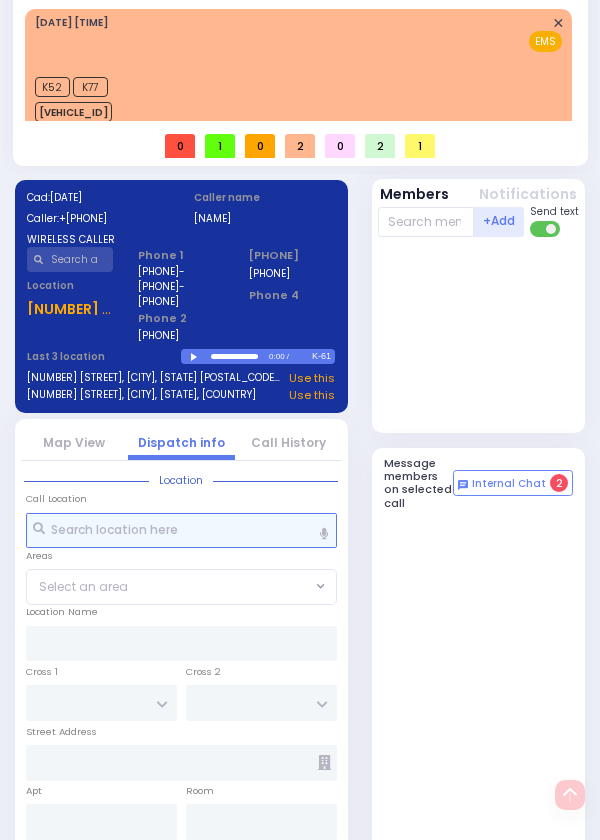select 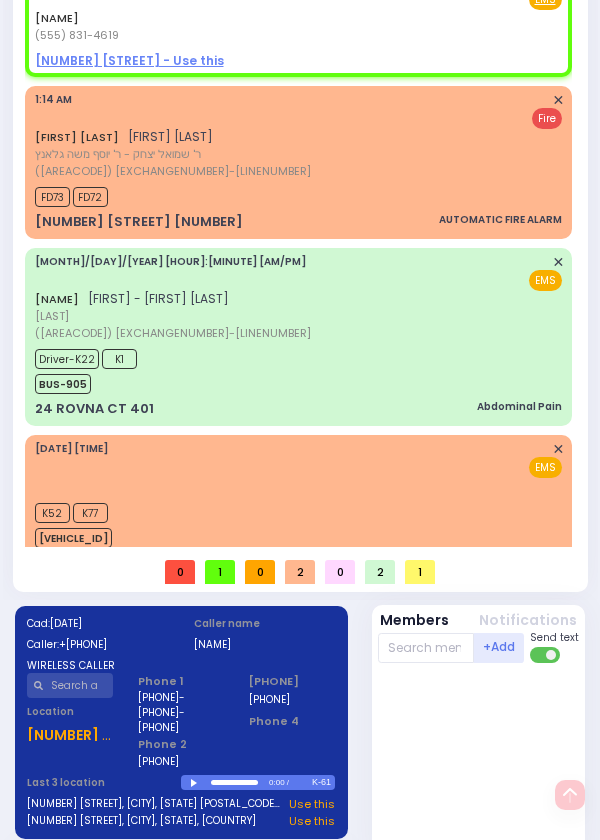 scroll, scrollTop: 0, scrollLeft: 0, axis: both 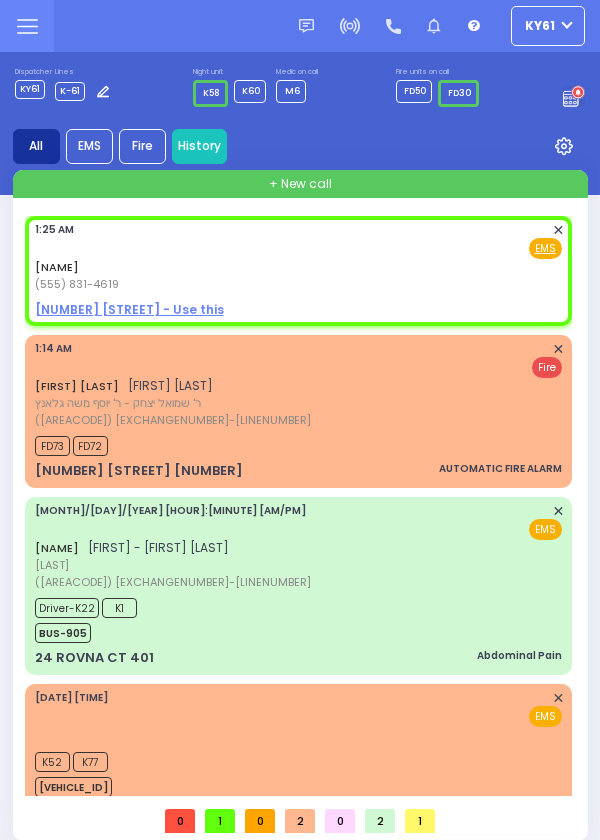 click on "YIDA LEIB FRIED
(347) 831-4619
1:25 AM
✕
Fire
EMS" at bounding box center (298, 257) 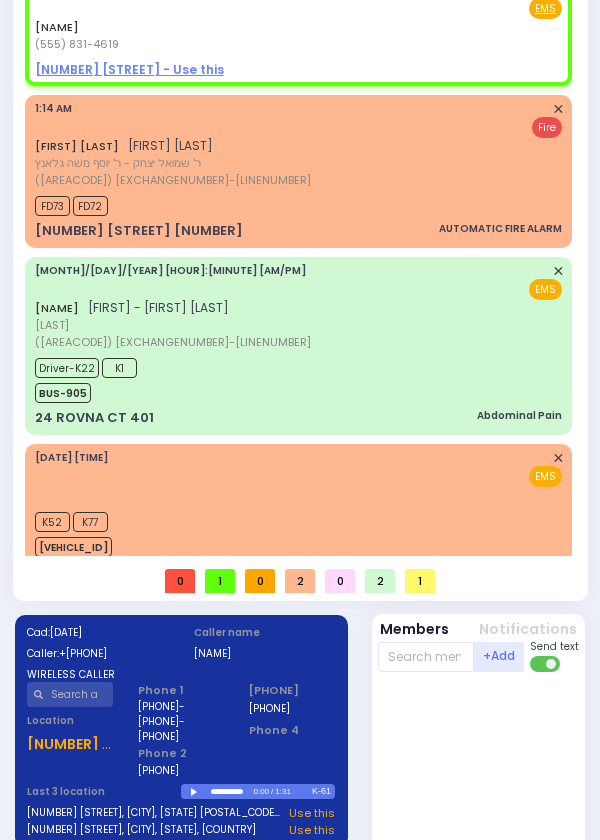 select 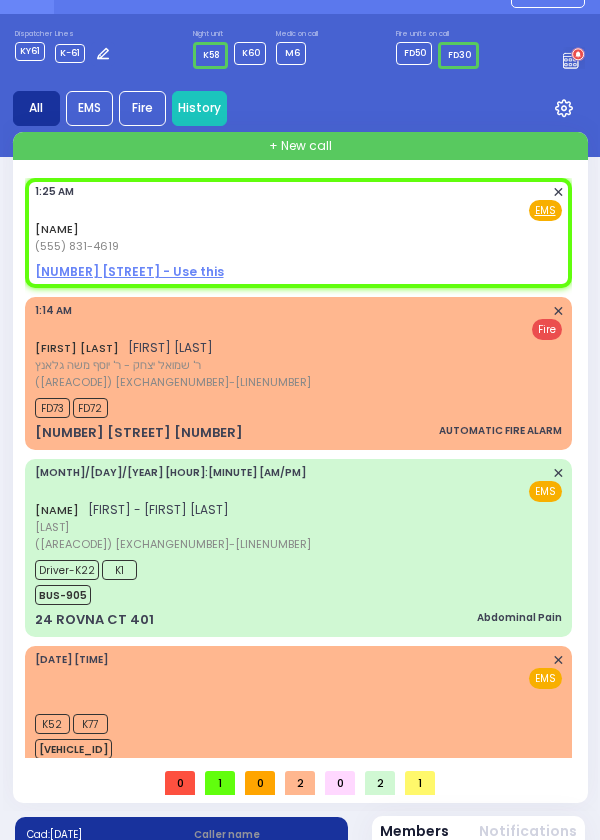 scroll, scrollTop: 0, scrollLeft: 0, axis: both 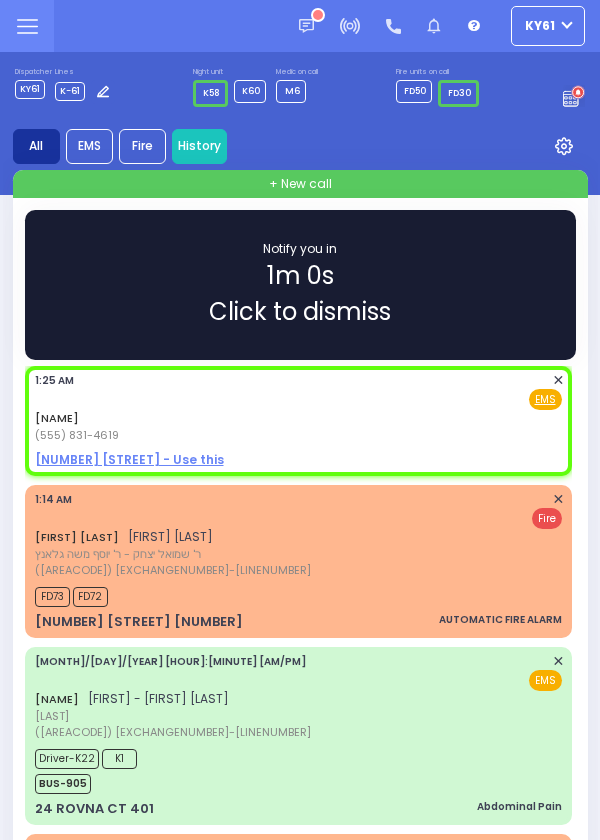 click on "Notify you in              1m 0s               Click to dismiss" at bounding box center [300, 285] 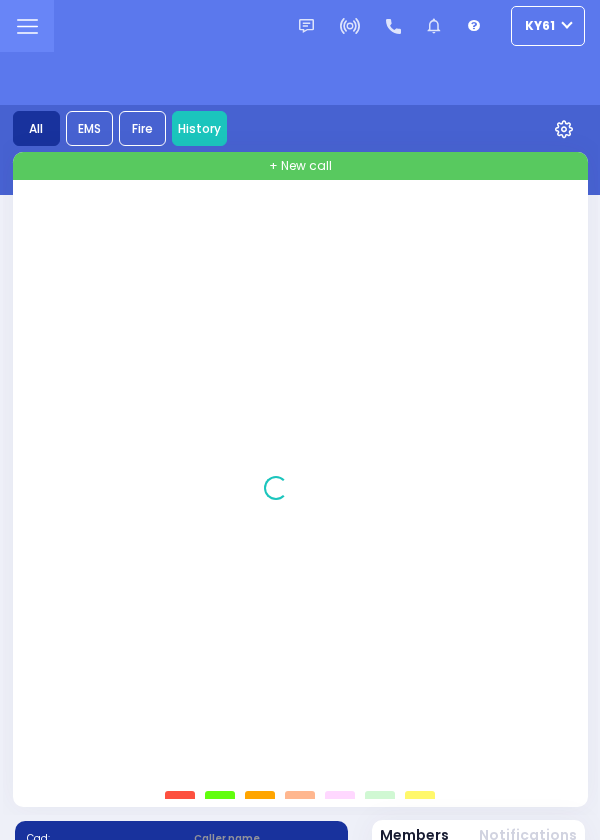 scroll, scrollTop: 0, scrollLeft: 0, axis: both 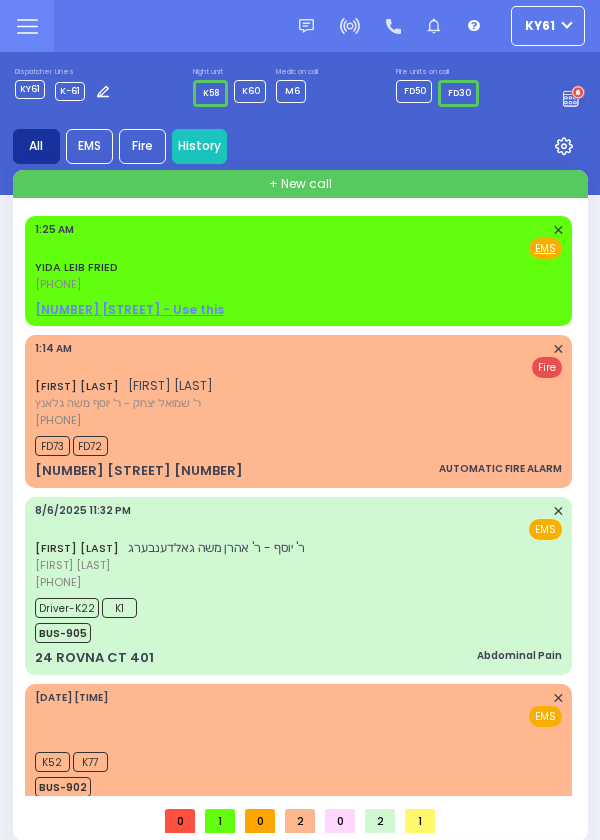 click on "[FIRST] [LAST]
[PHONE]
[TIME]
✕
Fire
EMS" at bounding box center [298, 257] 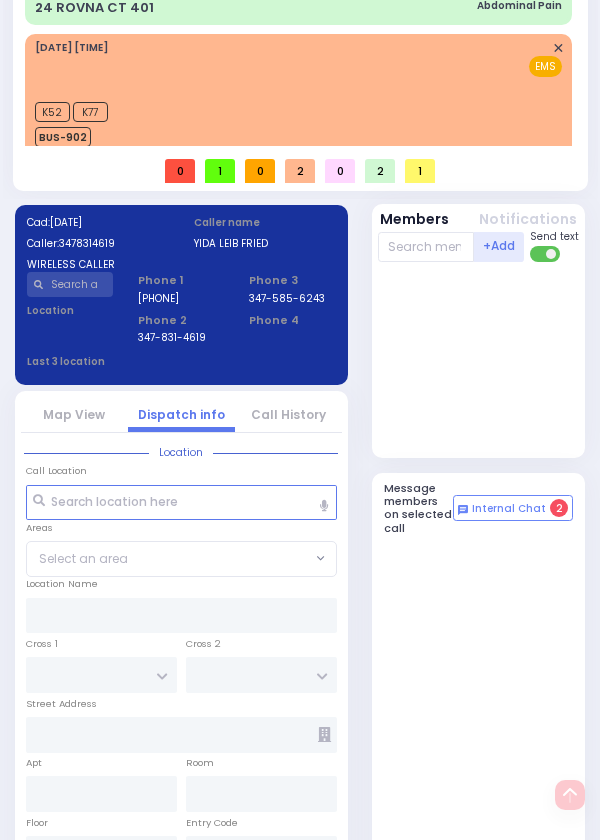 select 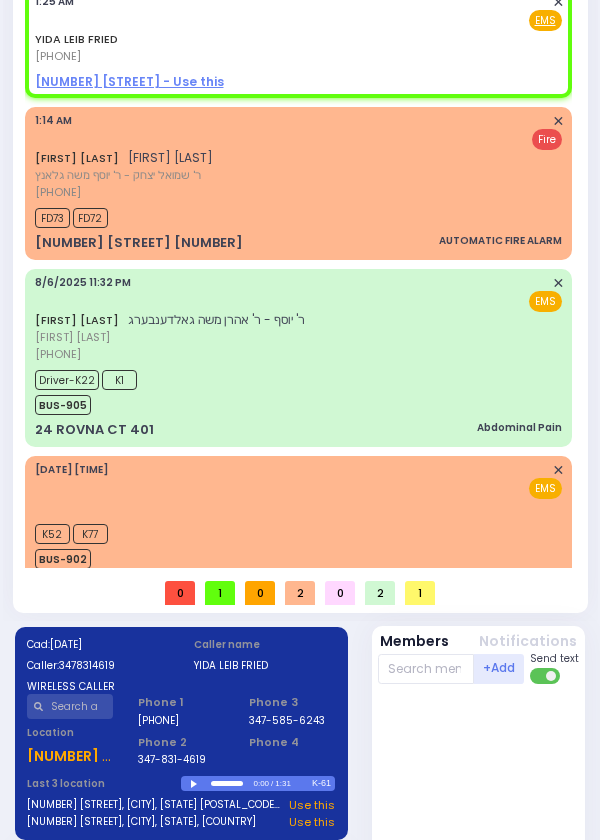 scroll, scrollTop: 0, scrollLeft: 0, axis: both 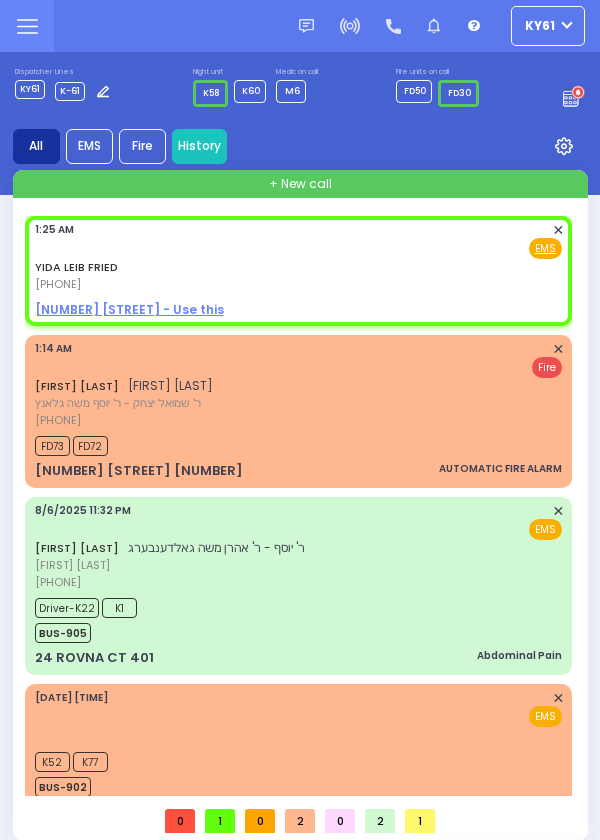 click on "102 WINCHESTER DR - Use this" at bounding box center [129, 309] 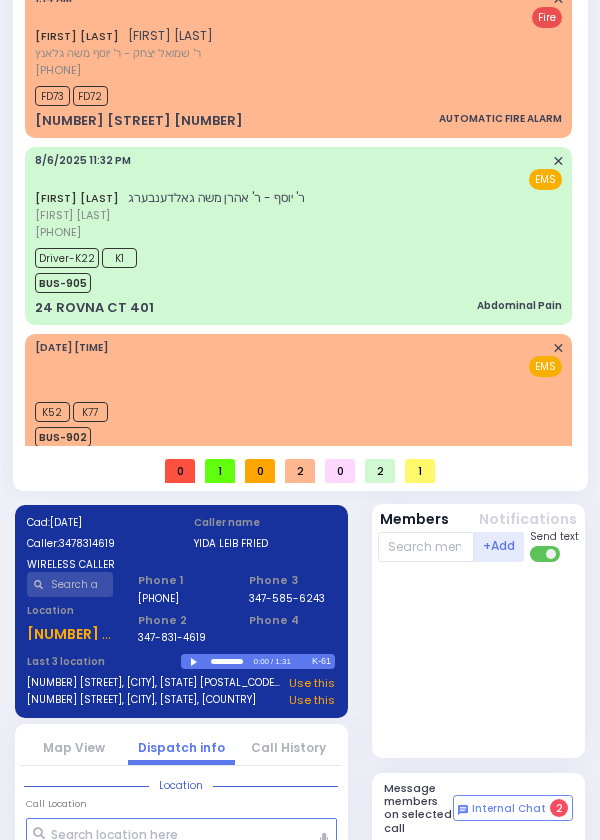 select 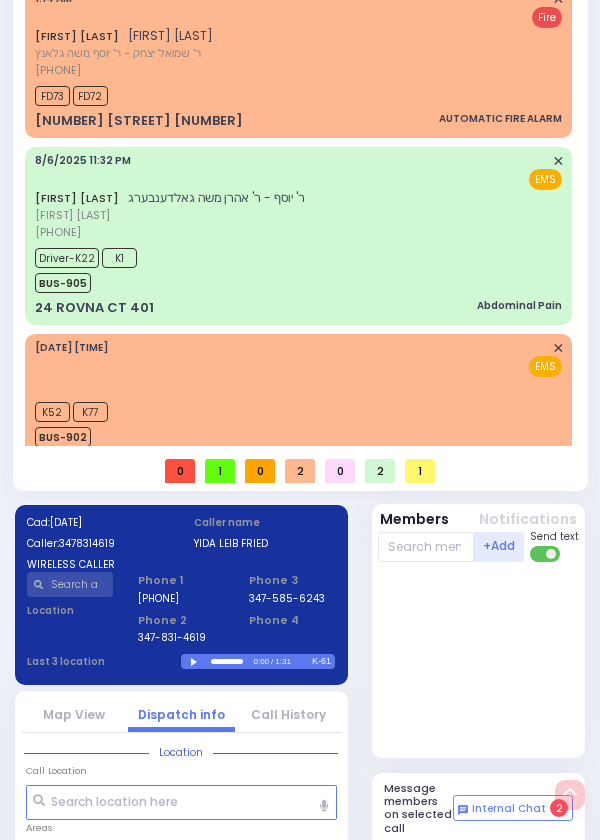 scroll, scrollTop: 951, scrollLeft: 0, axis: vertical 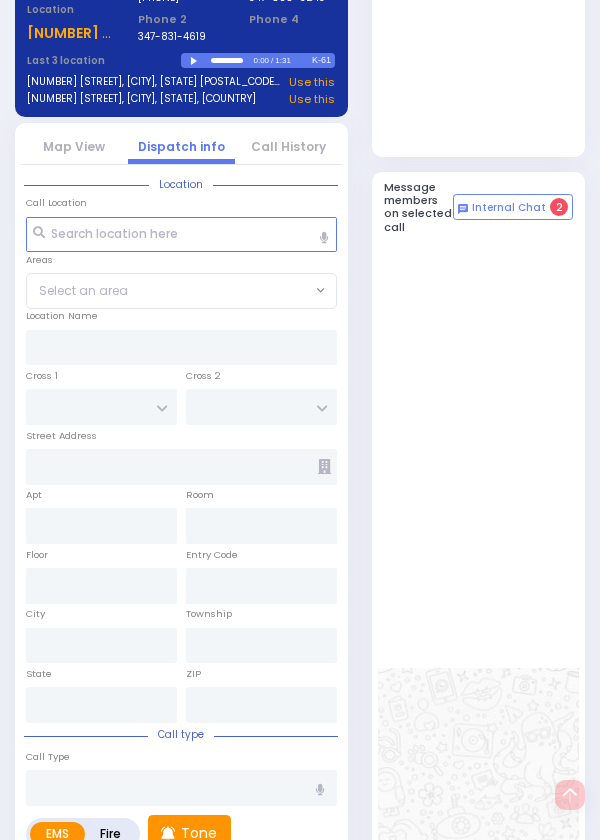 select 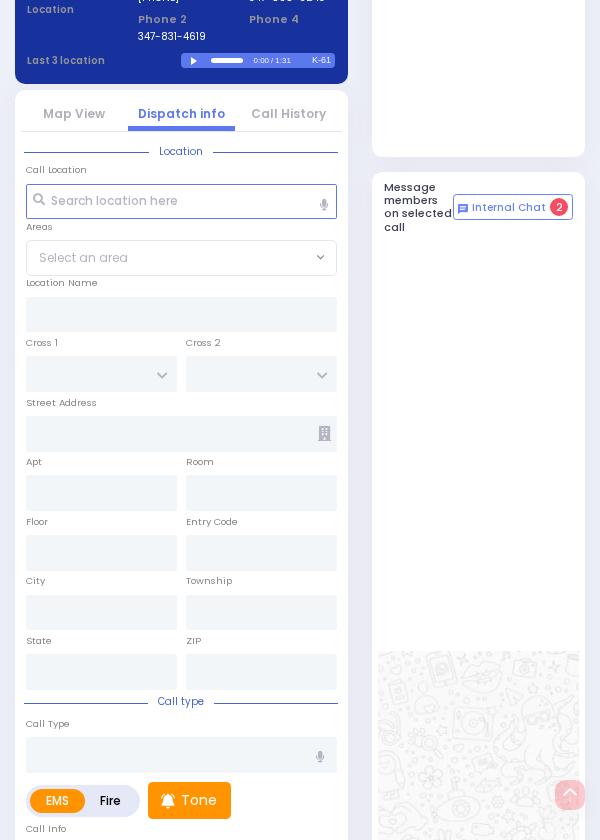 type on "PINE TREE RD" 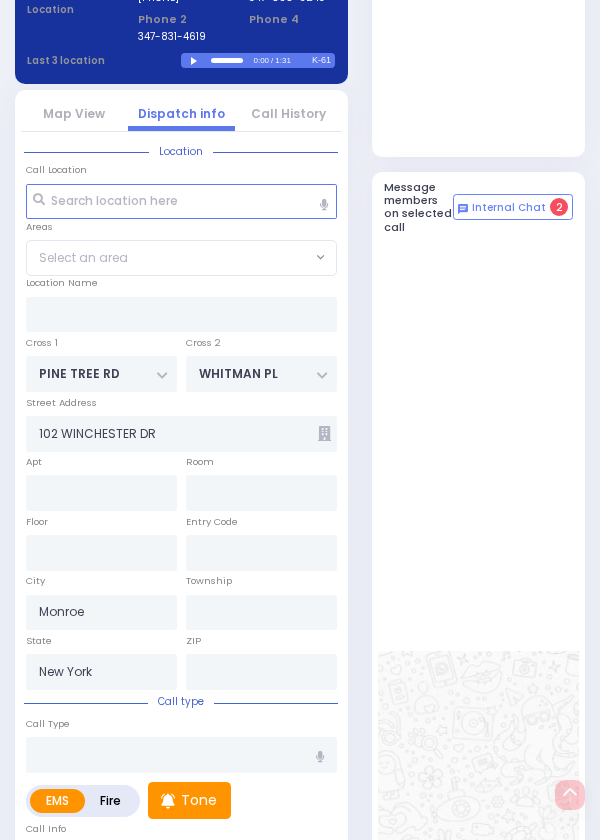 type on "10950" 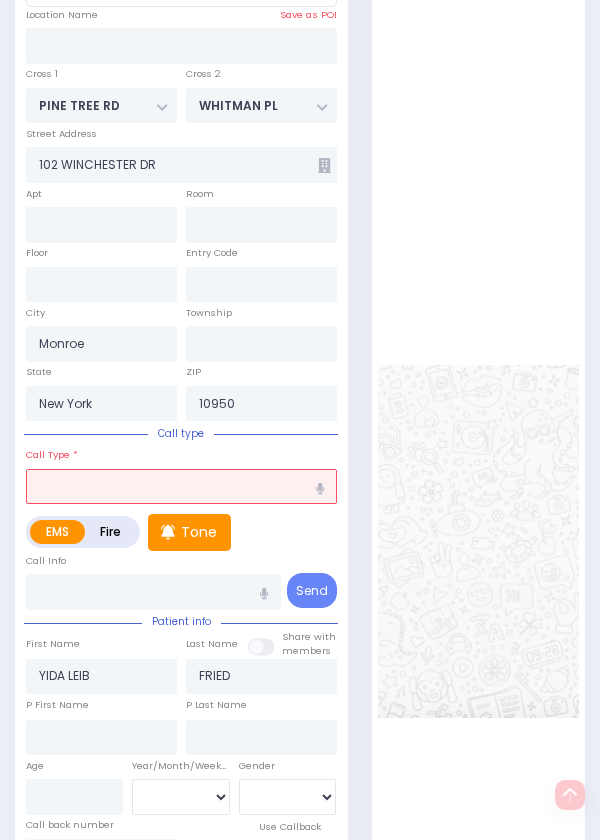 click at bounding box center (181, 487) 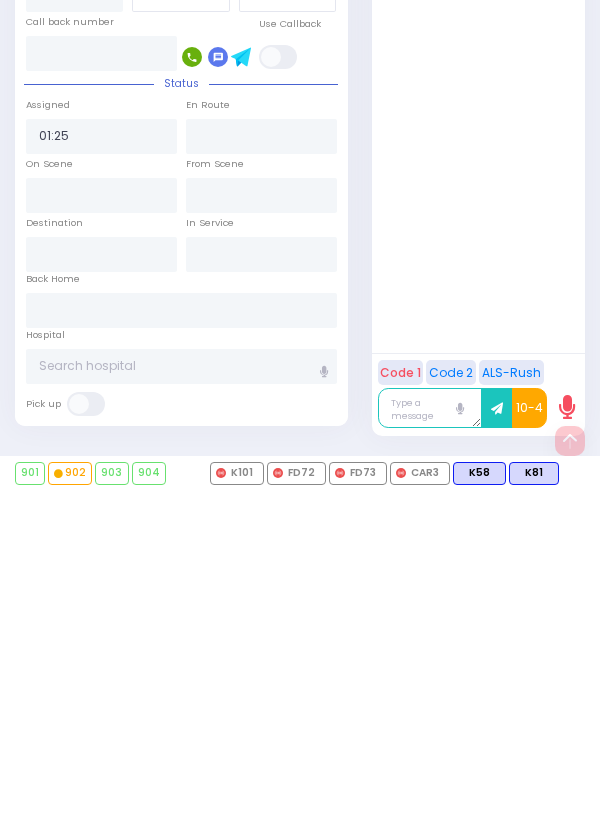 scroll, scrollTop: 1874, scrollLeft: 0, axis: vertical 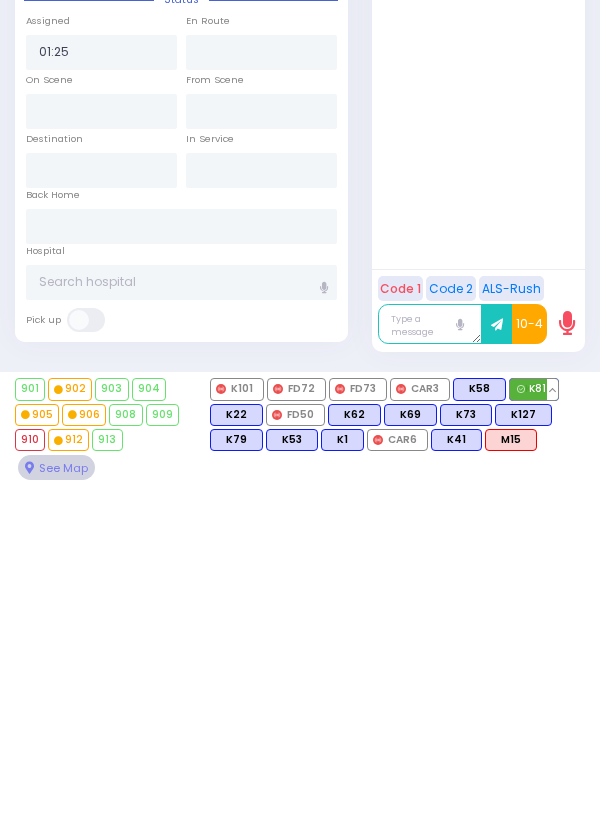 type on "Baby not feeling well" 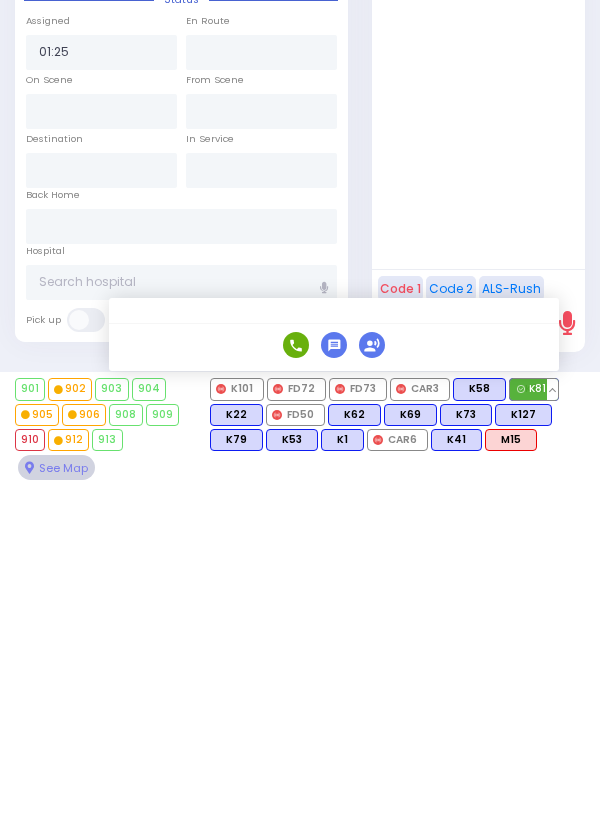 scroll, scrollTop: 951, scrollLeft: 0, axis: vertical 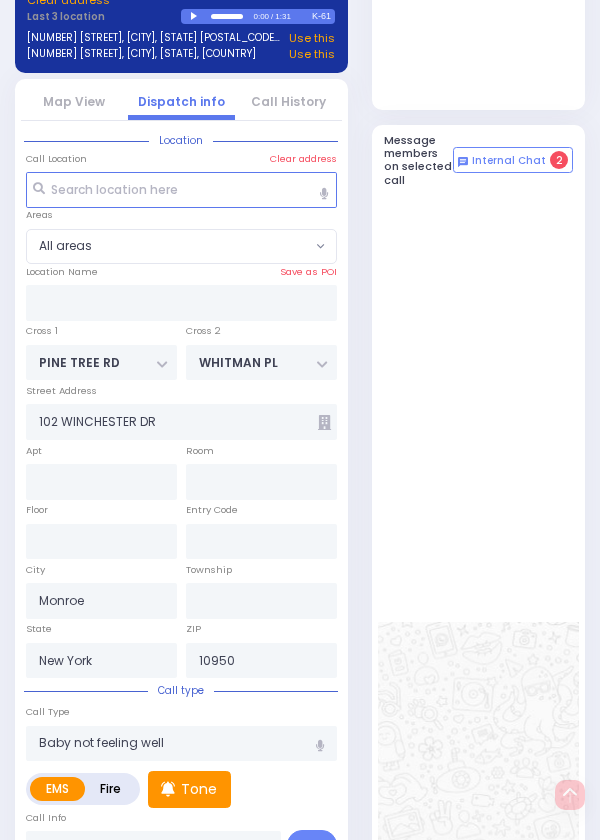 select 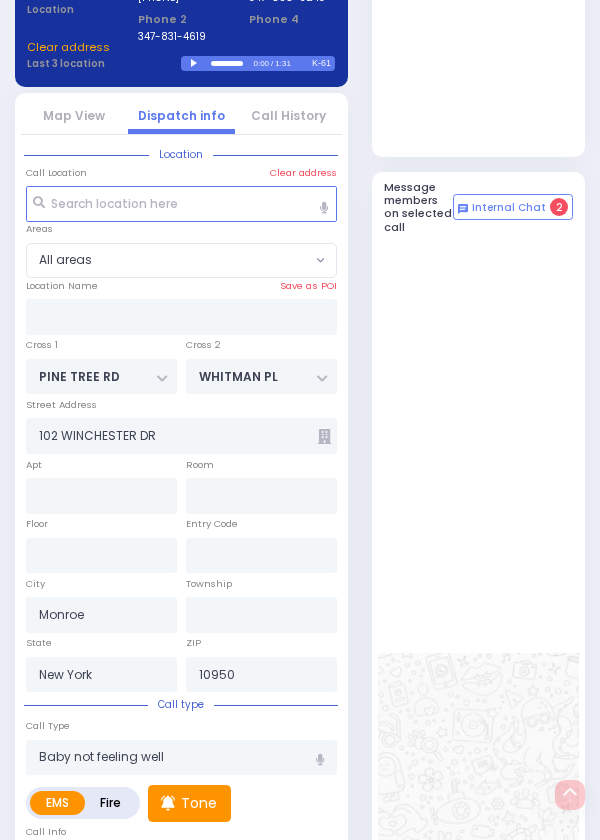select 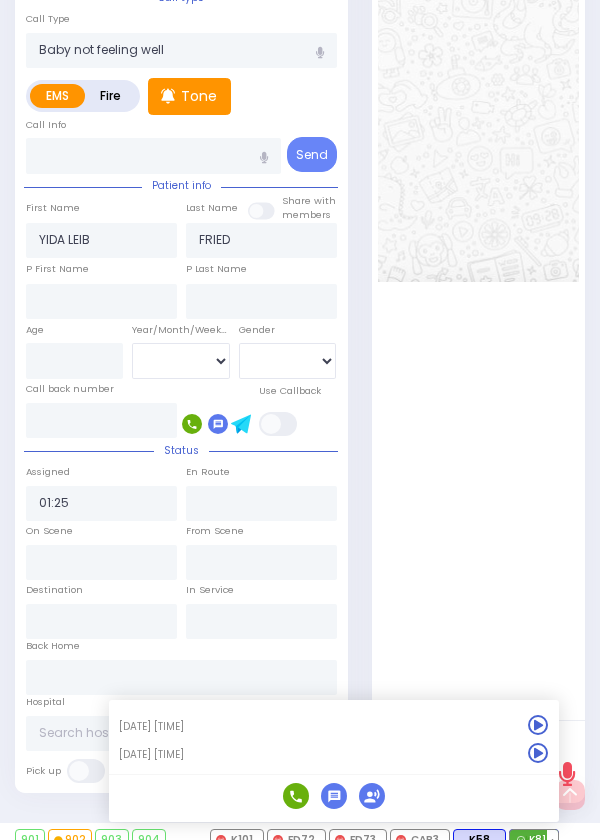 scroll, scrollTop: 1778, scrollLeft: 0, axis: vertical 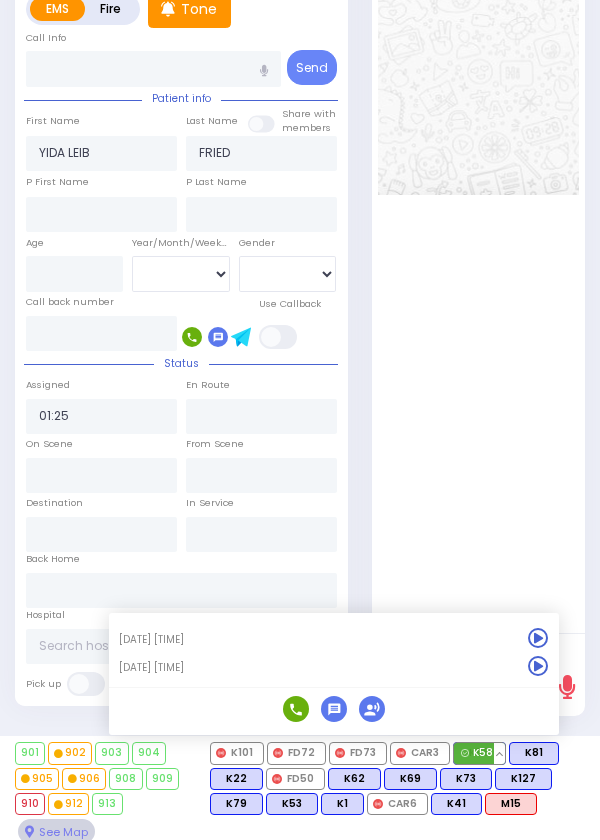 click on "K58" at bounding box center (479, 753) 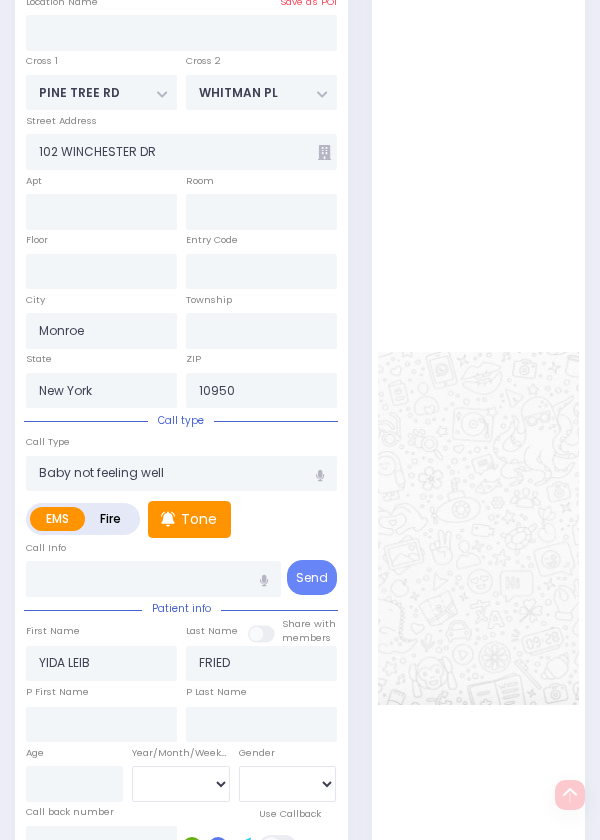 select 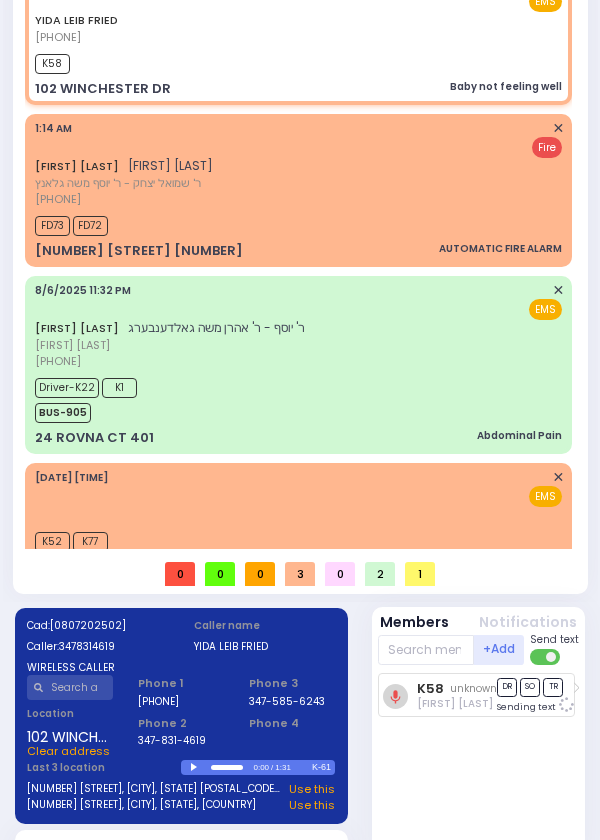 scroll, scrollTop: 212, scrollLeft: 0, axis: vertical 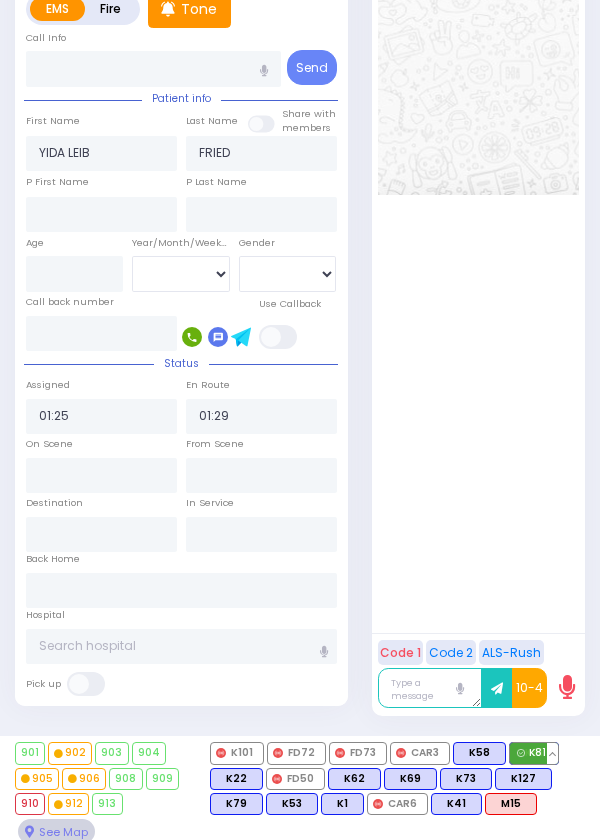 click at bounding box center (552, 753) 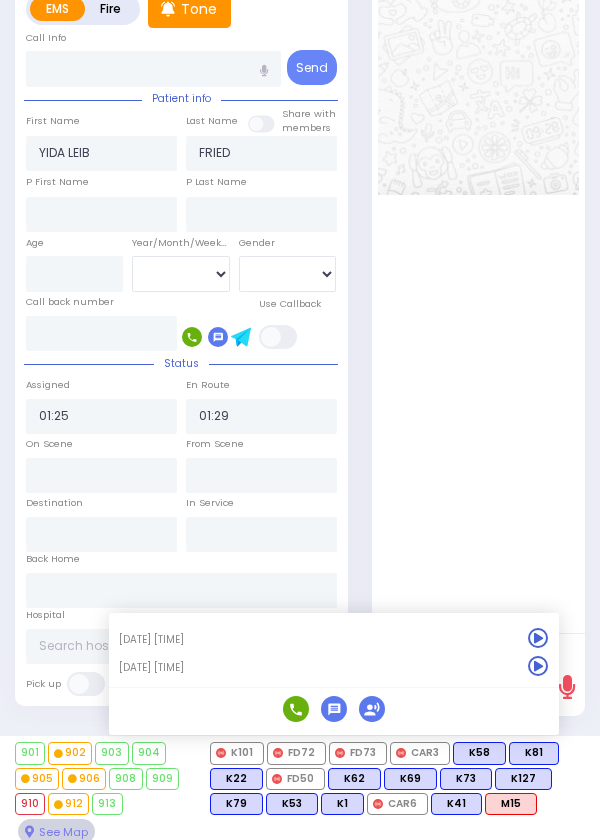 click at bounding box center (478, 19) 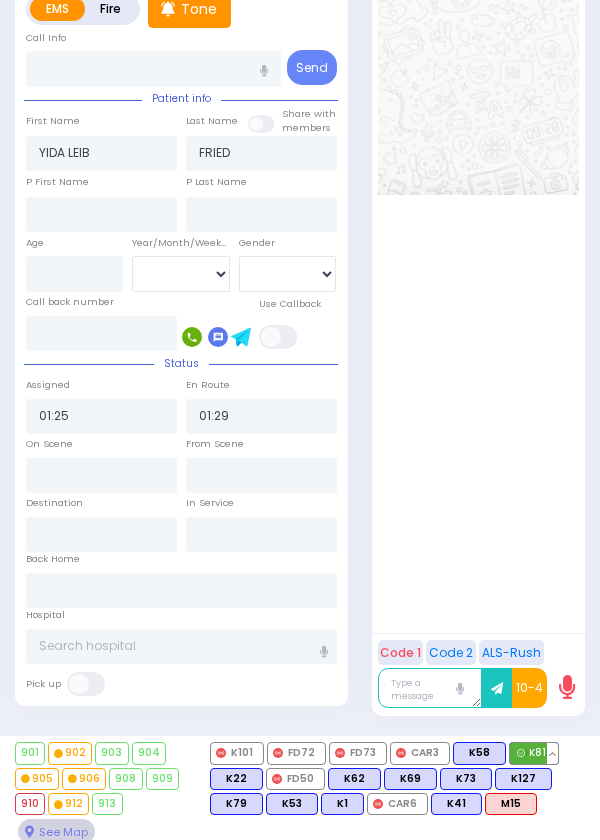 click on "K81" at bounding box center (534, 753) 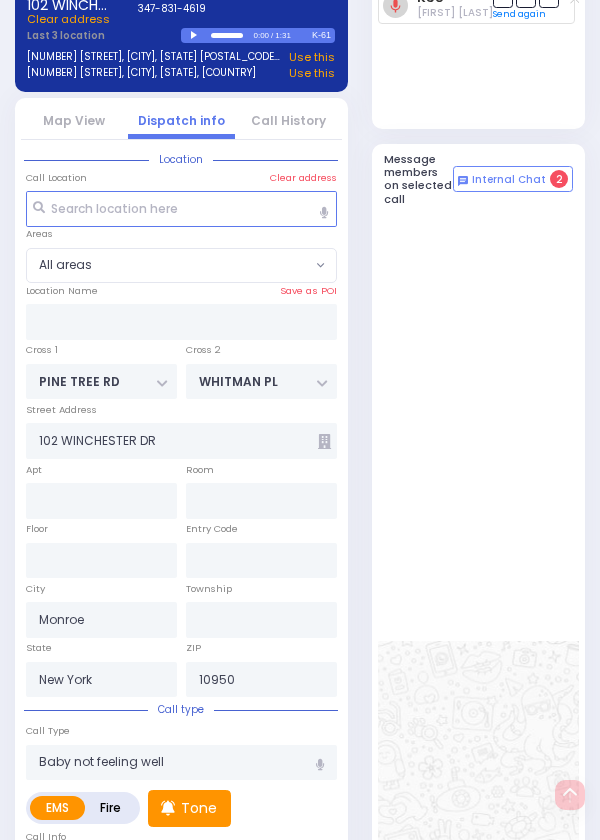 select 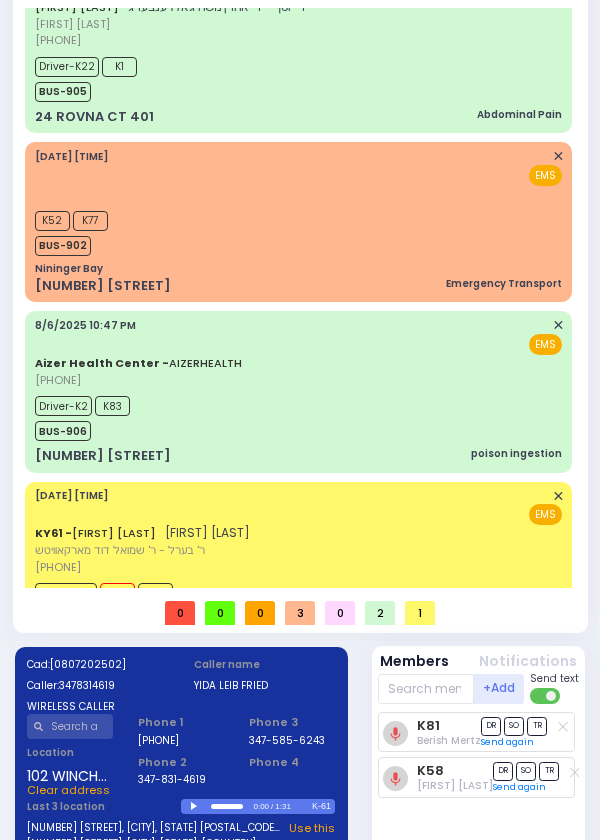 scroll, scrollTop: 203, scrollLeft: 0, axis: vertical 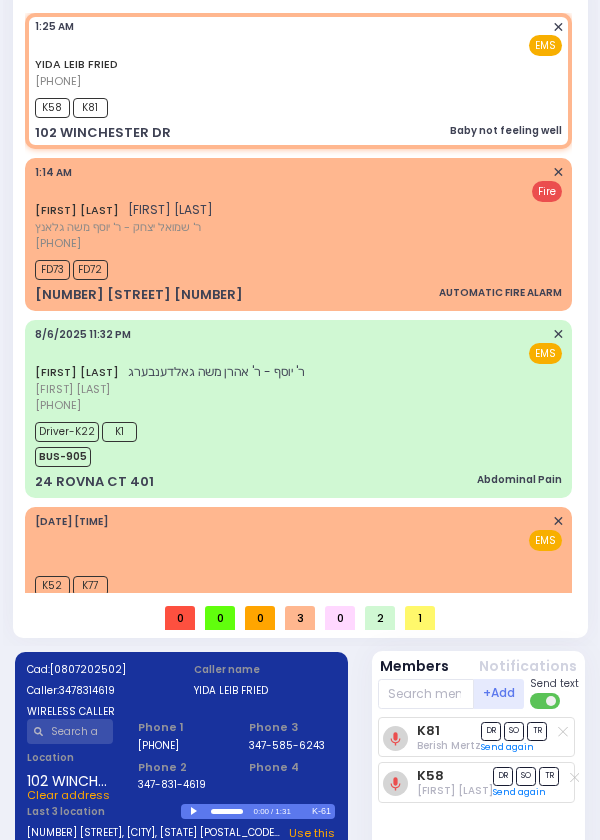 click on "✕" at bounding box center [558, 172] 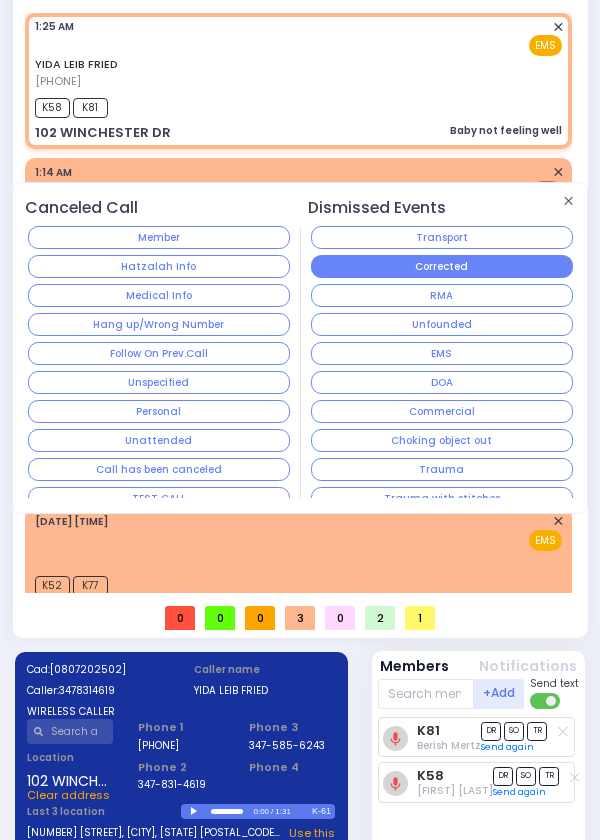 click on "Corrected" at bounding box center [442, 266] 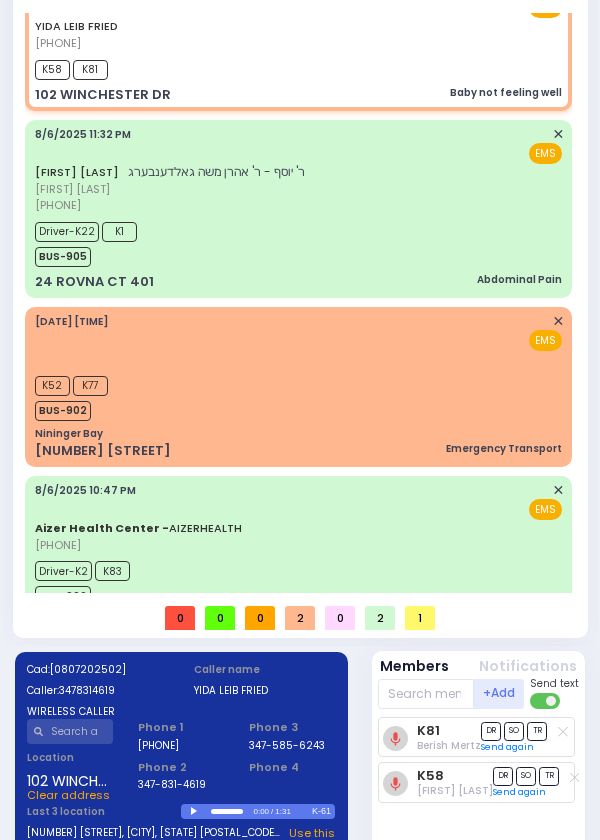 scroll, scrollTop: 0, scrollLeft: 0, axis: both 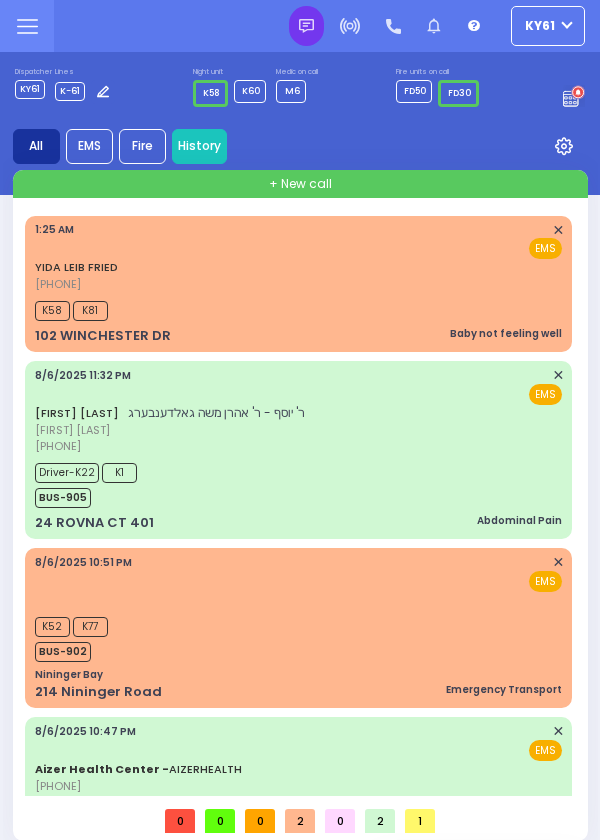 click at bounding box center [306, 26] 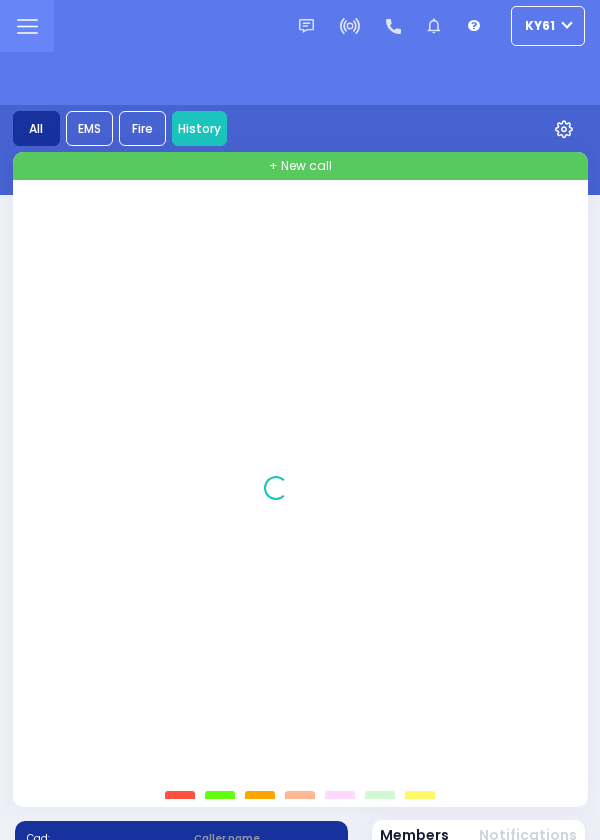 scroll, scrollTop: 0, scrollLeft: 0, axis: both 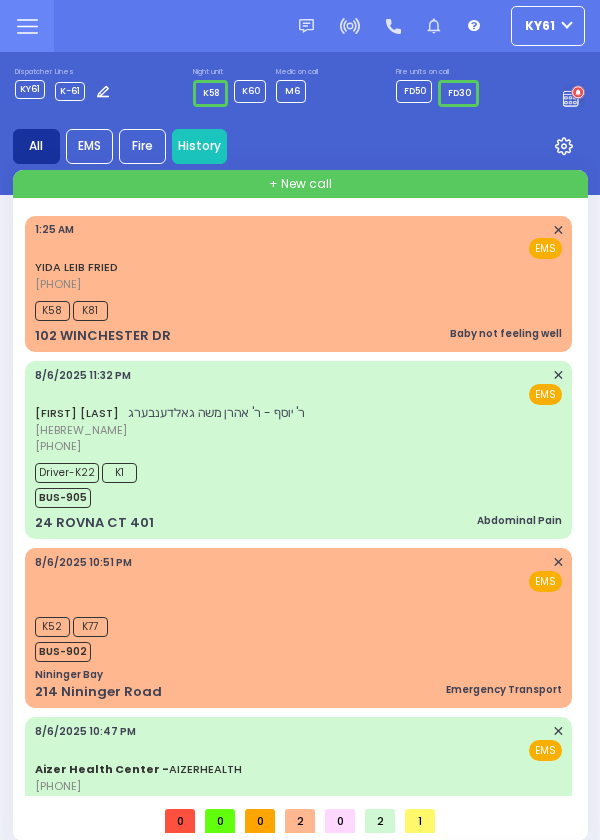 click on "Driver-K22
K1
BUS-905" at bounding box center [298, 483] 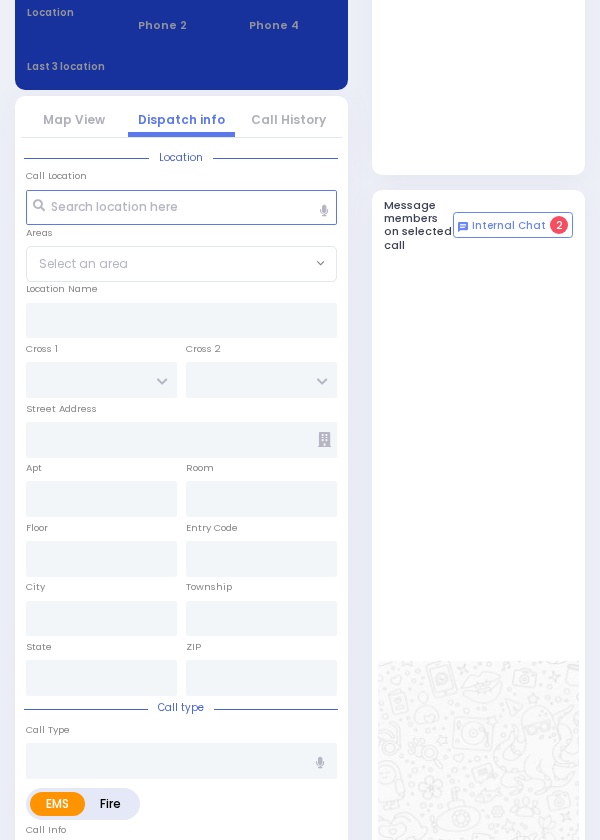 select 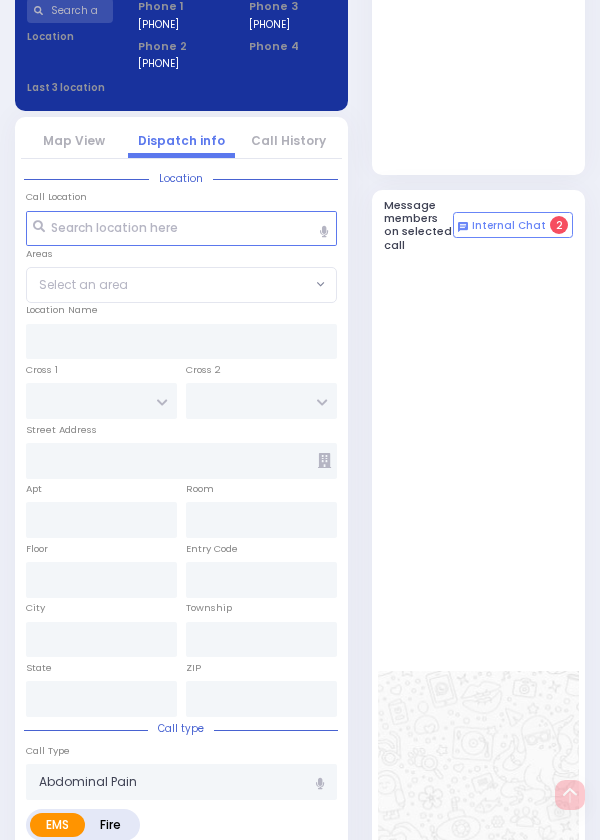 scroll, scrollTop: 951, scrollLeft: 0, axis: vertical 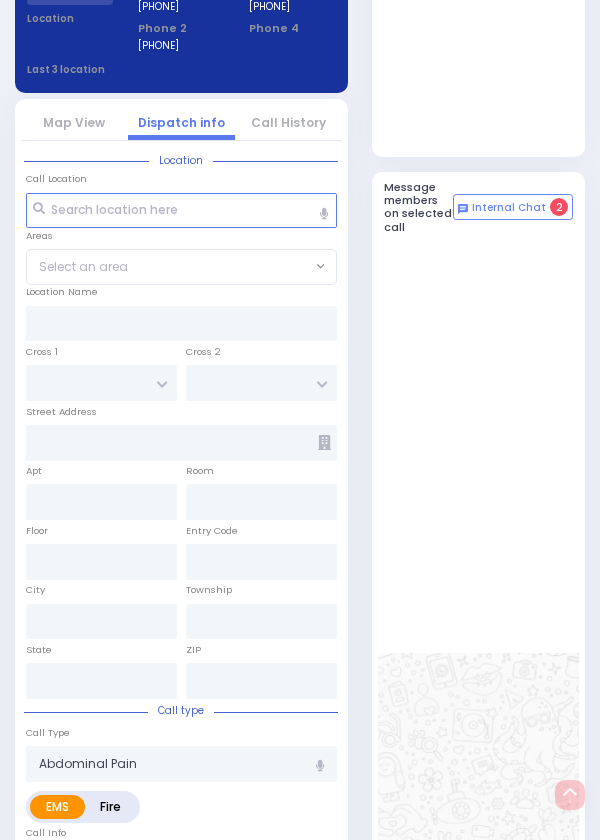 type on "CHEVRON RD" 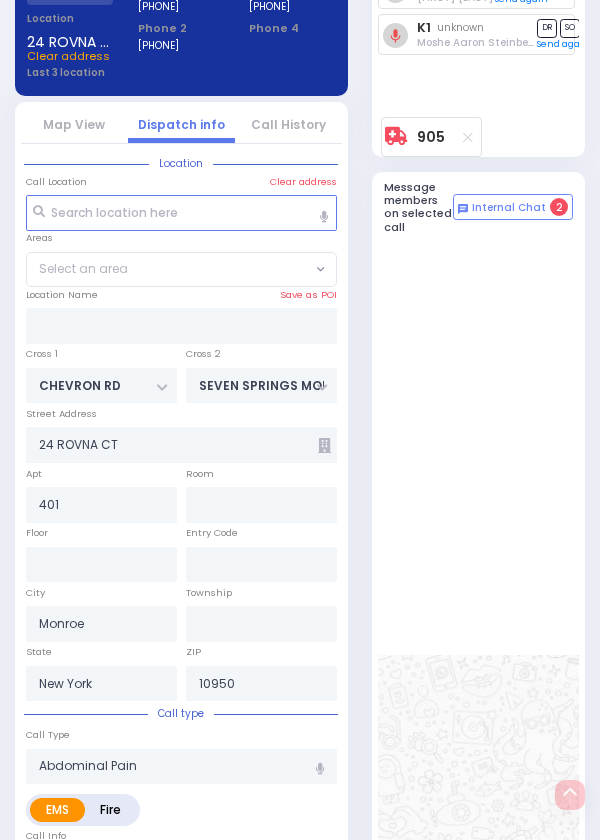 select on "SECTION 5" 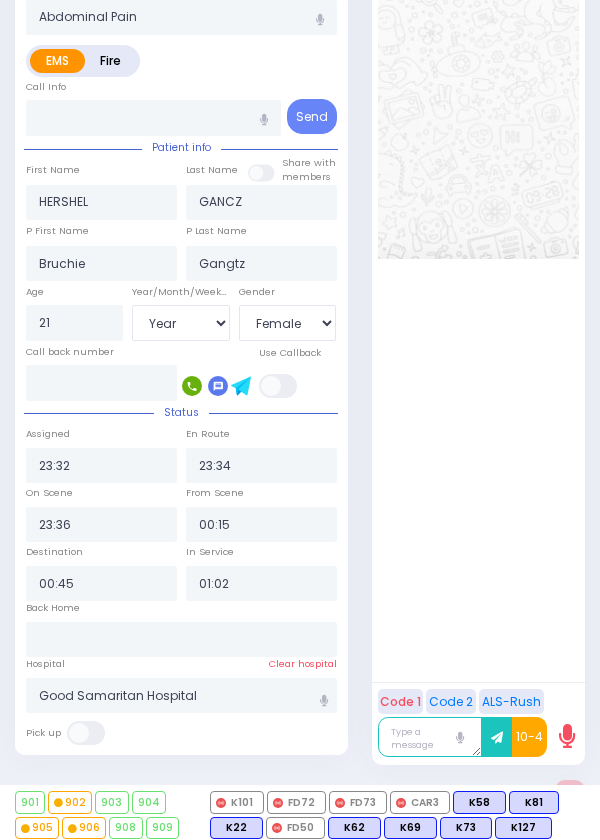 scroll, scrollTop: 1750, scrollLeft: 0, axis: vertical 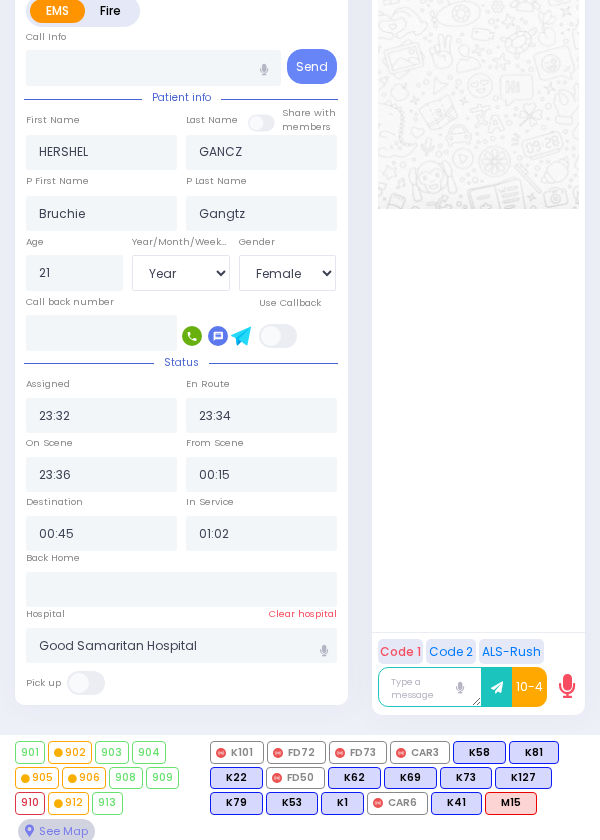 click on "Pick up" at bounding box center [181, 683] 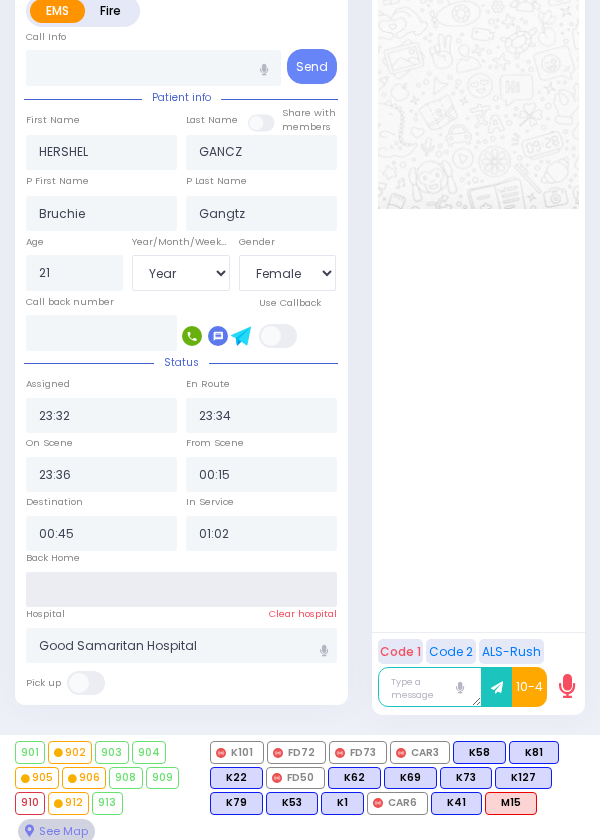 click at bounding box center (181, 590) 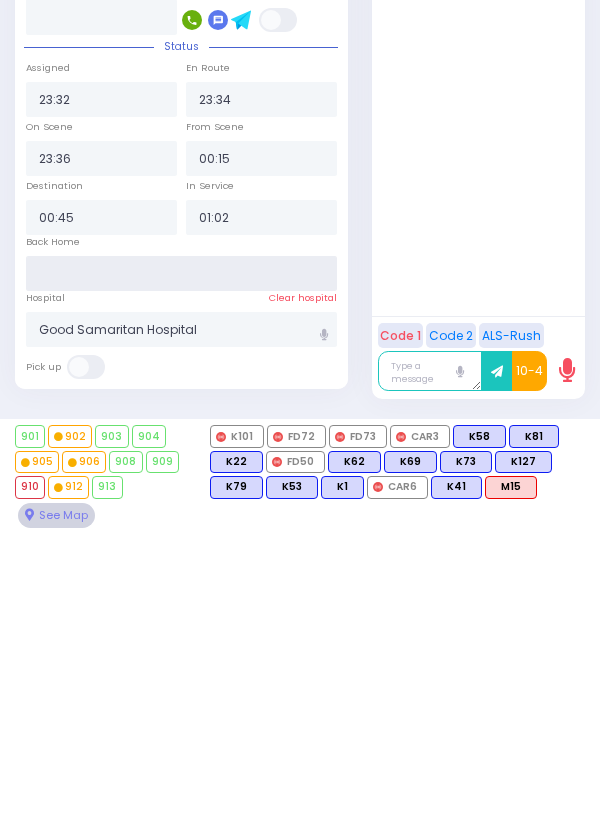 scroll, scrollTop: 1846, scrollLeft: 0, axis: vertical 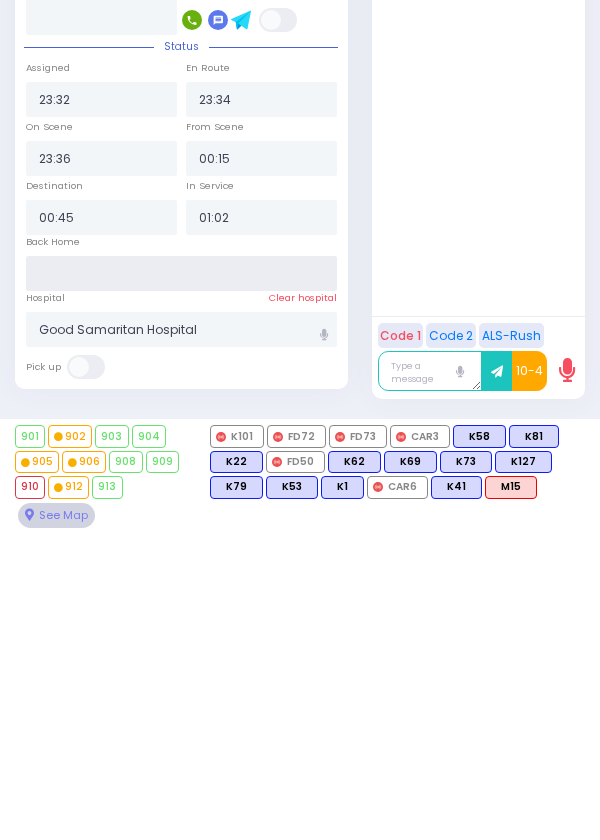 click at bounding box center [181, 580] 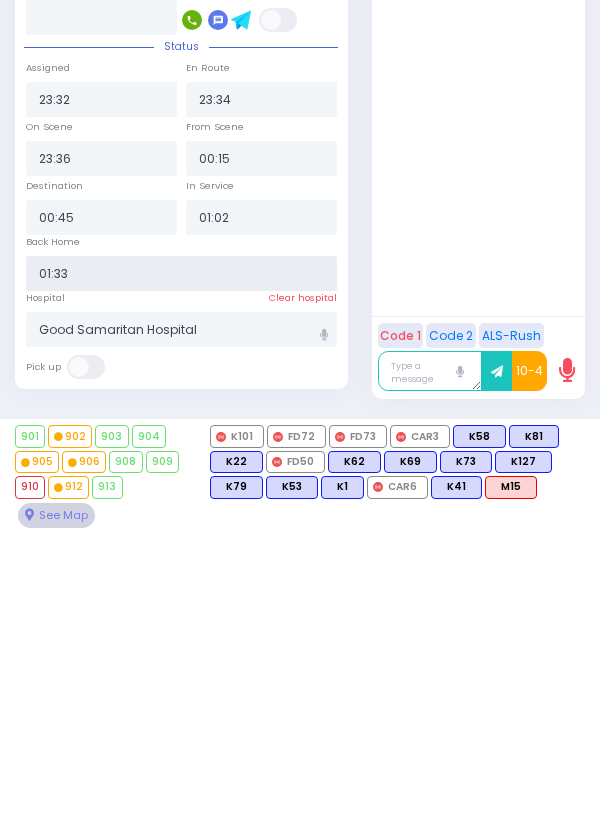 click on "01:33" at bounding box center [181, 580] 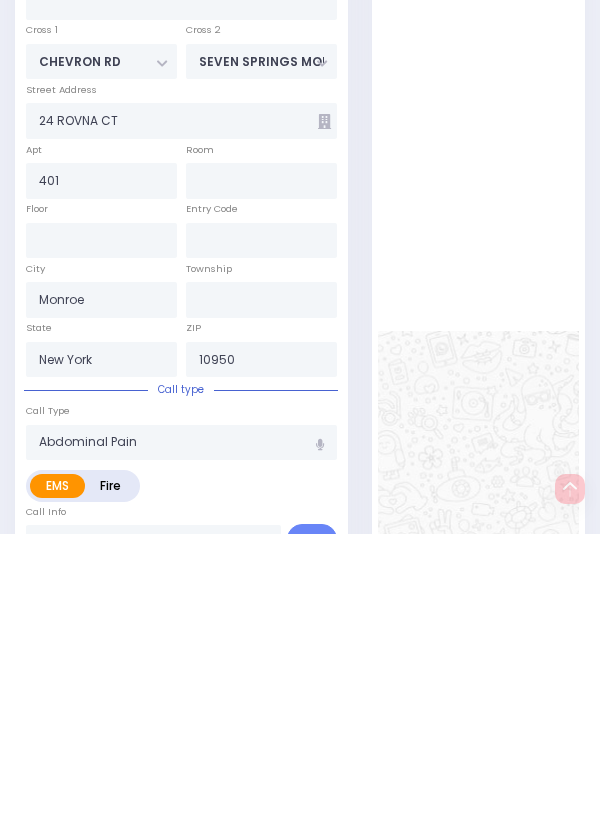 select 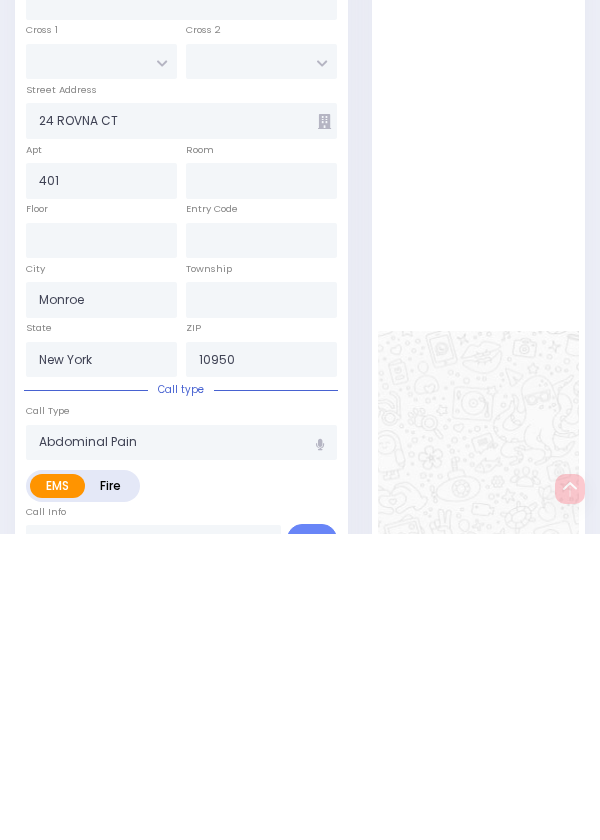 type 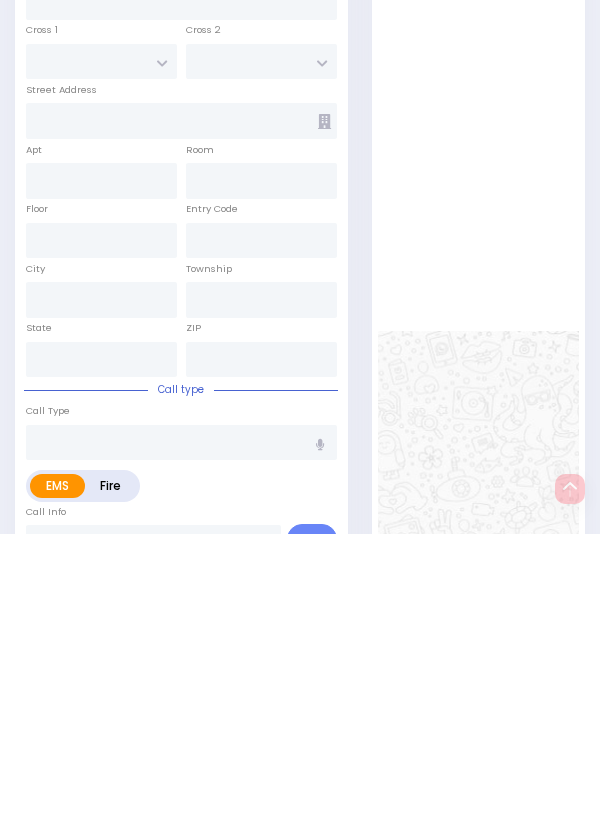 type 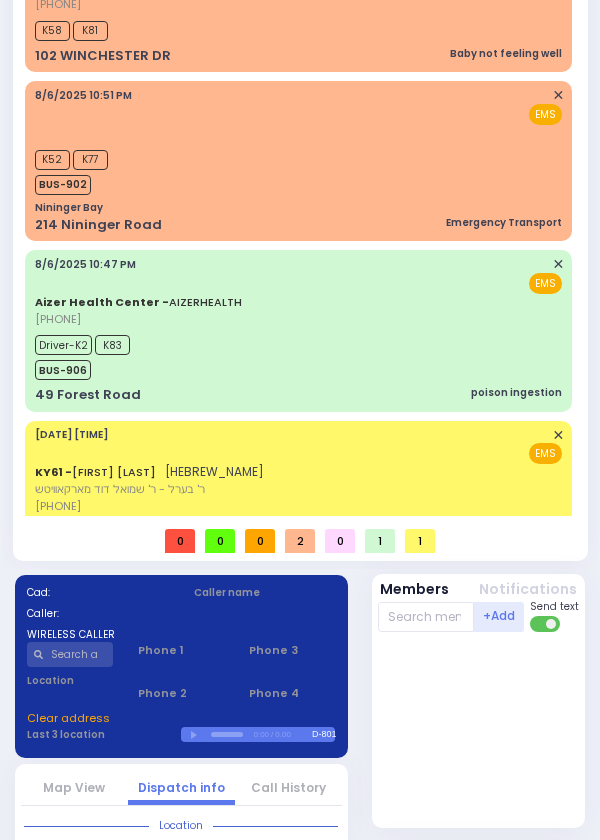 scroll, scrollTop: 267, scrollLeft: 0, axis: vertical 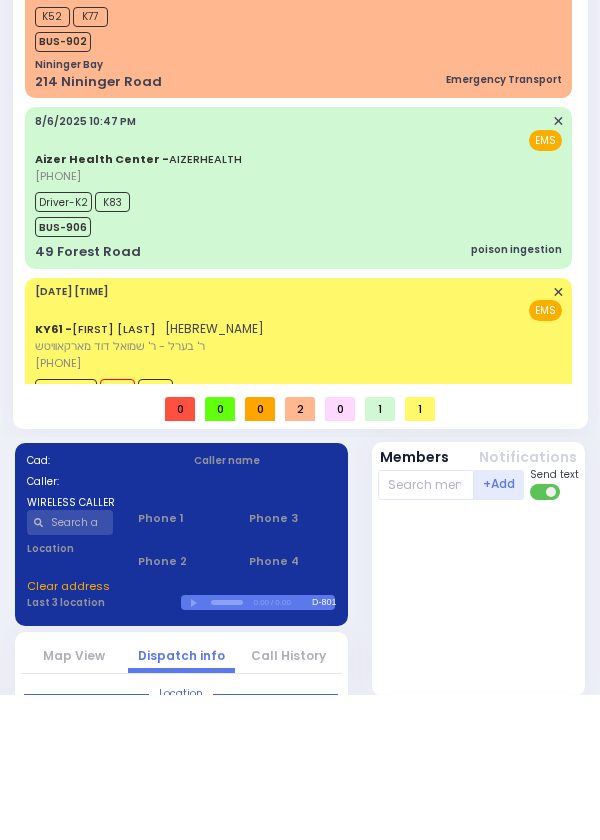 click on "Driver-K79
M6
K75
BUS-912" at bounding box center (298, 544) 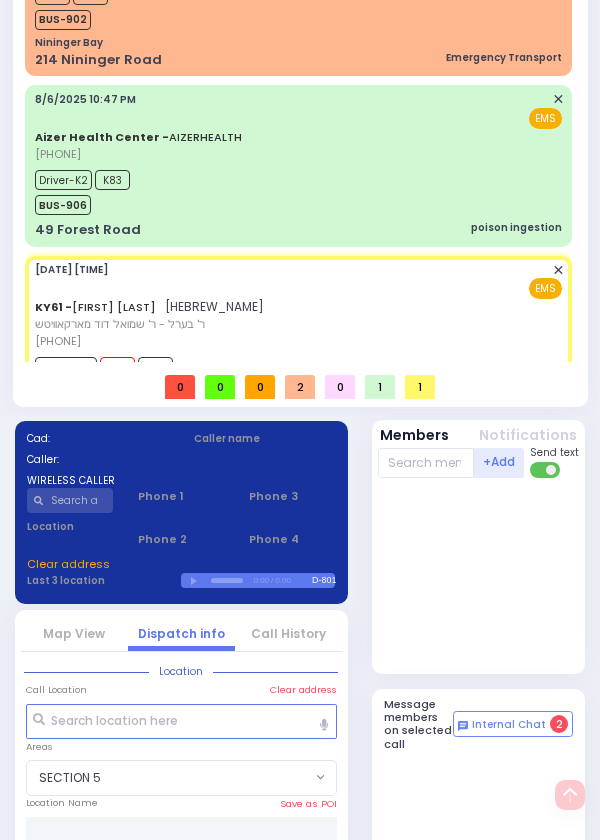 scroll, scrollTop: 425, scrollLeft: 0, axis: vertical 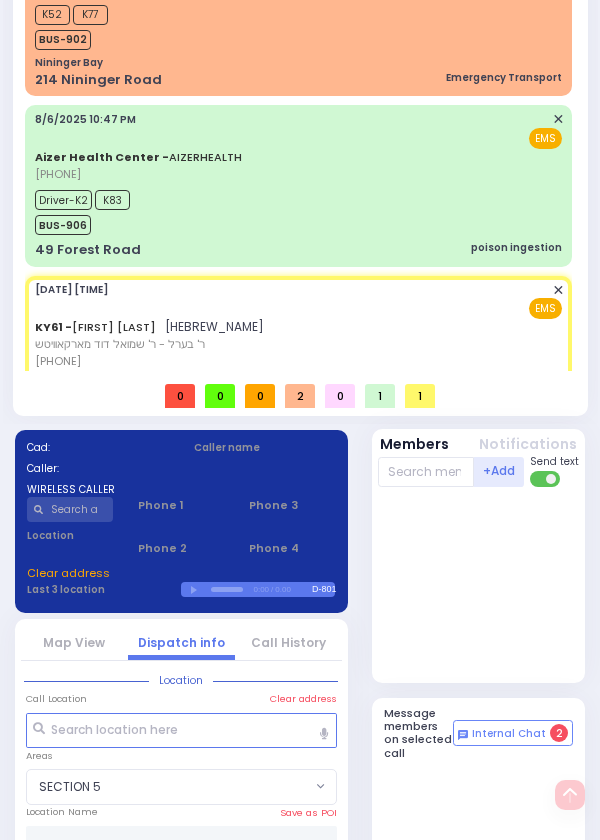 click on "Driver-K79
M6
K75
BUS-912" at bounding box center (298, 397) 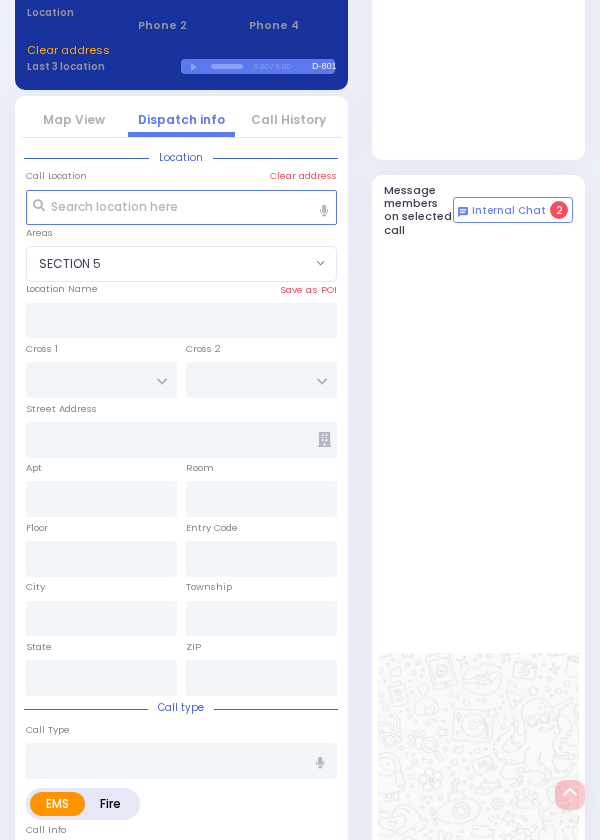 select 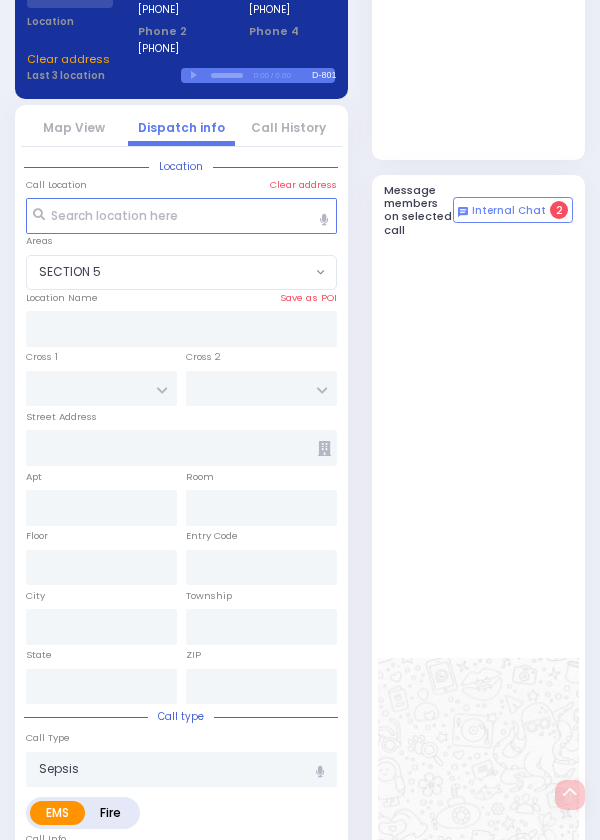 scroll, scrollTop: 951, scrollLeft: 0, axis: vertical 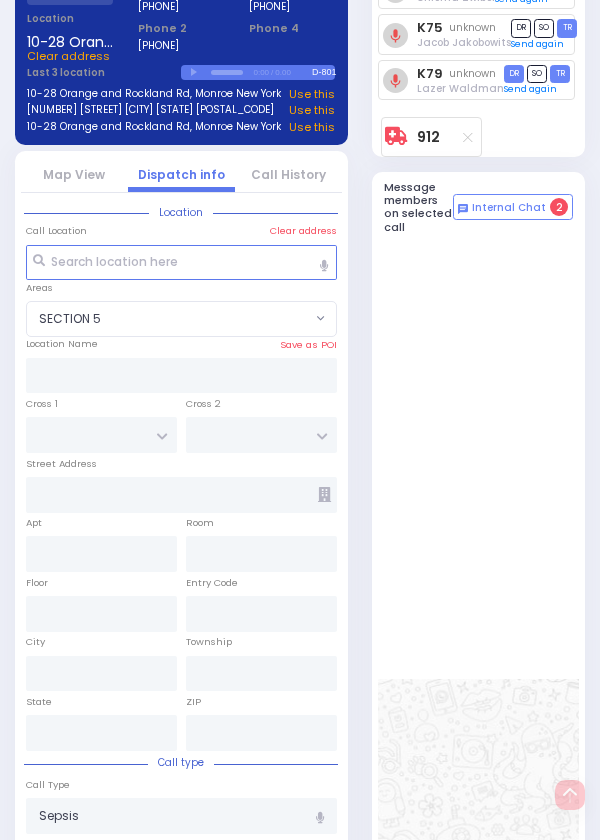 type on "129 SHORTLINE DEPOT" 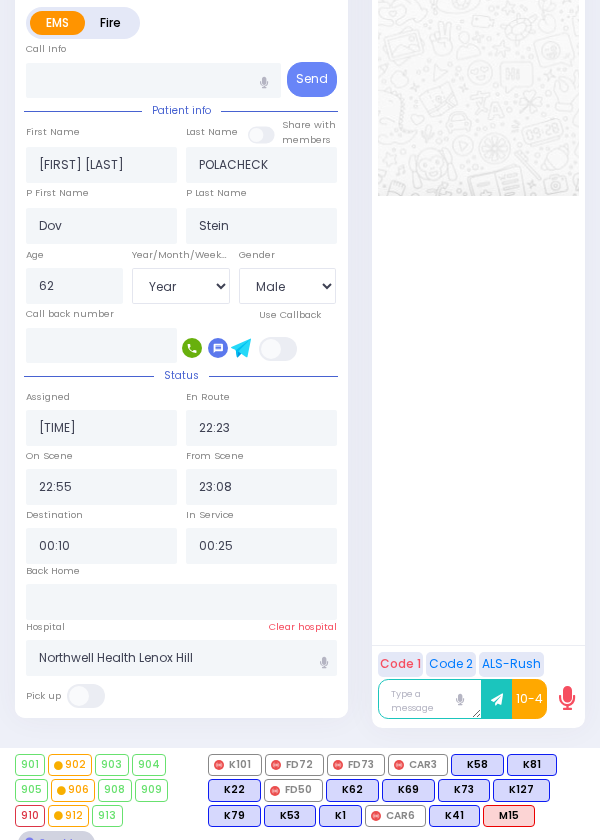 scroll, scrollTop: 1799, scrollLeft: 0, axis: vertical 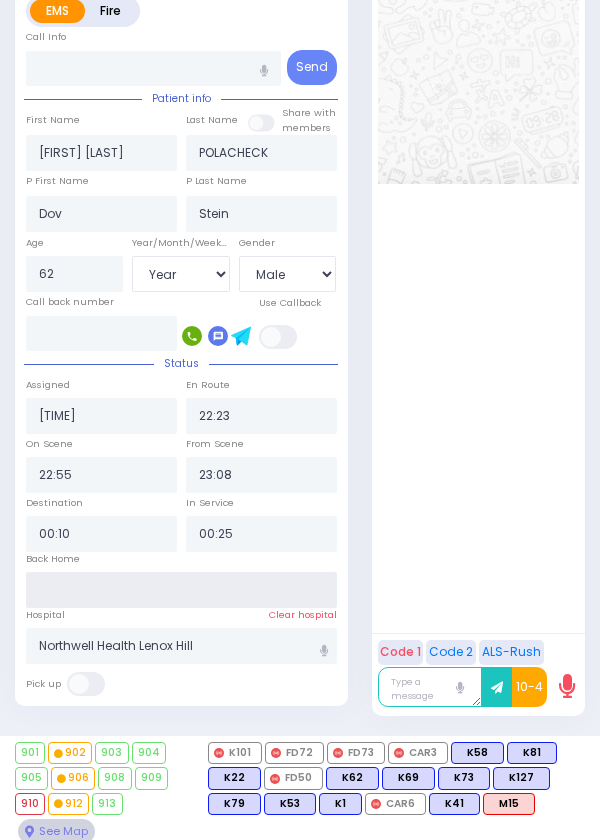 click at bounding box center (181, 590) 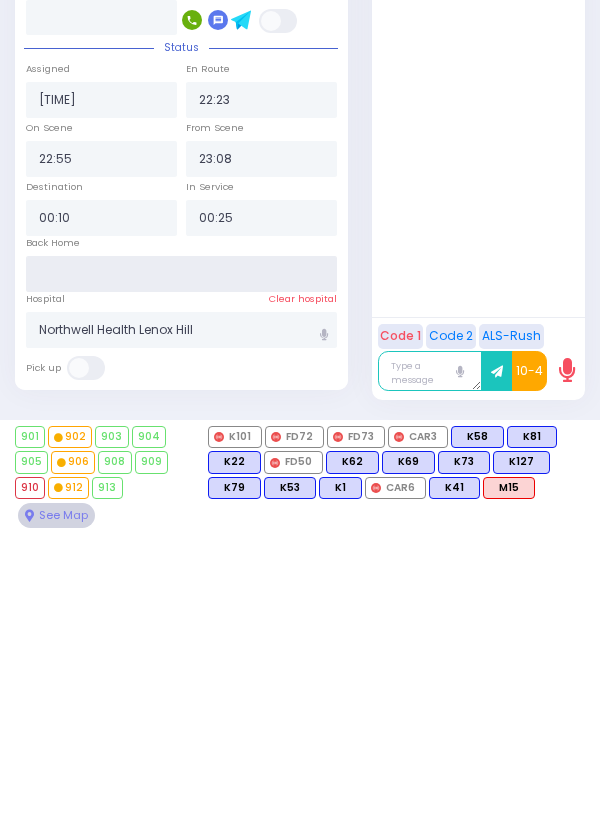 scroll, scrollTop: 1895, scrollLeft: 0, axis: vertical 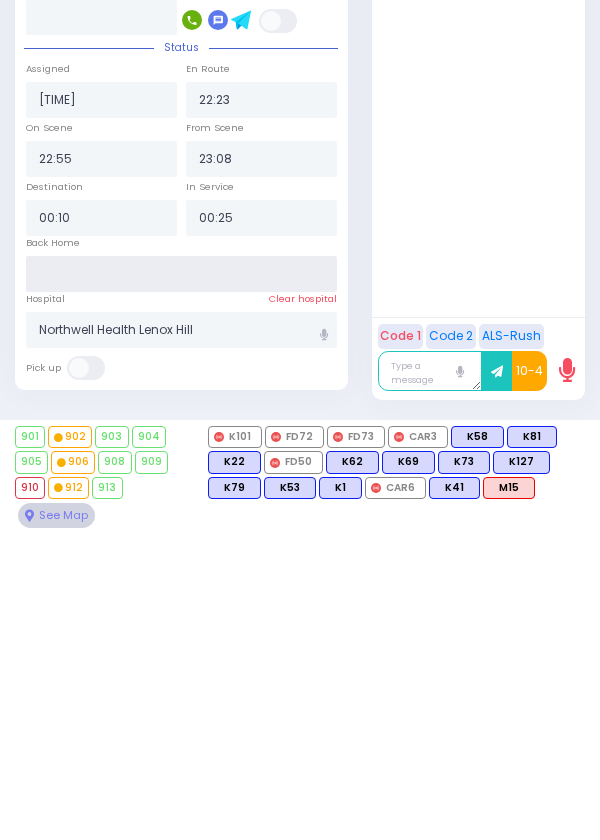 click at bounding box center (181, 580) 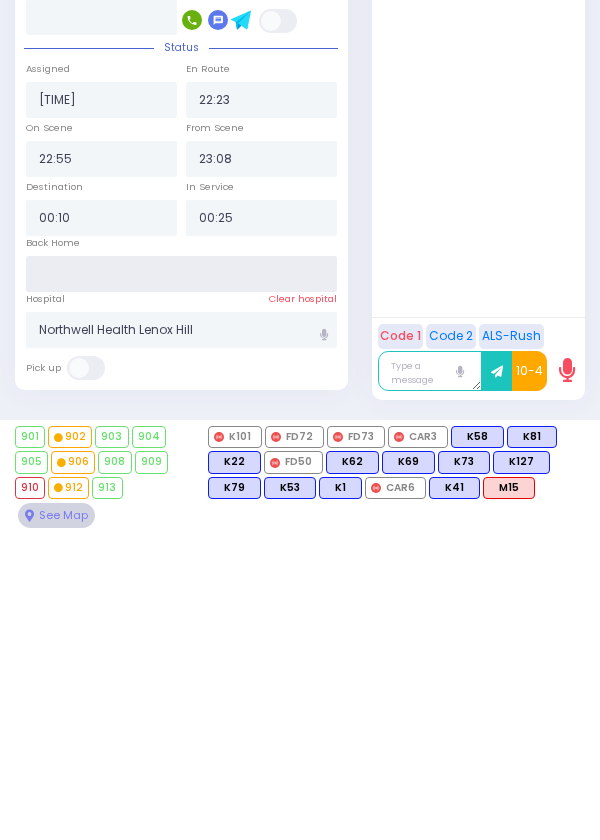 click at bounding box center (181, 580) 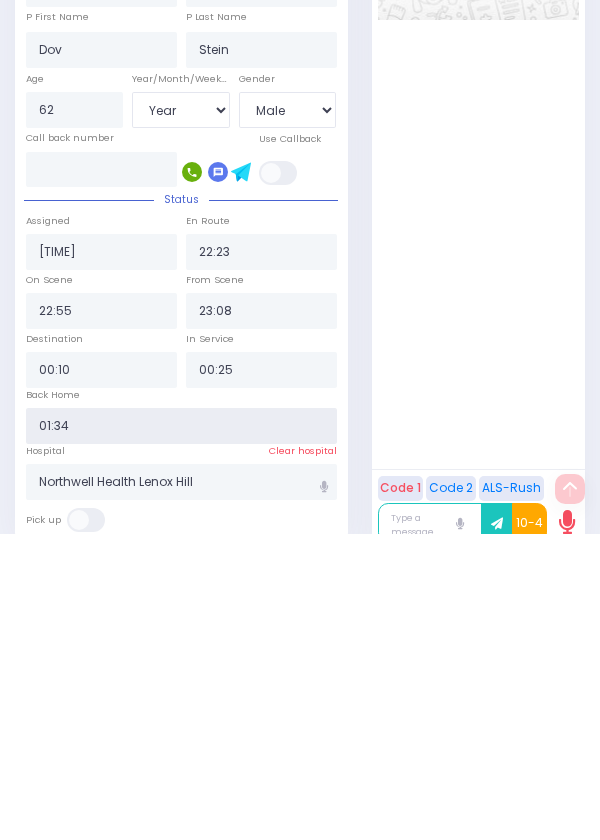 select 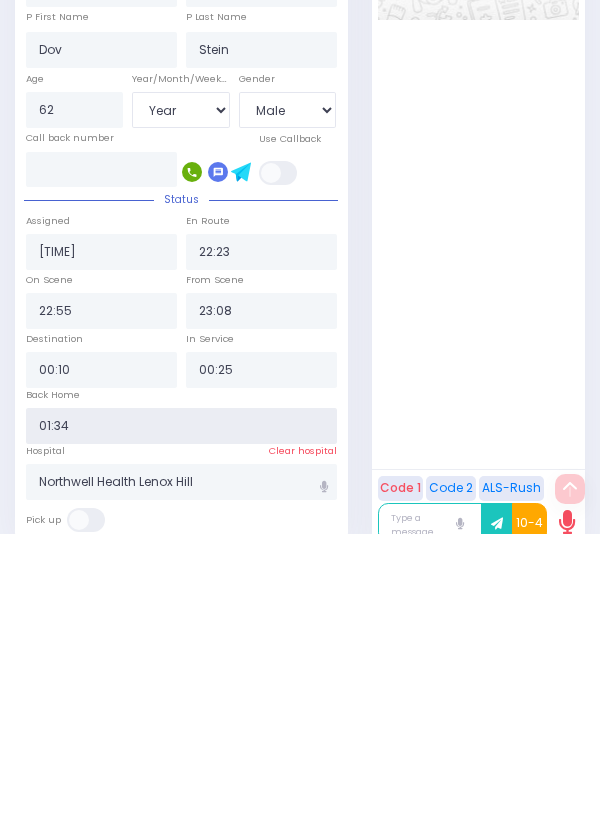 type 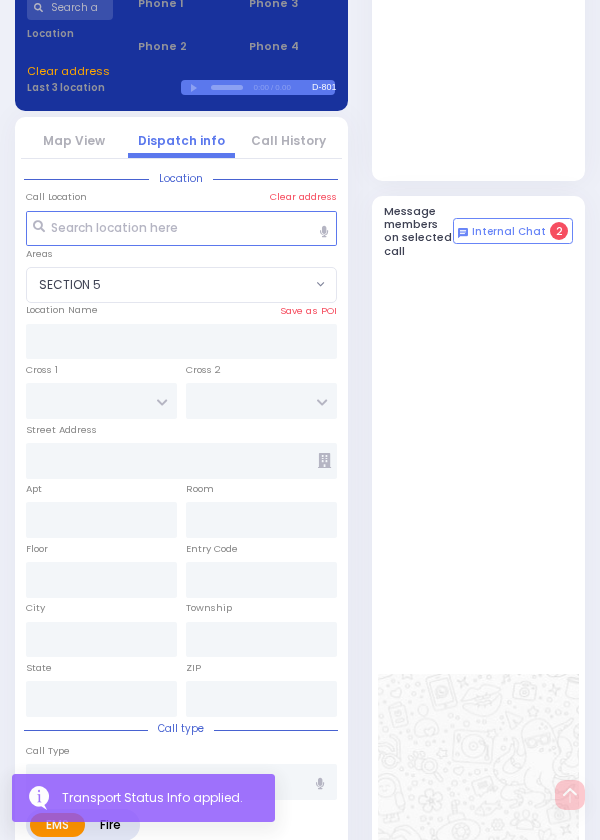 scroll, scrollTop: 926, scrollLeft: 0, axis: vertical 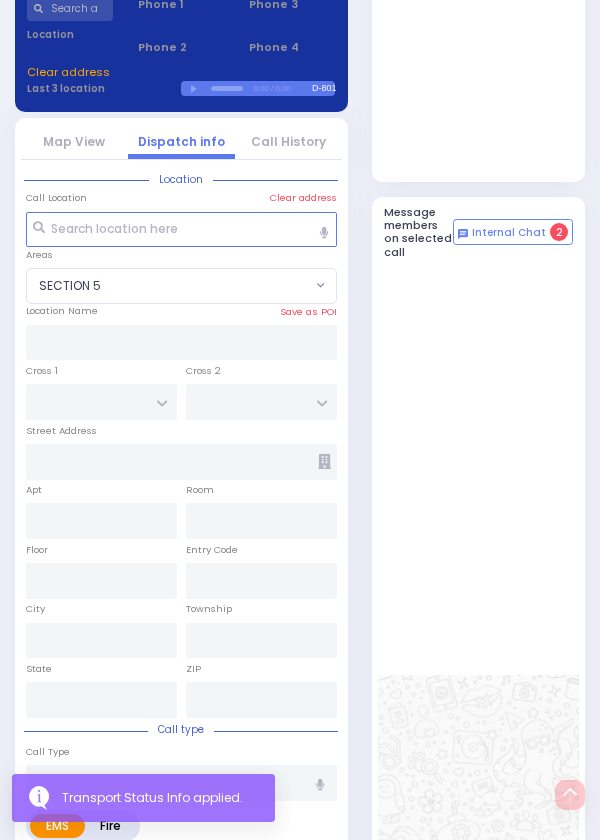 click at bounding box center [478, 88] 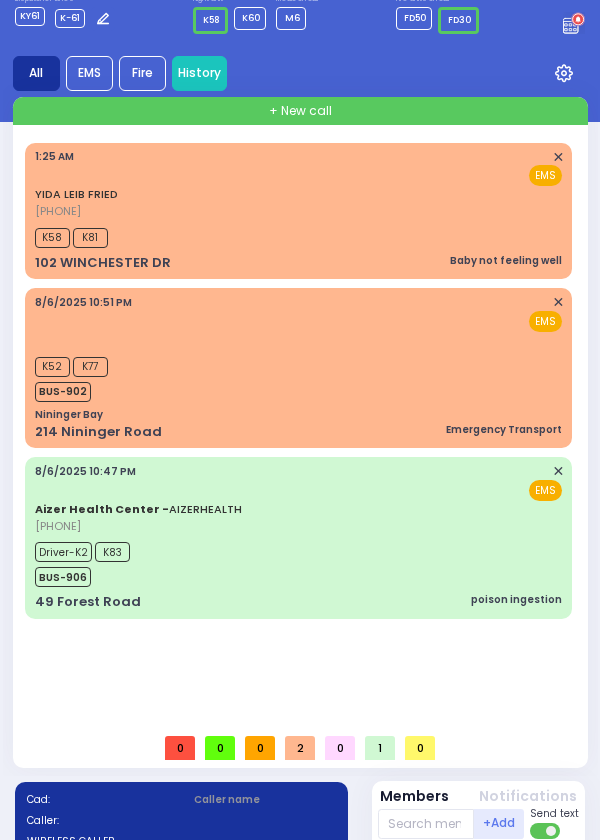 scroll, scrollTop: 69, scrollLeft: 0, axis: vertical 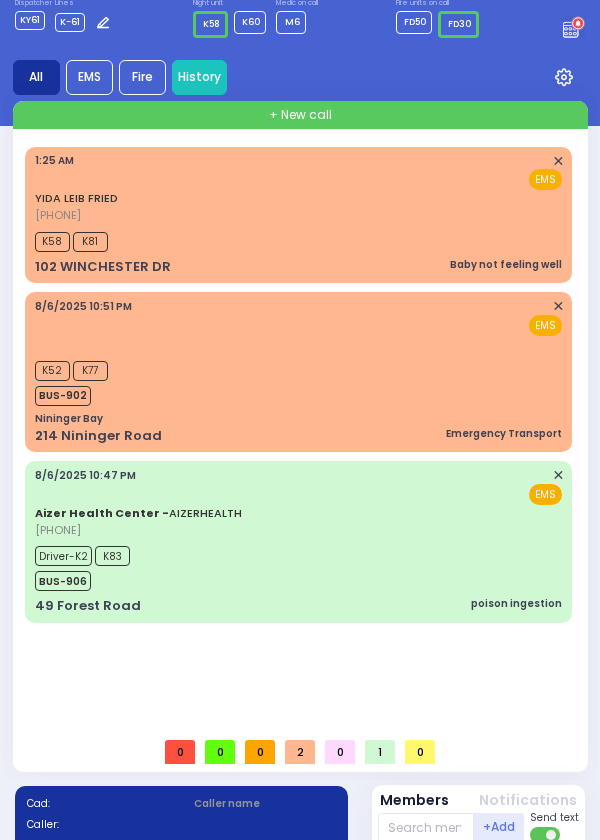 click on "Aizer Health Center -  AIZERHEALTH
(845) 782-3242
8/6/2025 10:47 PM
✕
EMS" at bounding box center [298, 502] 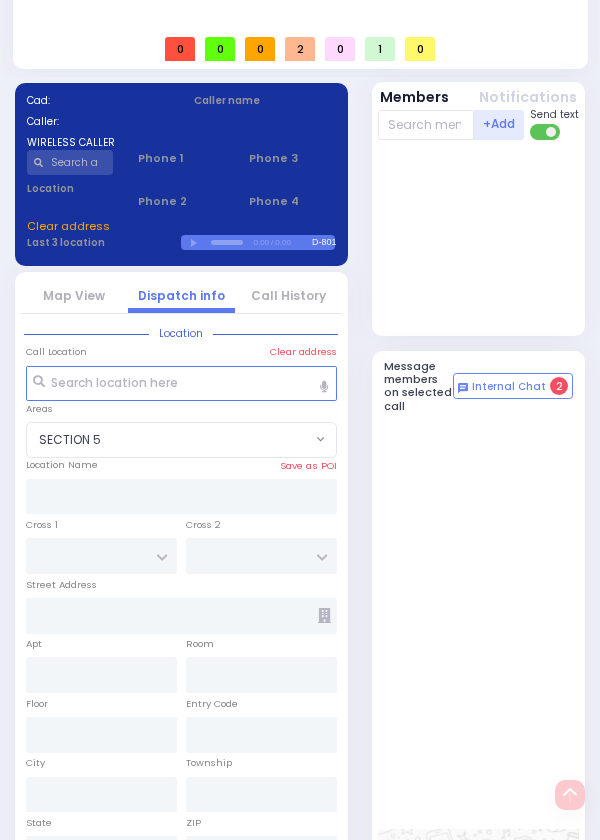 scroll, scrollTop: 951, scrollLeft: 0, axis: vertical 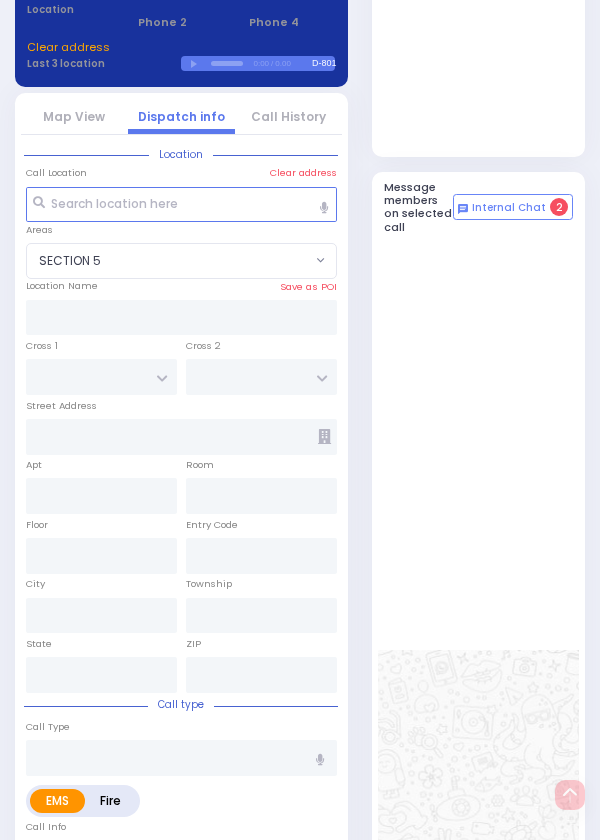 select 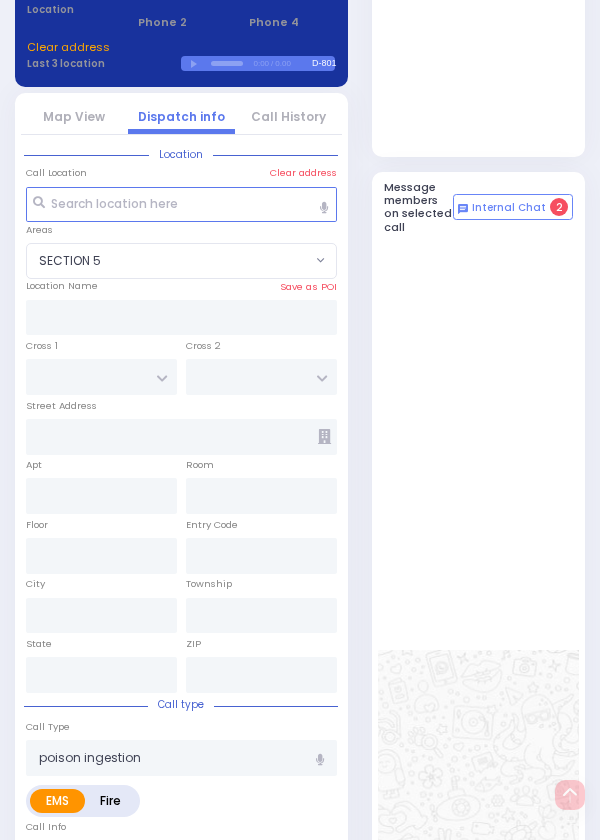 type on "49 Forest Road" 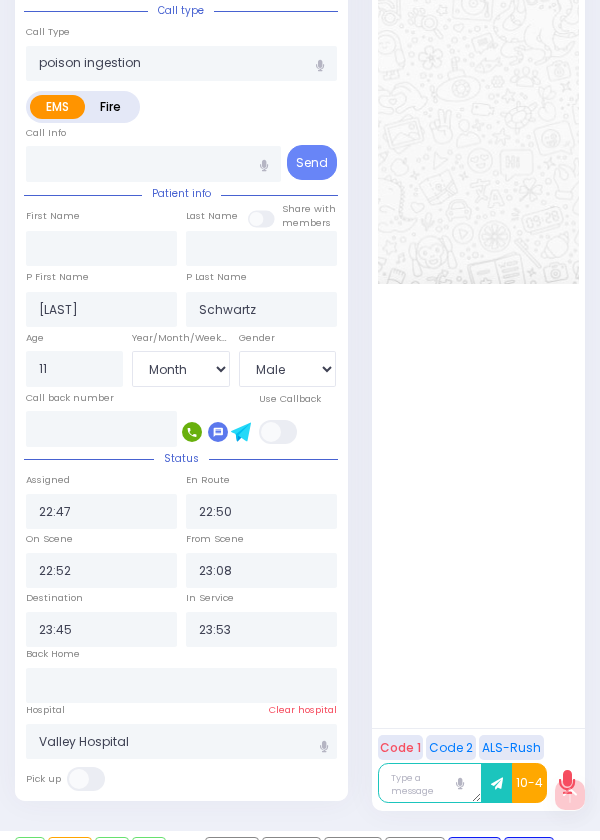 scroll, scrollTop: 1792, scrollLeft: 0, axis: vertical 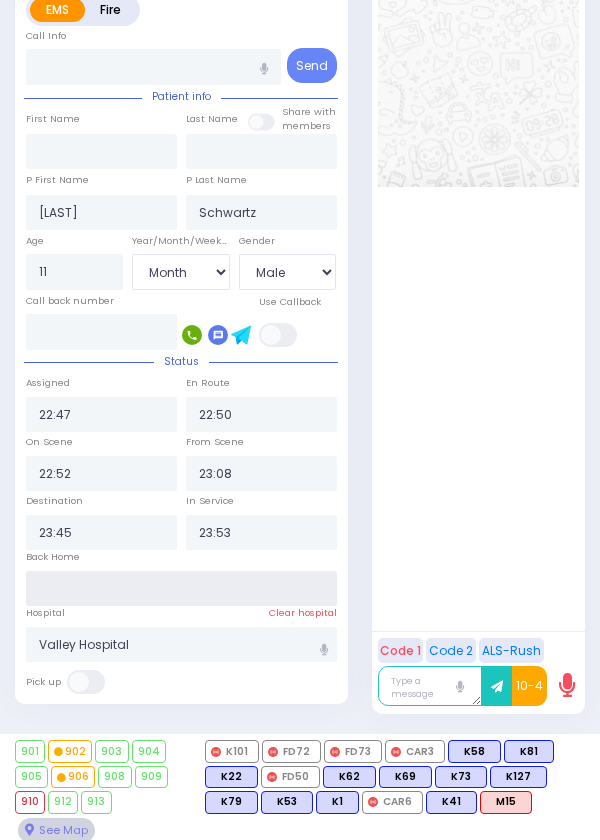 click at bounding box center (181, 589) 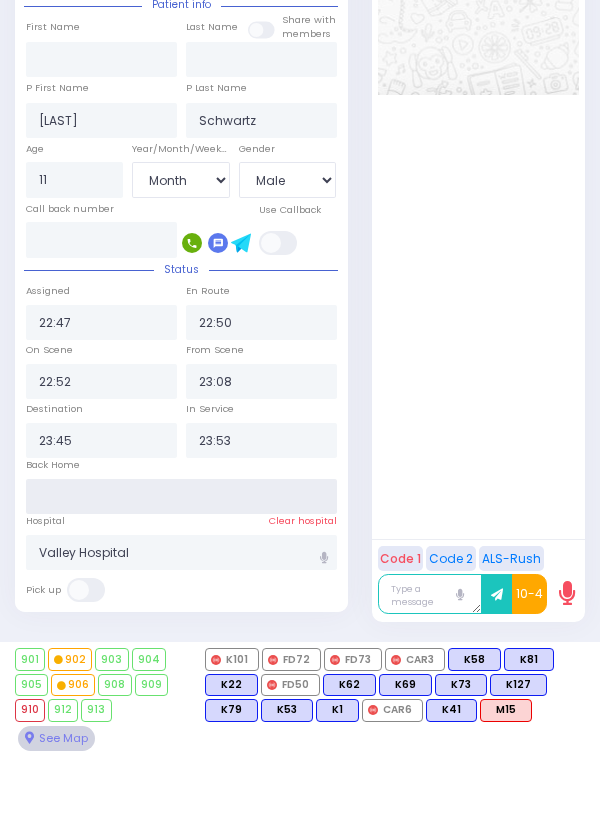 scroll, scrollTop: 1888, scrollLeft: 0, axis: vertical 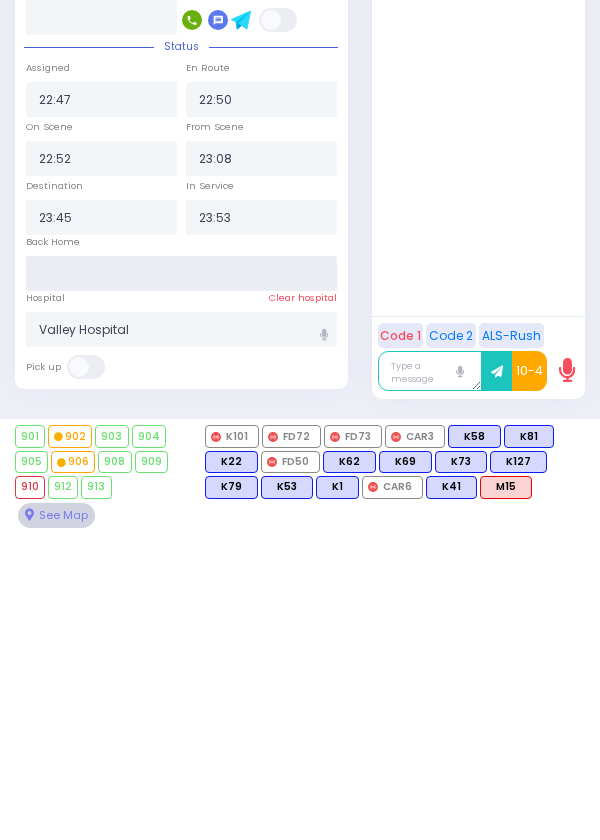 click at bounding box center [181, 580] 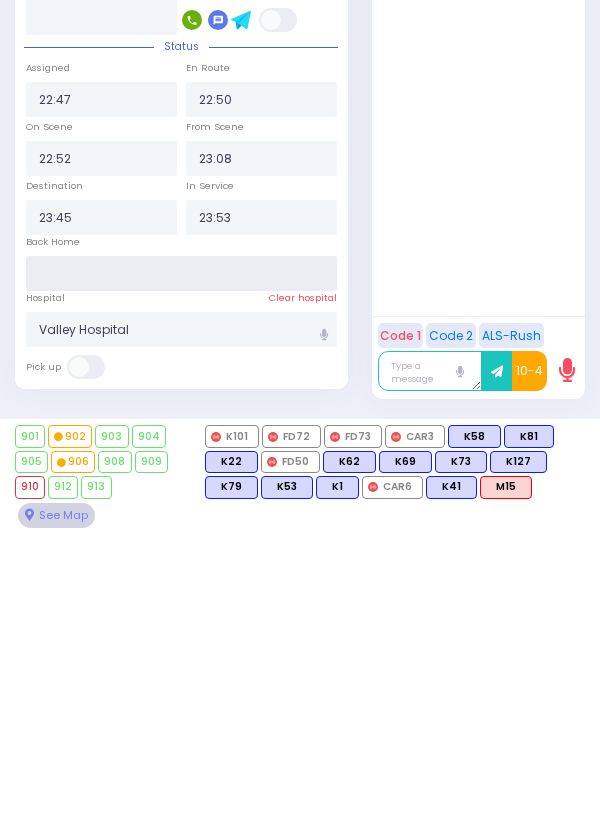 click at bounding box center [181, 580] 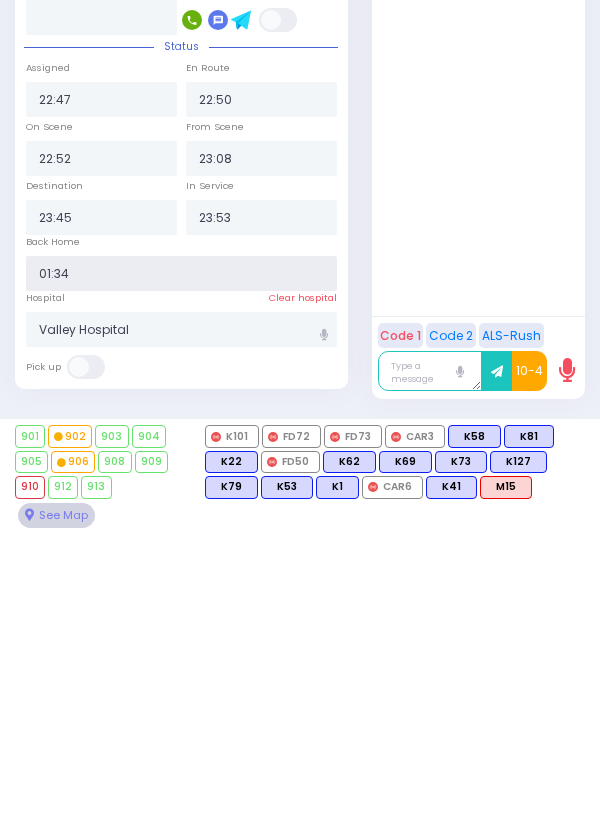 click on "01:34" at bounding box center (181, 580) 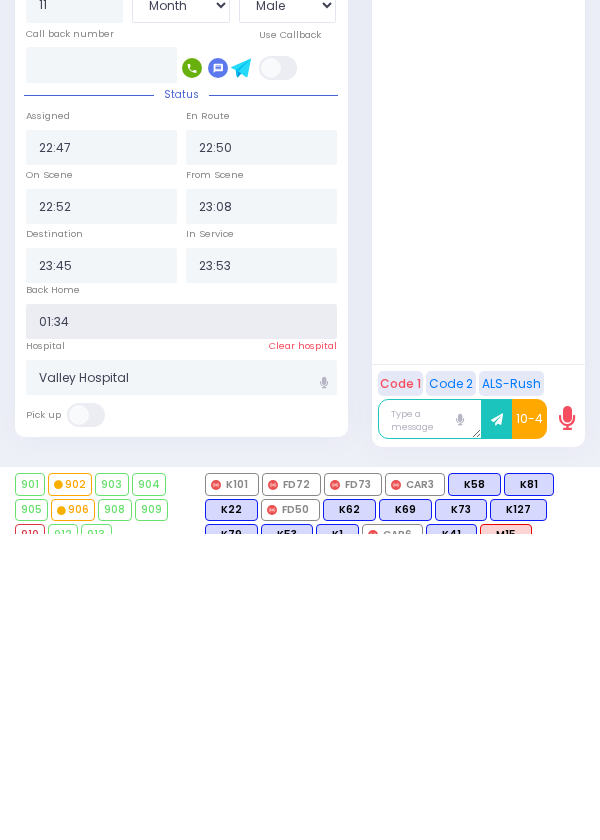 select 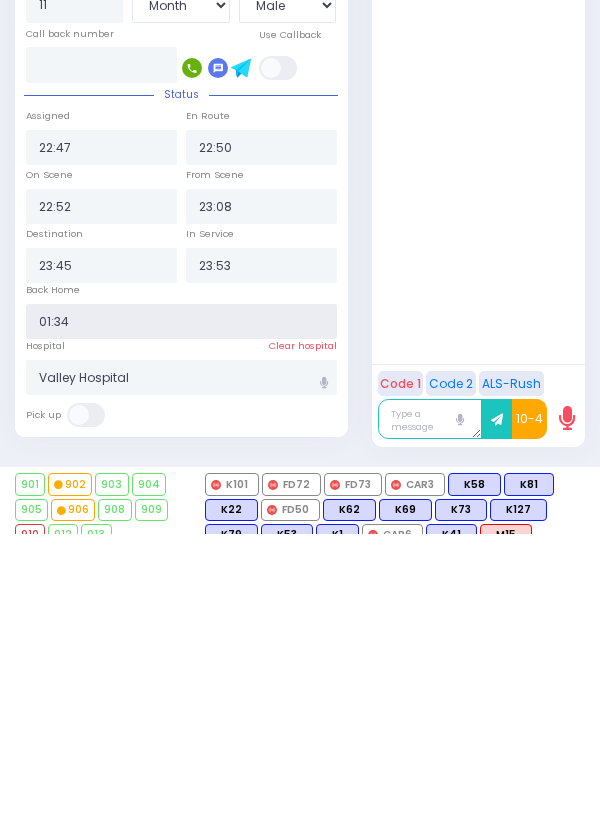 type 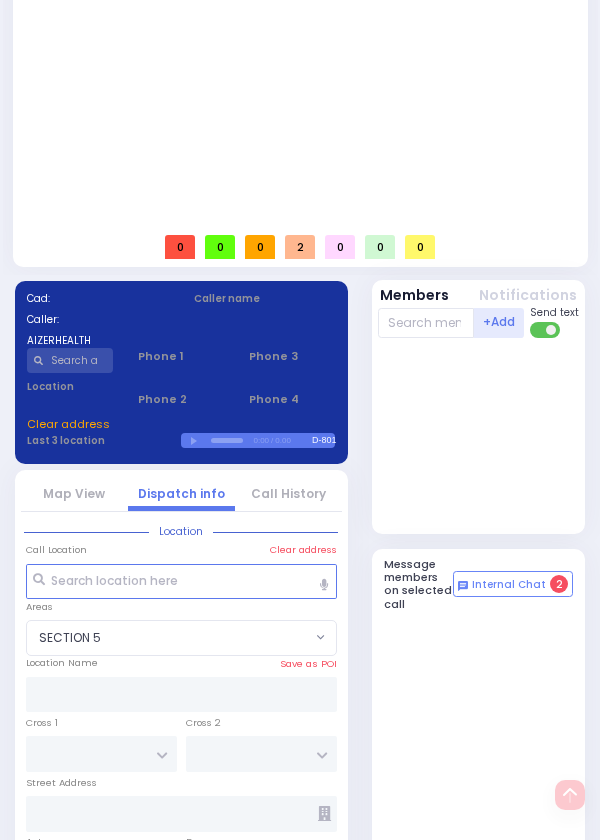 scroll, scrollTop: 544, scrollLeft: 0, axis: vertical 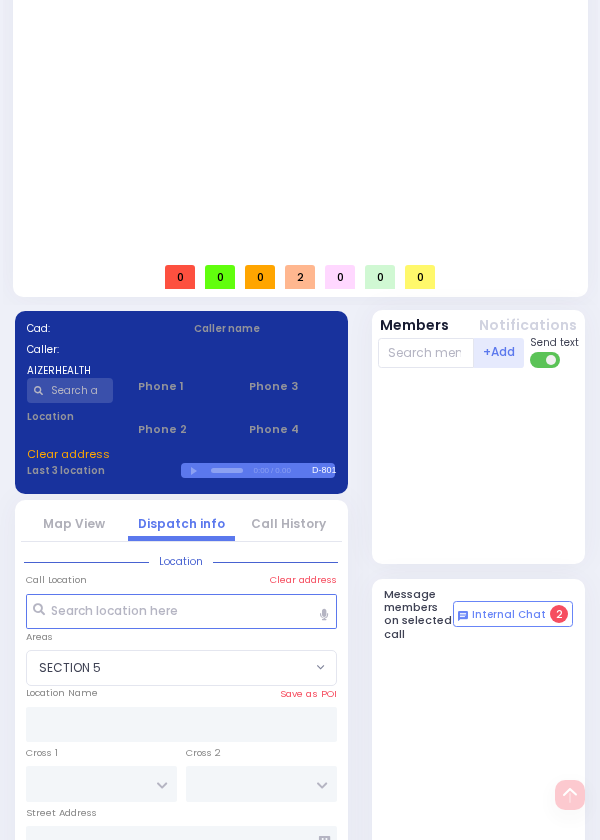 click on "YIDA LEIB FRIED
(347) 831-4619
1:25 AM
✕
K58 K81   K52 K77" at bounding box center [302, -38] 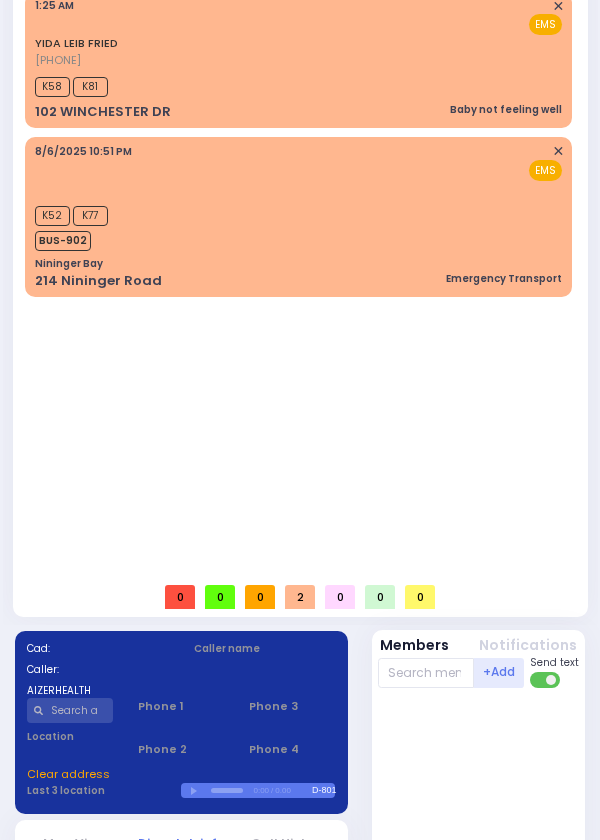 scroll, scrollTop: 0, scrollLeft: 0, axis: both 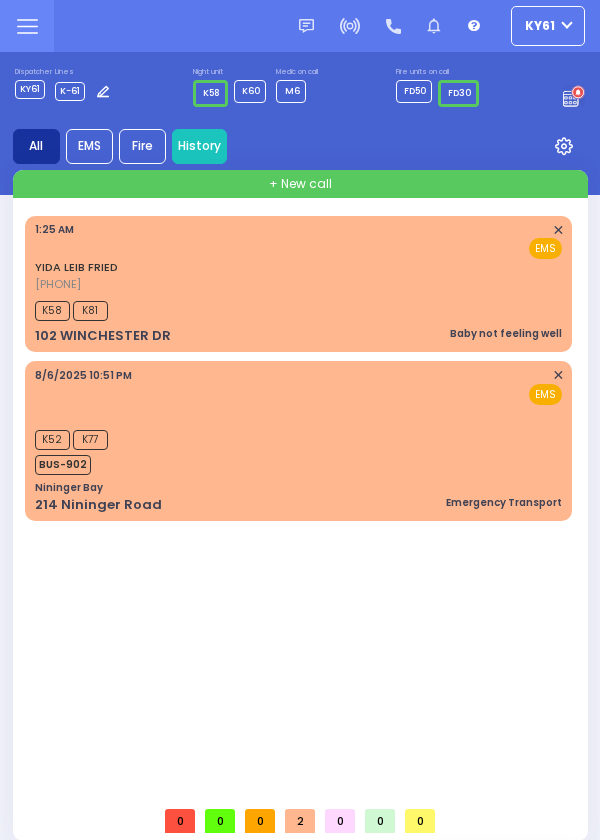click on "K52
K77
BUS-902" at bounding box center (298, 450) 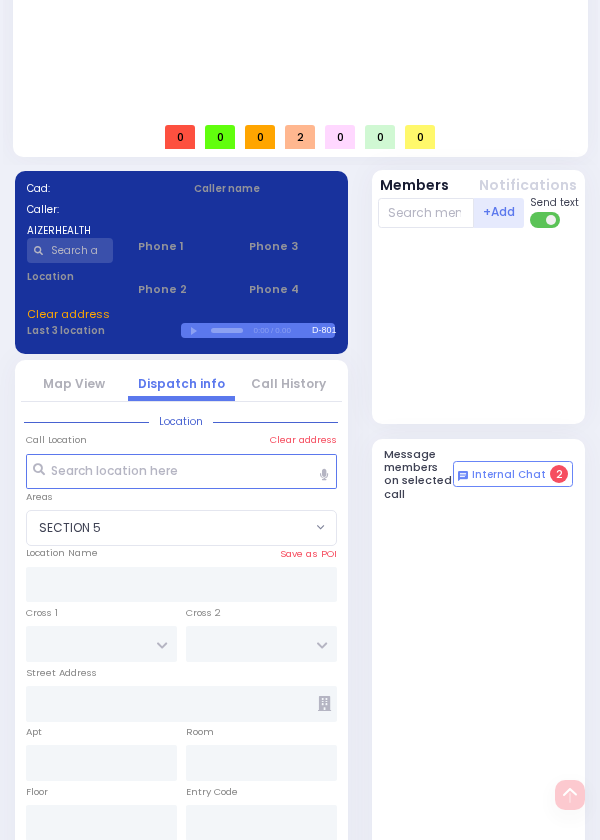 select 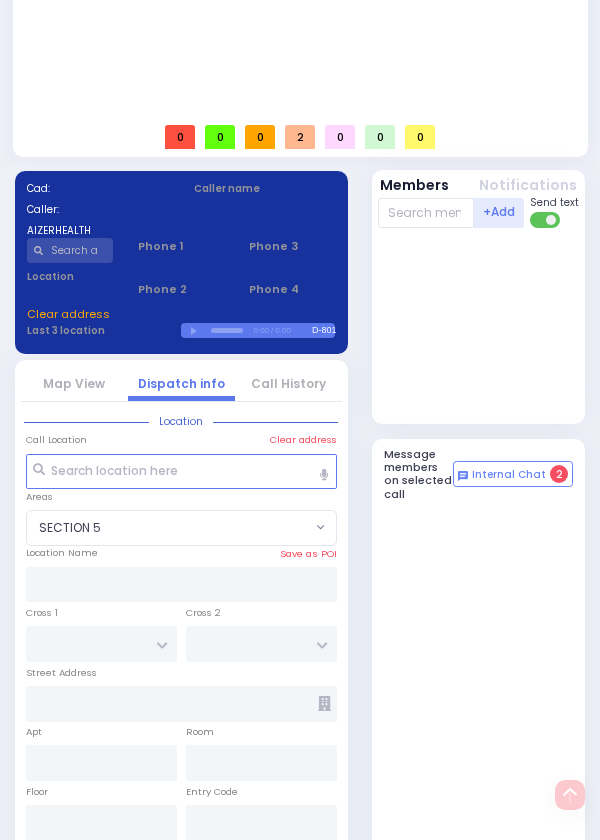 type on "Emergency Transport" 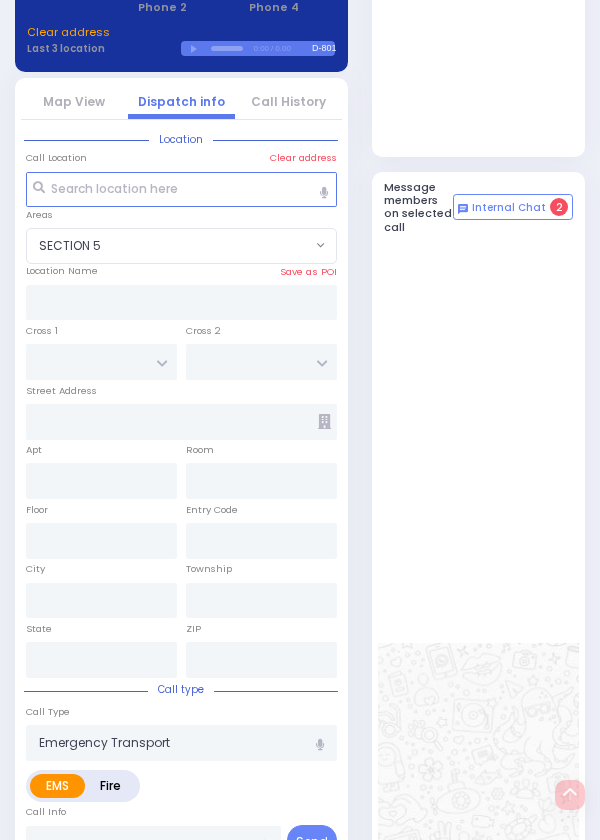 type on "Nininger Bay" 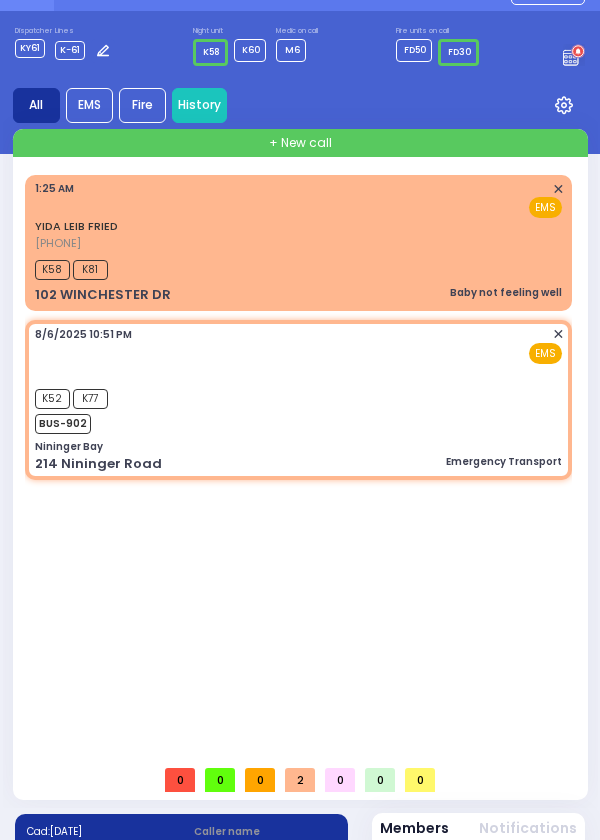 scroll, scrollTop: 0, scrollLeft: 0, axis: both 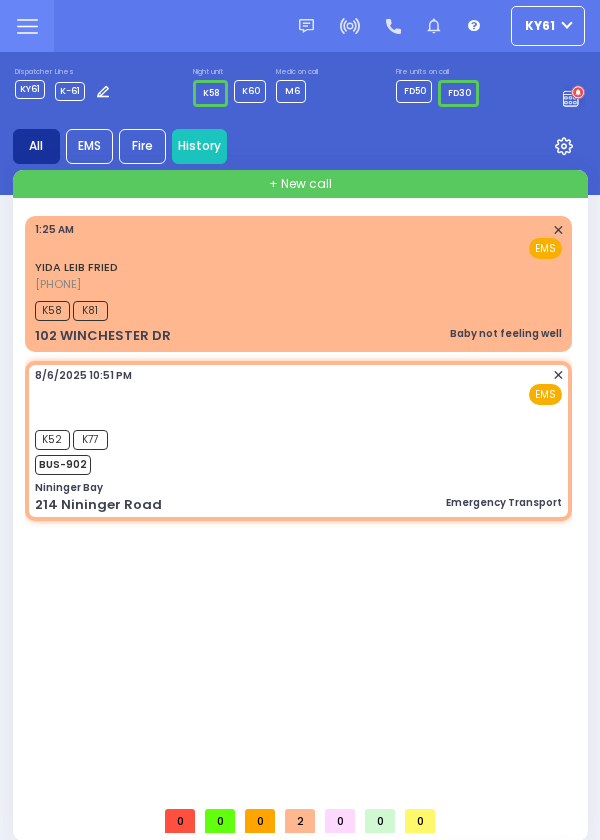 click on "YIDA LEIB FRIED
(347) 831-4619
1:25 AM
✕
EMS" at bounding box center [298, 257] 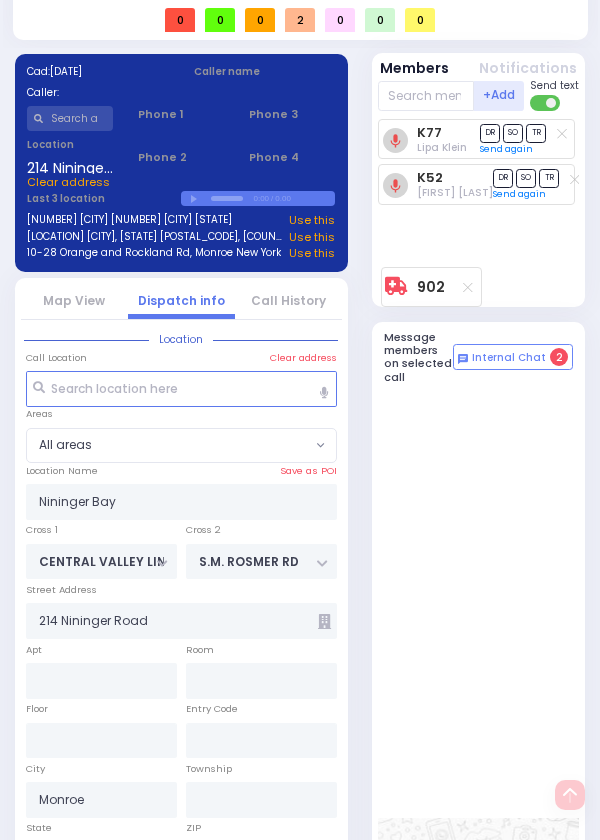 scroll, scrollTop: 951, scrollLeft: 0, axis: vertical 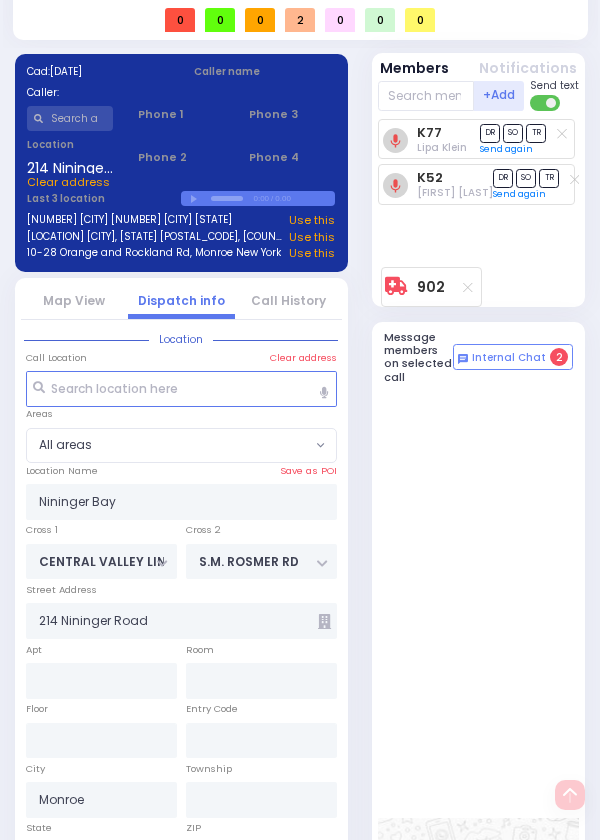 select 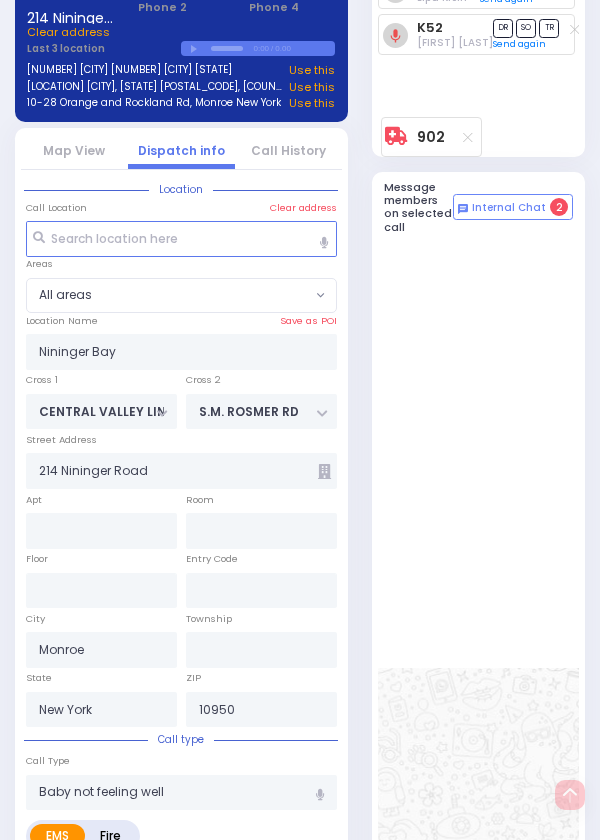 select 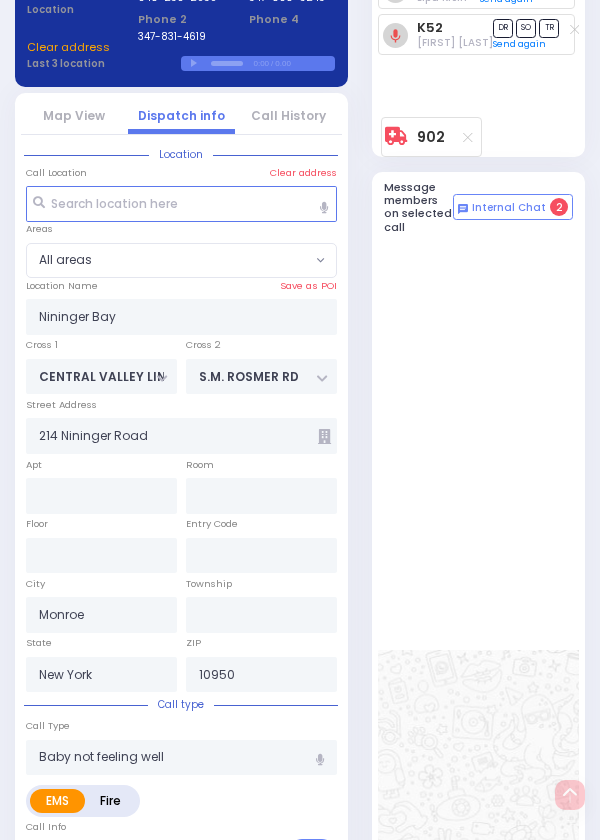type 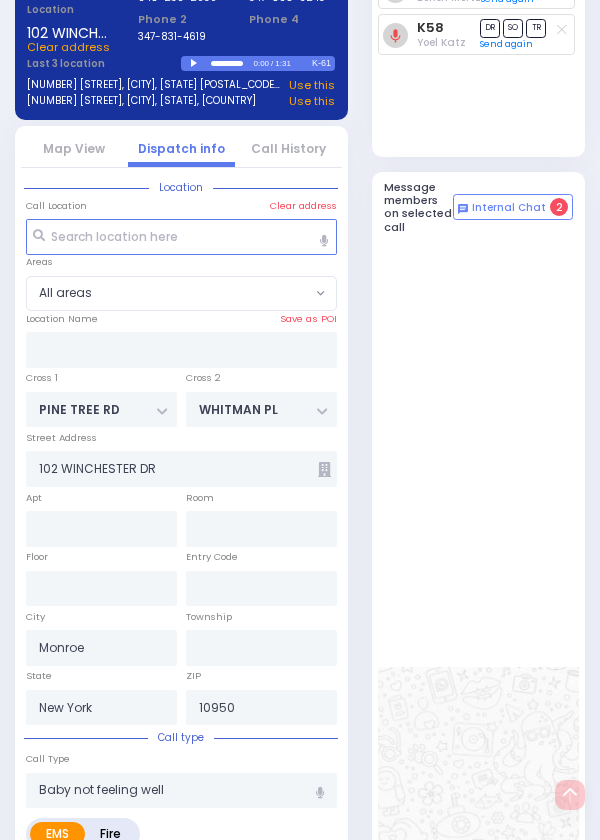 click at bounding box center (478, 843) 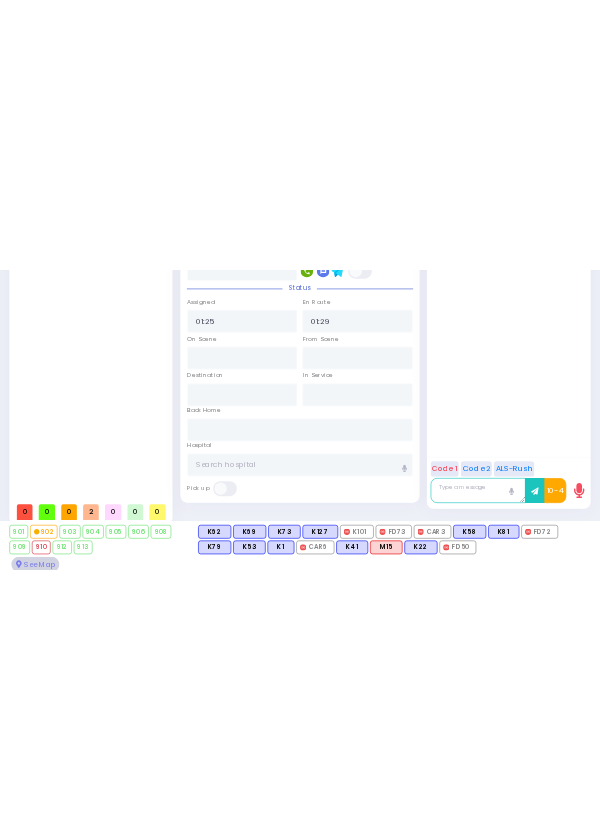 scroll, scrollTop: 1870, scrollLeft: 0, axis: vertical 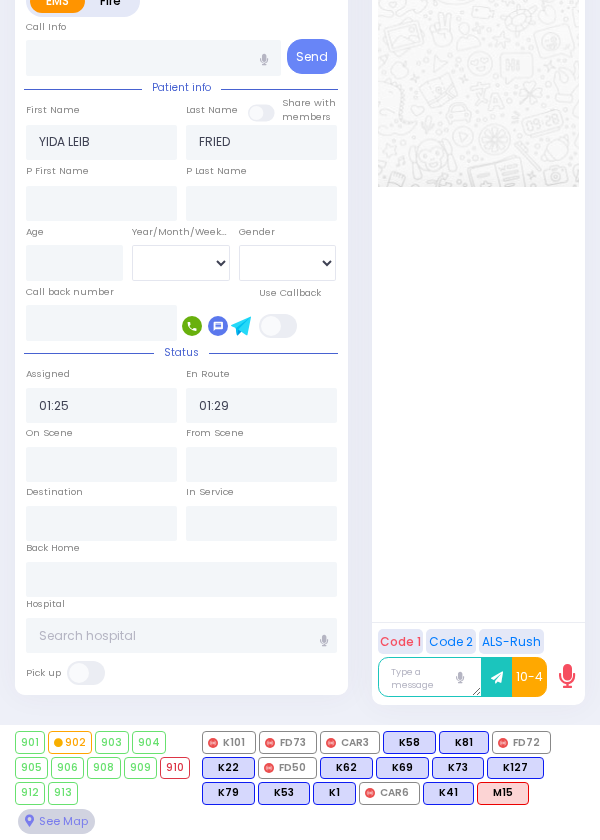 click on "901
902
903
904
905
906
FD72" at bounding box center (300, 782) 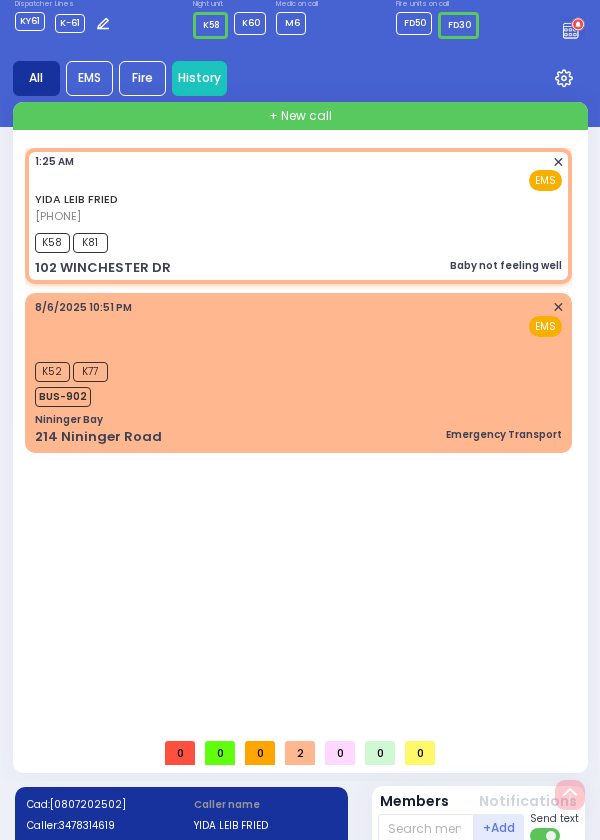 scroll, scrollTop: 0, scrollLeft: 0, axis: both 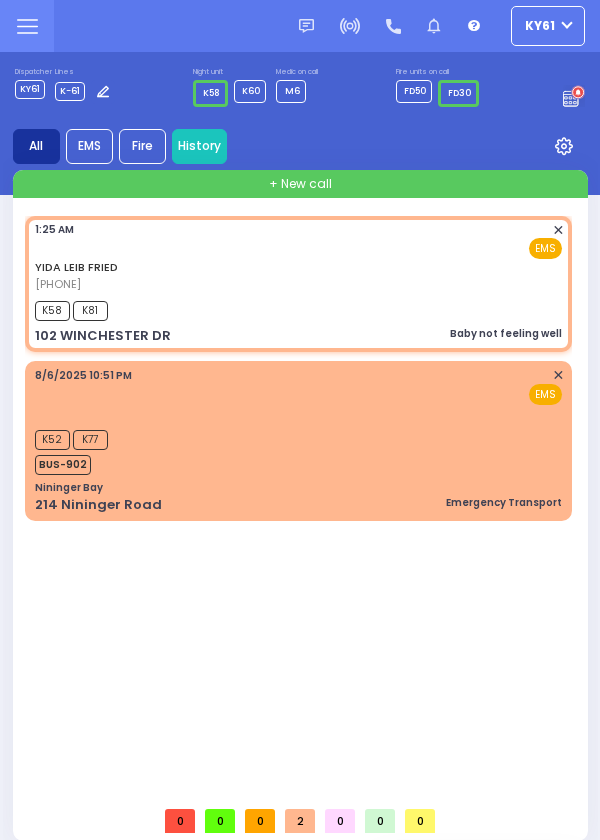 click on "K58
K81" at bounding box center (298, 308) 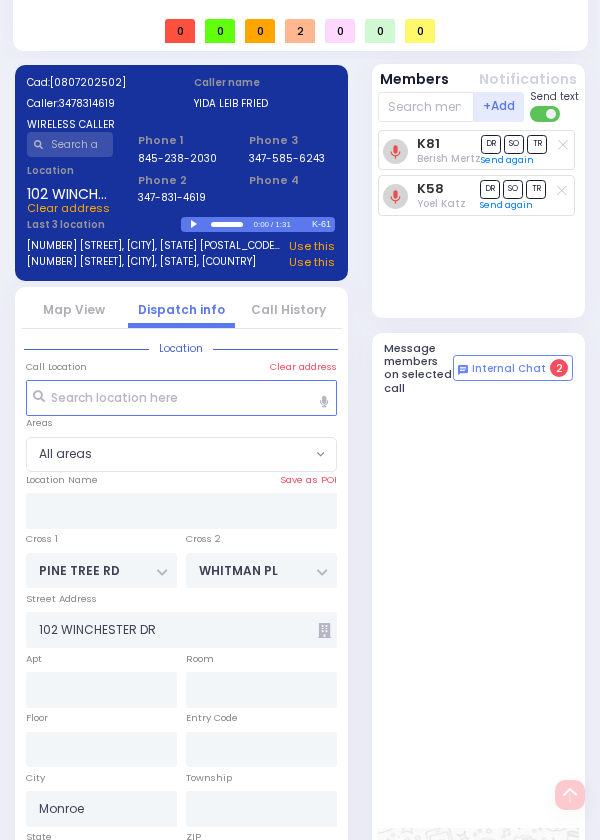 scroll, scrollTop: 951, scrollLeft: 0, axis: vertical 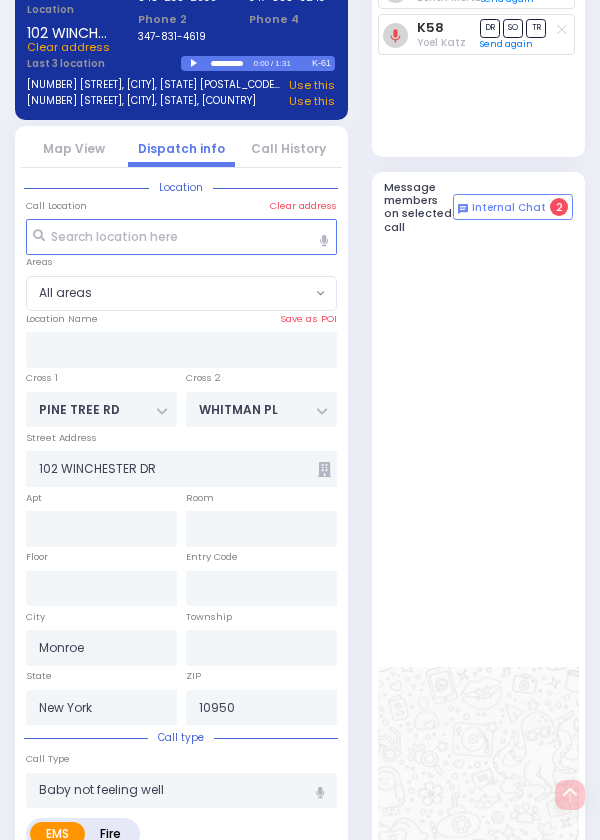 select 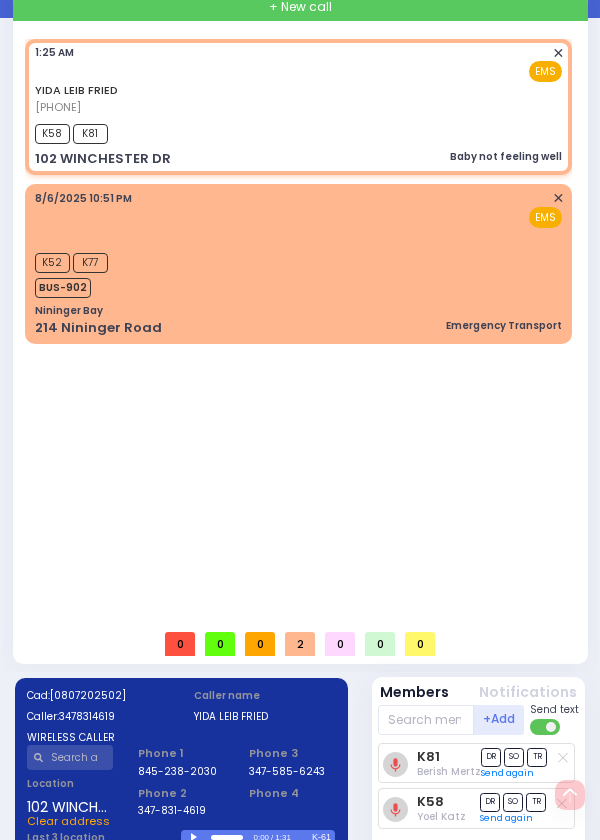 scroll, scrollTop: 0, scrollLeft: 0, axis: both 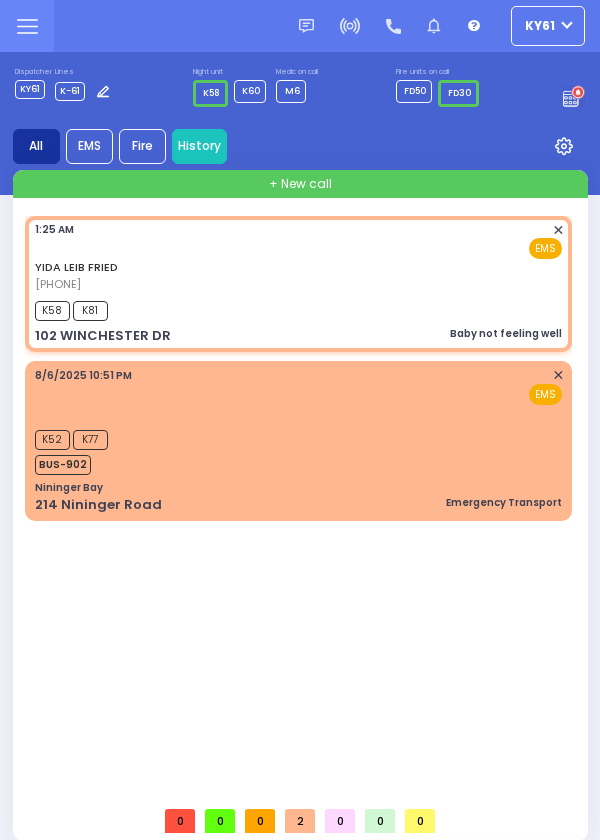 click on "YIDA LEIB FRIED
(347) 831-4619
1:25 AM
✕
EMS" at bounding box center (298, 257) 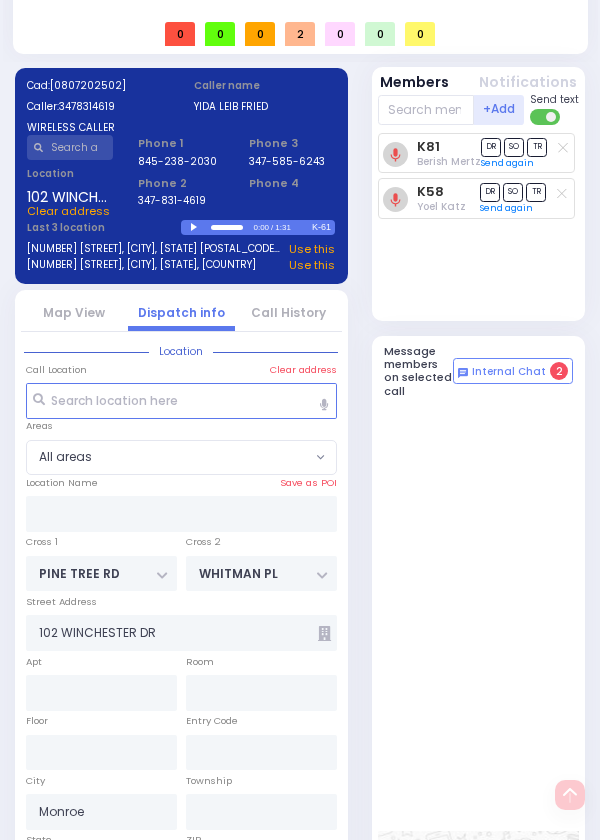 select 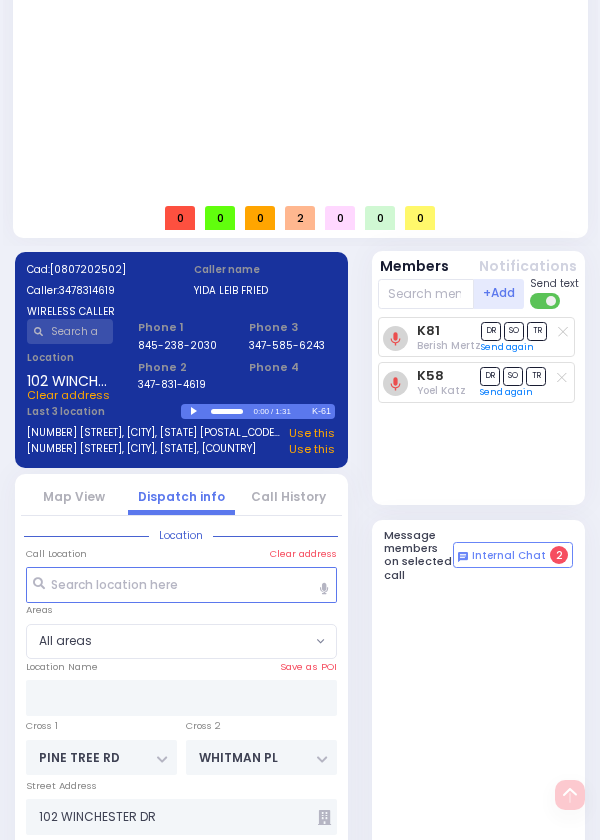 scroll, scrollTop: 0, scrollLeft: 0, axis: both 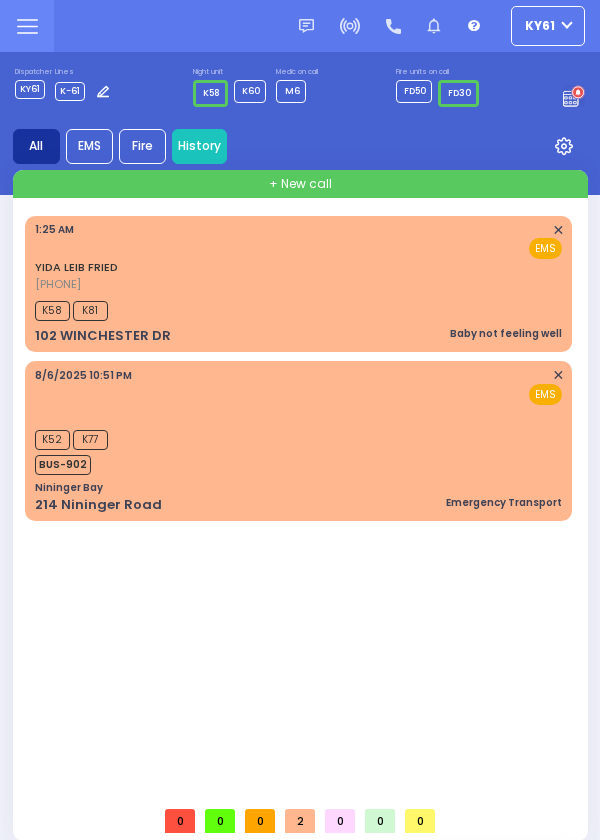 click on "[FIRST] [LAST]
[PHONE]
[TIME]
✕
EMS" at bounding box center [298, 257] 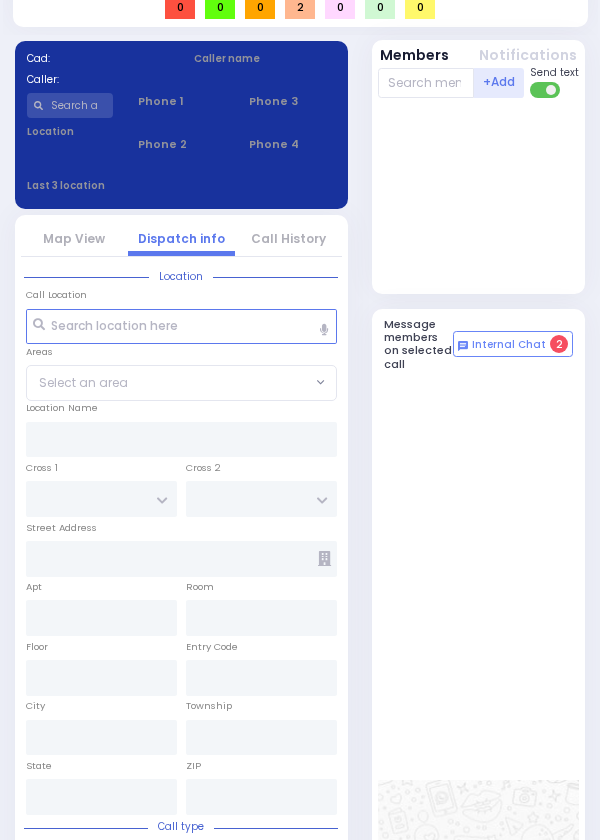 select 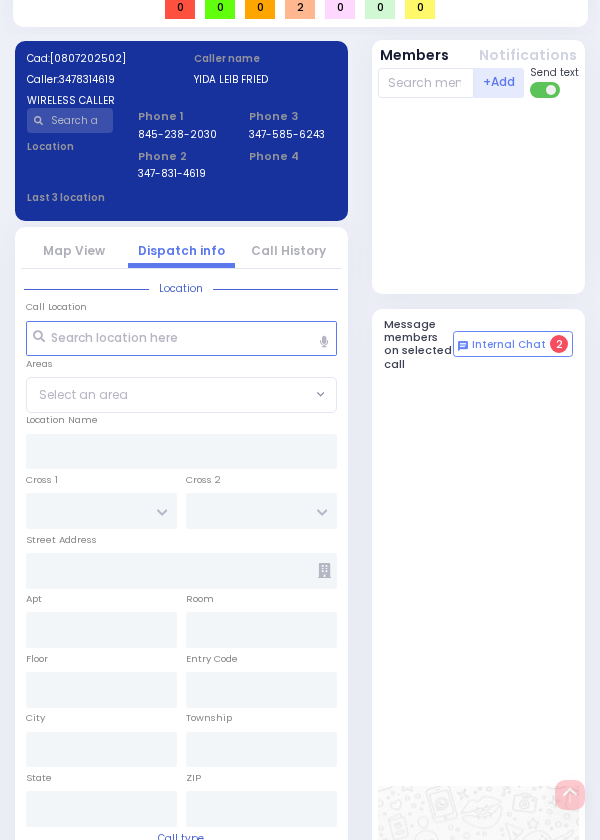 scroll, scrollTop: 951, scrollLeft: 0, axis: vertical 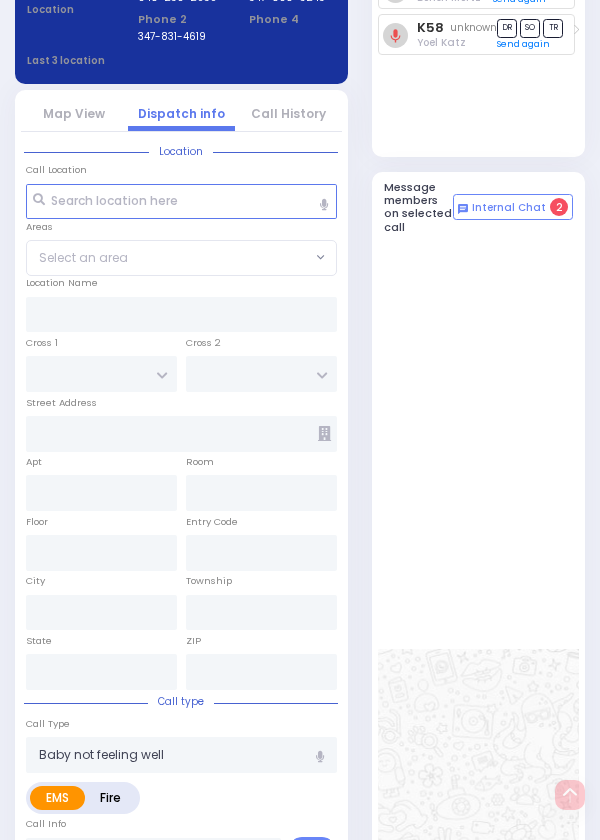 type on "PINE TREE RD" 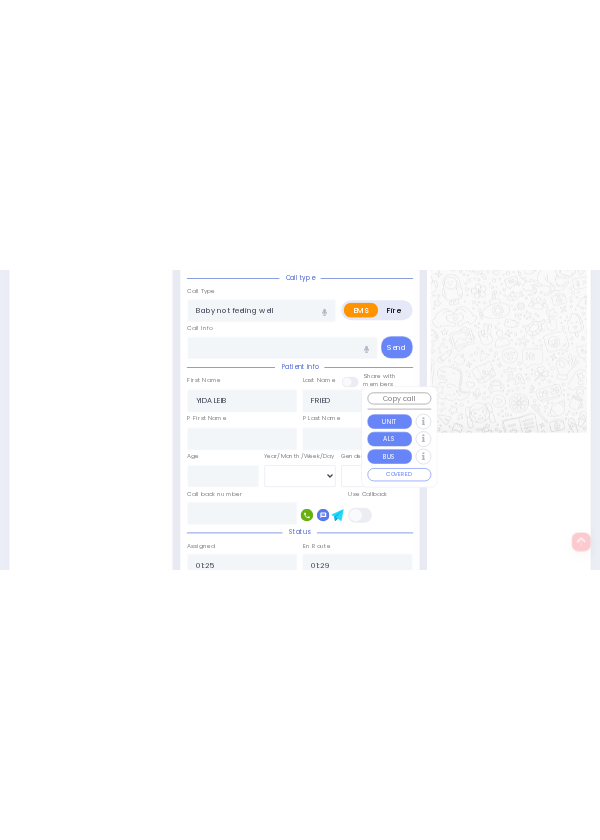 scroll, scrollTop: 1772, scrollLeft: 0, axis: vertical 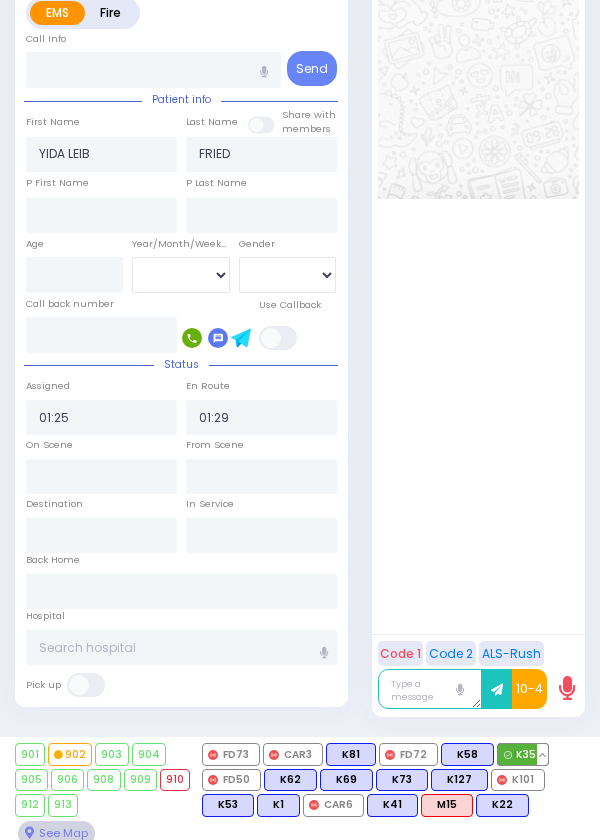 click at bounding box center [542, 754] 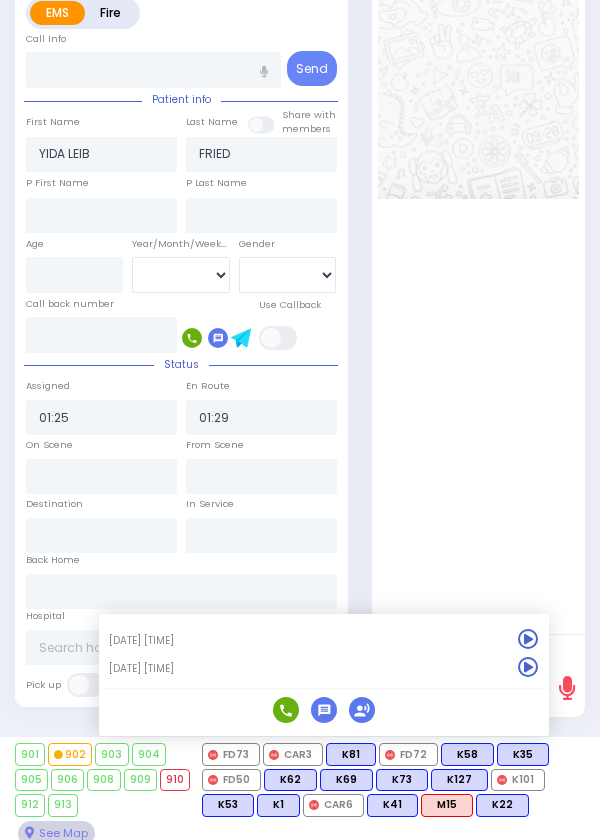 click at bounding box center (478, 22) 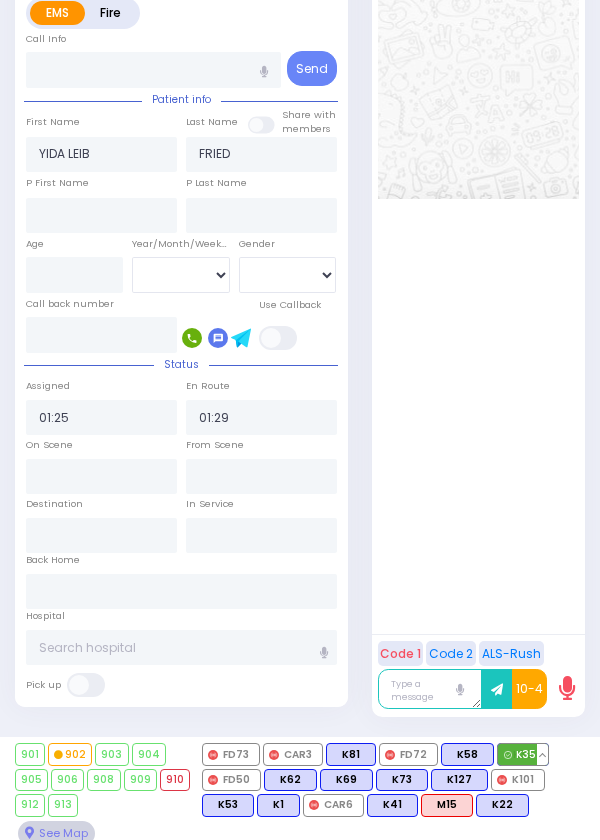 click on "K35" at bounding box center [523, 754] 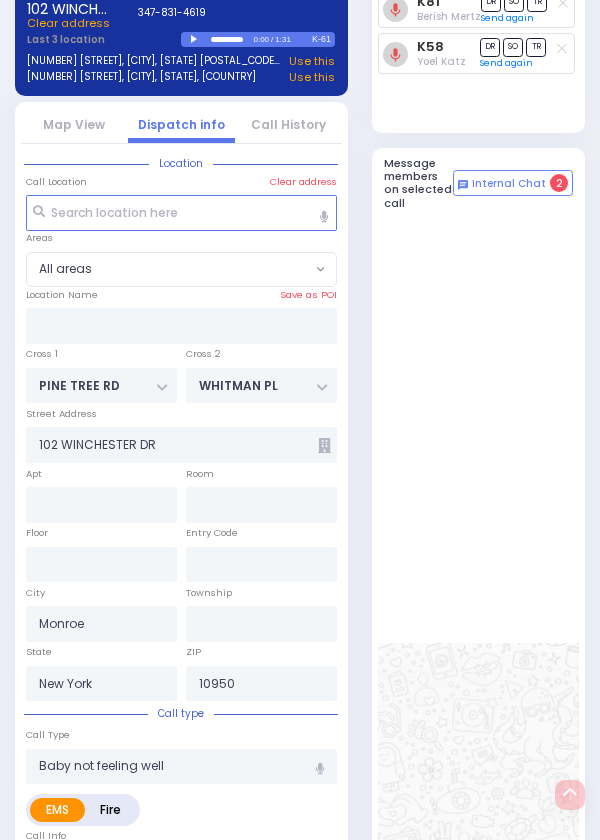 select 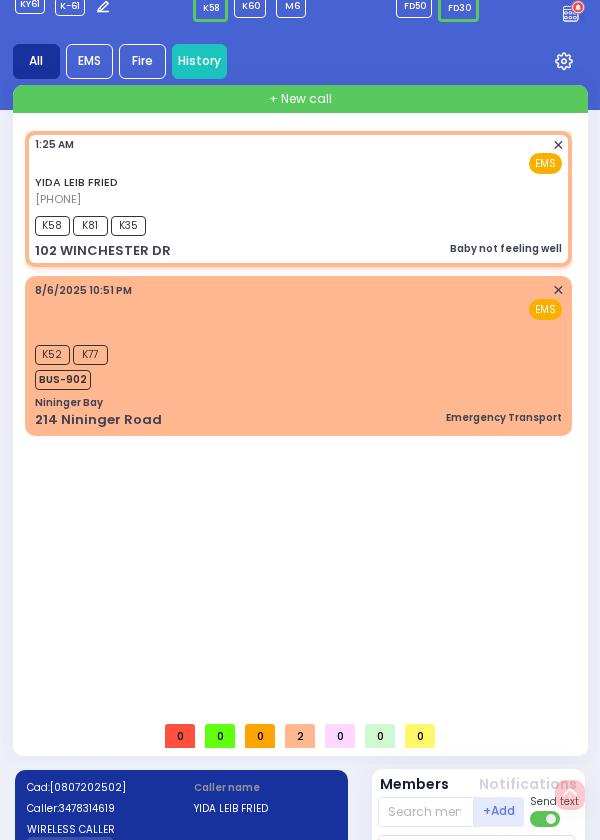 scroll, scrollTop: 0, scrollLeft: 0, axis: both 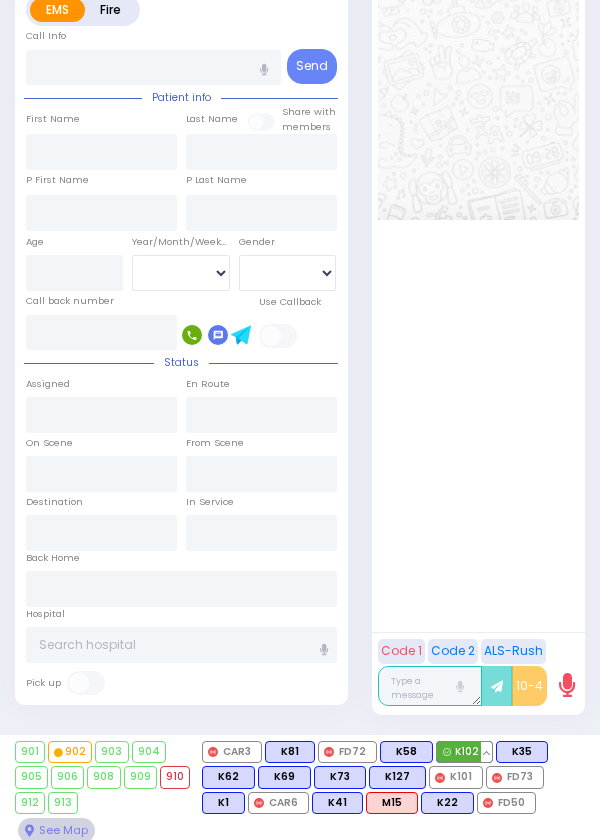 click on "K102" at bounding box center (464, 752) 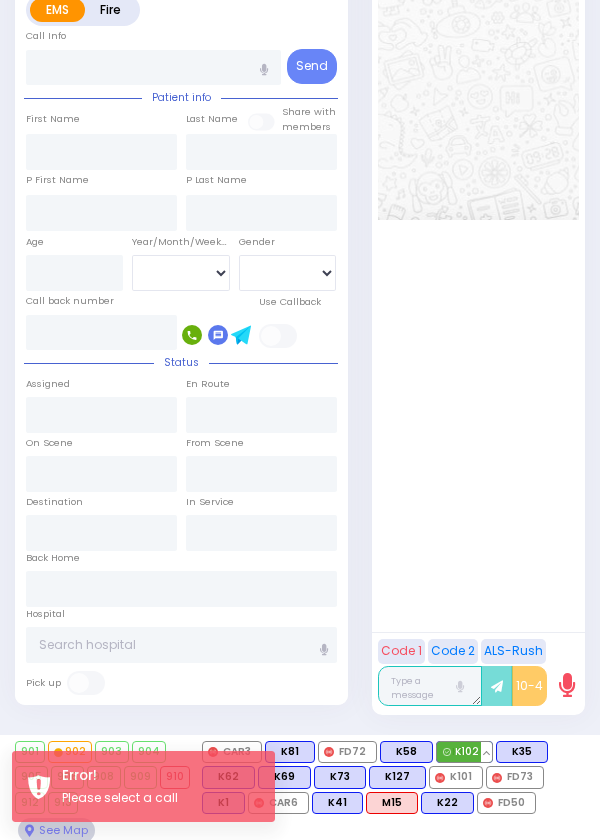 click on "K102" at bounding box center (464, 752) 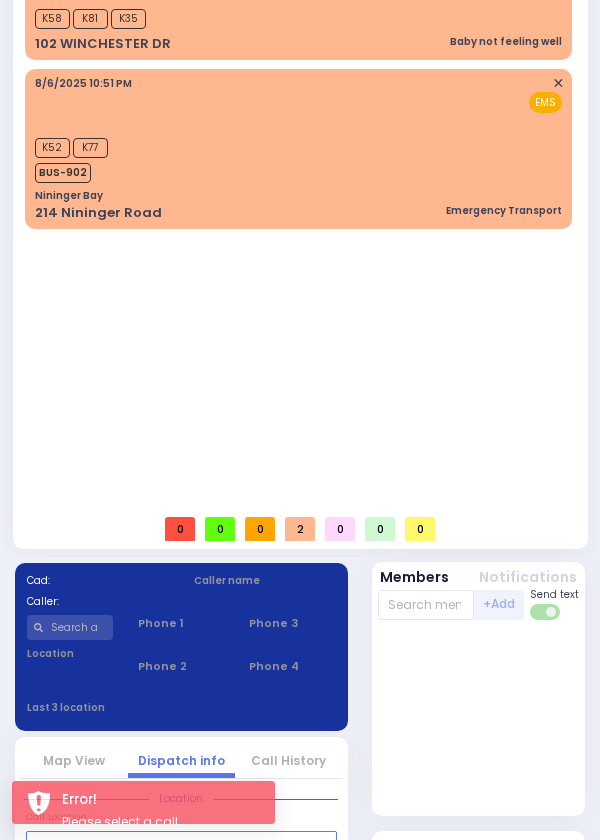 scroll, scrollTop: 0, scrollLeft: 0, axis: both 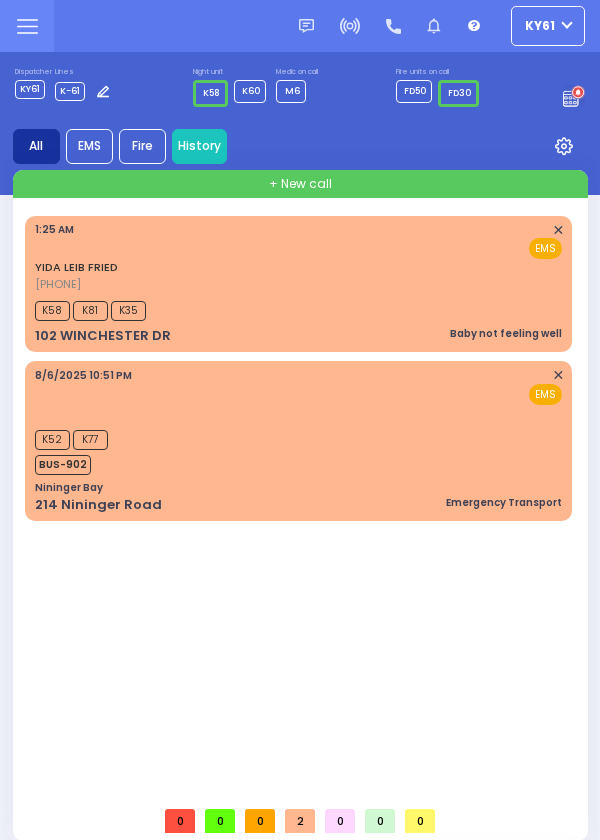 click on "[FIRST] [LAST]
[PHONE]
[TIME]
✕
EMS" at bounding box center (298, 257) 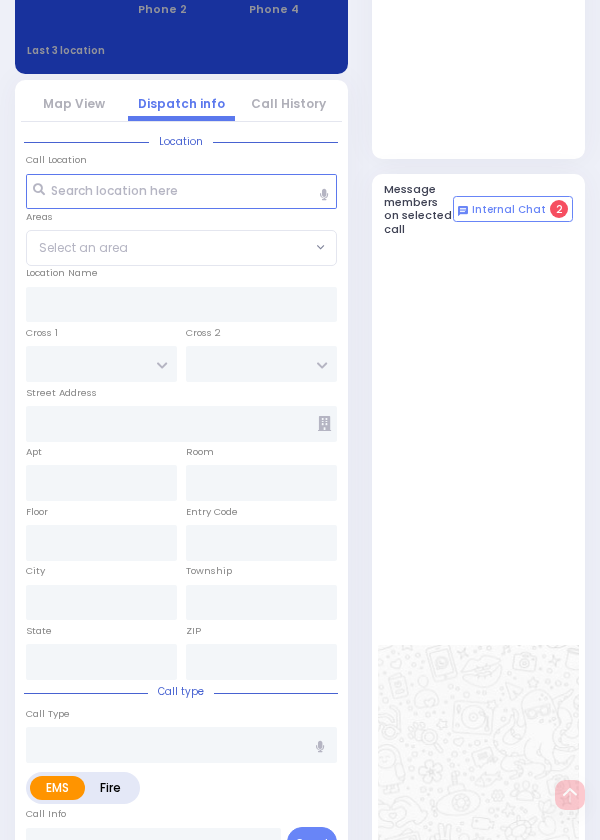 select 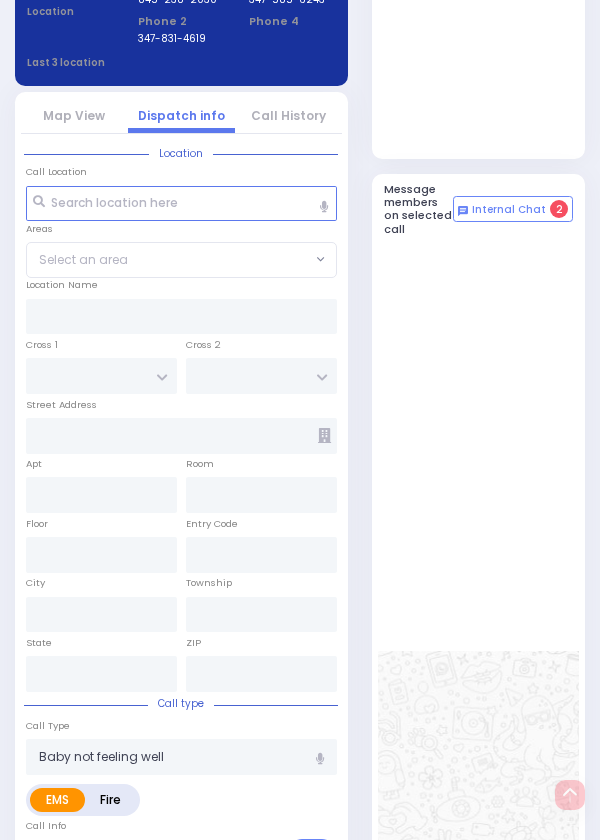 scroll, scrollTop: 951, scrollLeft: 0, axis: vertical 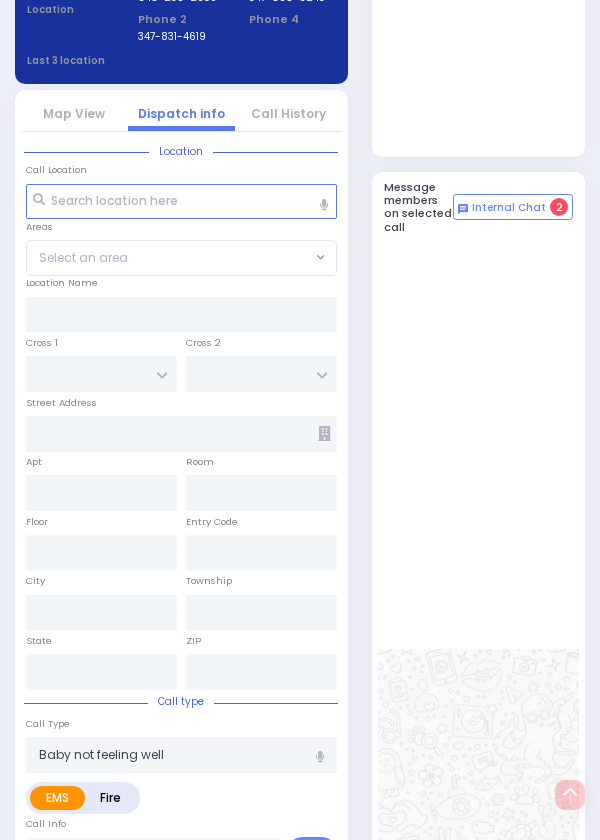 type on "PINE TREE RD" 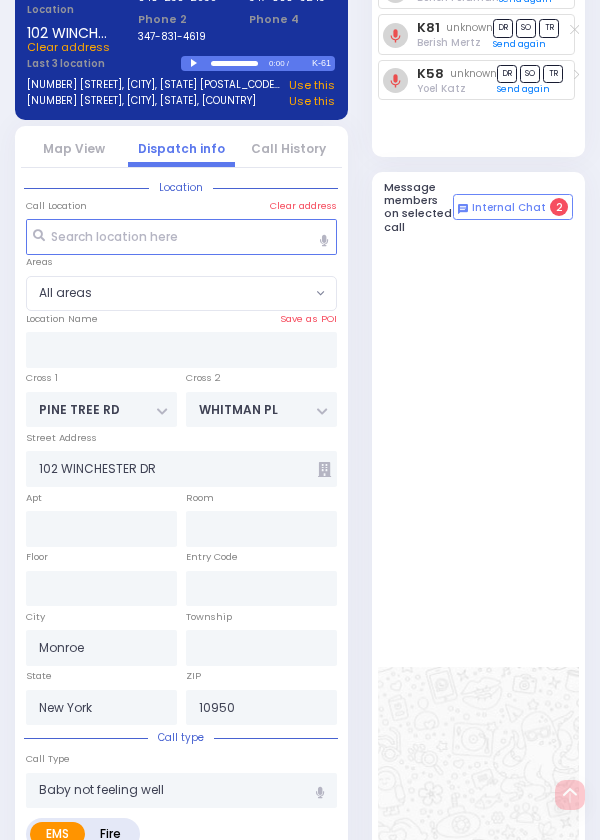 click at bounding box center [478, 843] 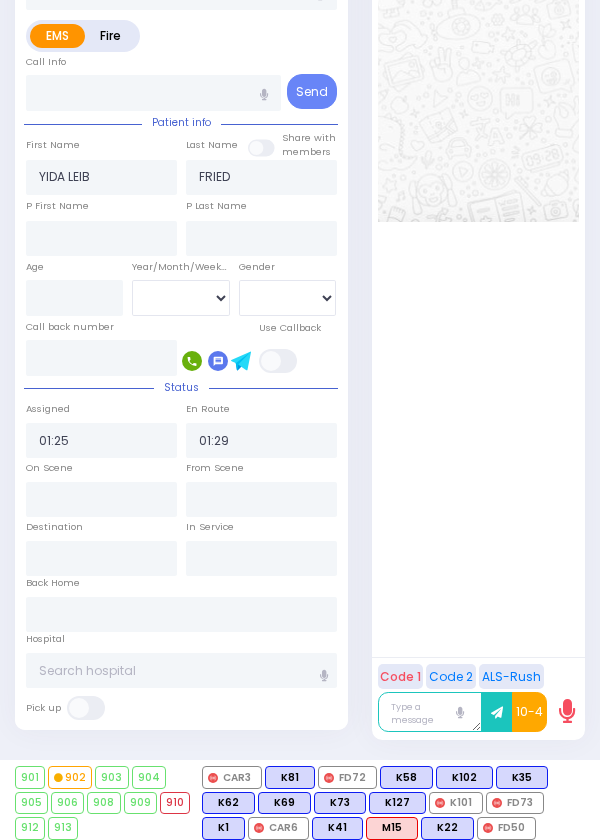 scroll, scrollTop: 1774, scrollLeft: 0, axis: vertical 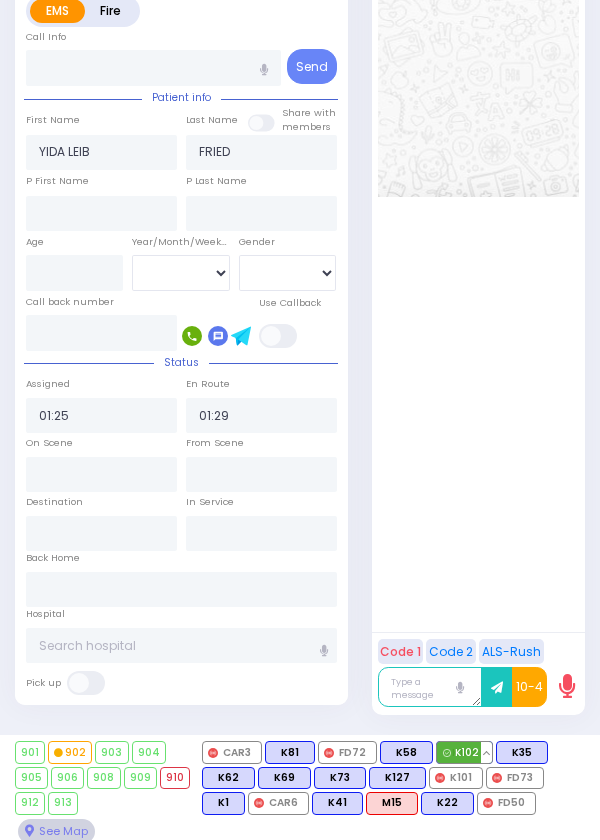 click on "K102" at bounding box center (464, 752) 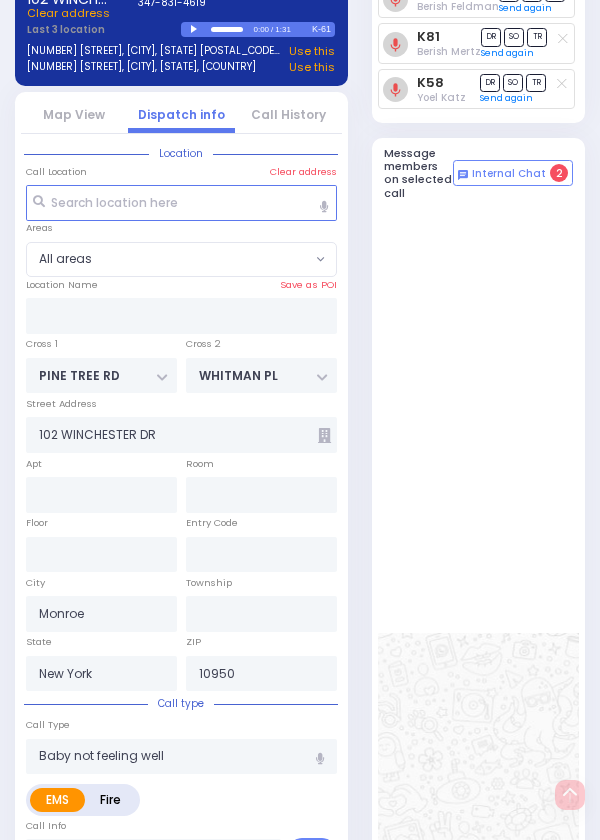 select 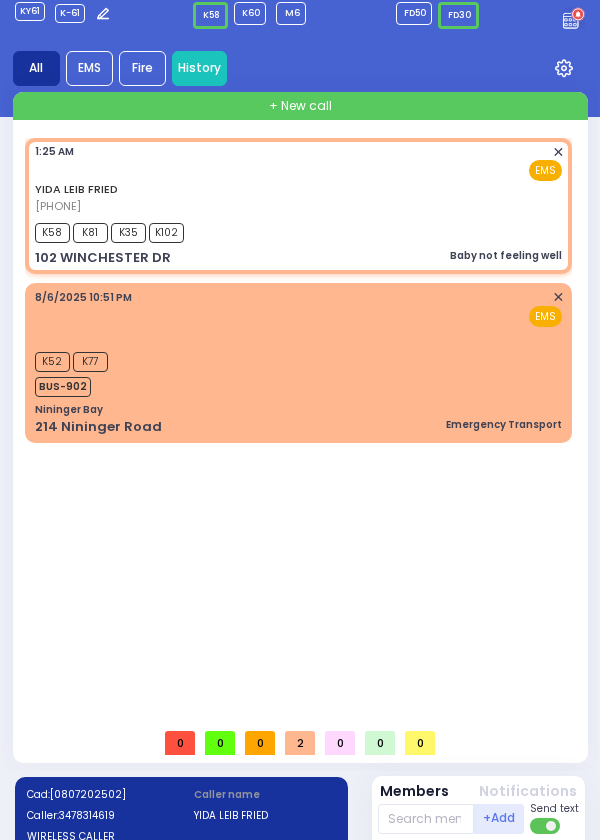 scroll, scrollTop: 0, scrollLeft: 0, axis: both 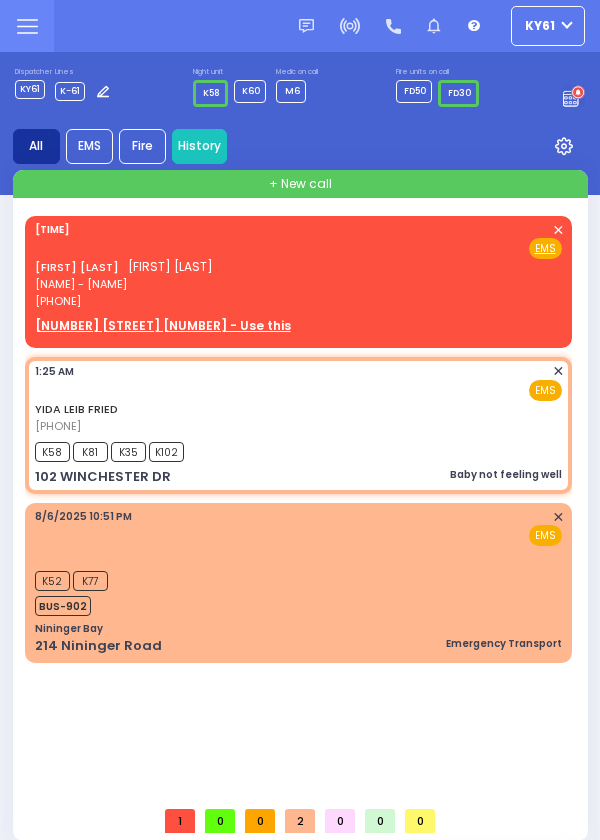 click on "[FIRST] [LAST]
[FIRST] [LAST]
[NAME] - [NAME]
[PHONE]
[TIME]
✕
Fire
EMS" at bounding box center (298, 266) 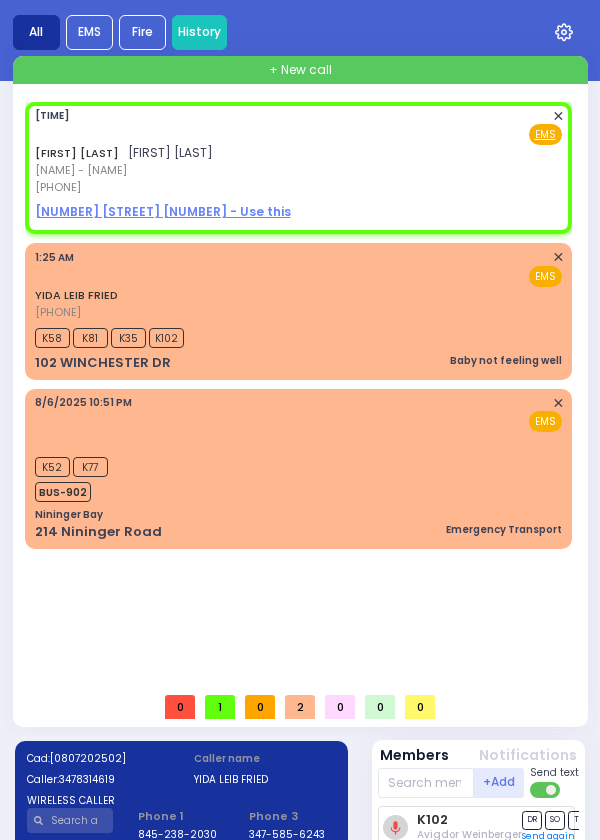 scroll, scrollTop: 827, scrollLeft: 0, axis: vertical 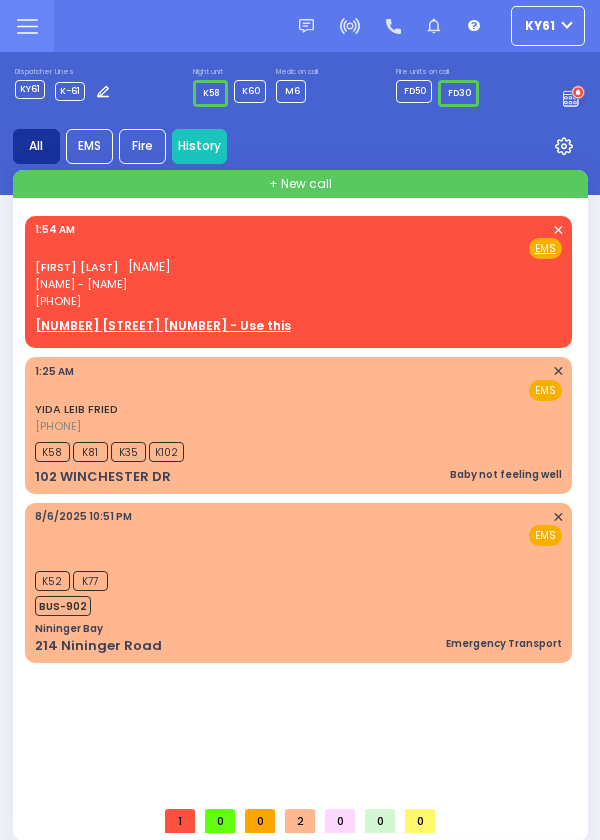 click on "SHMIEL HOFMAN
שמואל האפפמאן
ר' יונה צבי - ר' אביגדור ראזענבערג
(845) 537-9132
1:54 AM
✕
Fire
EMS" at bounding box center (298, 266) 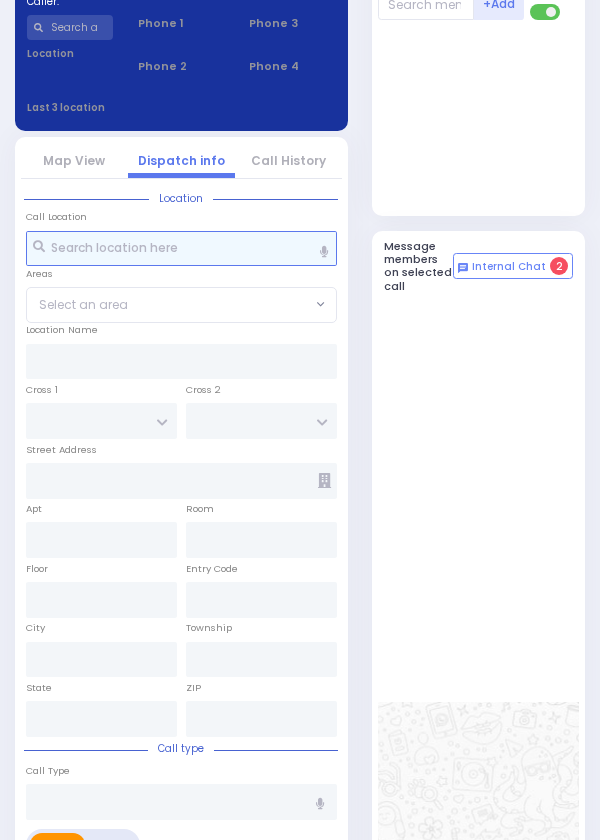 select 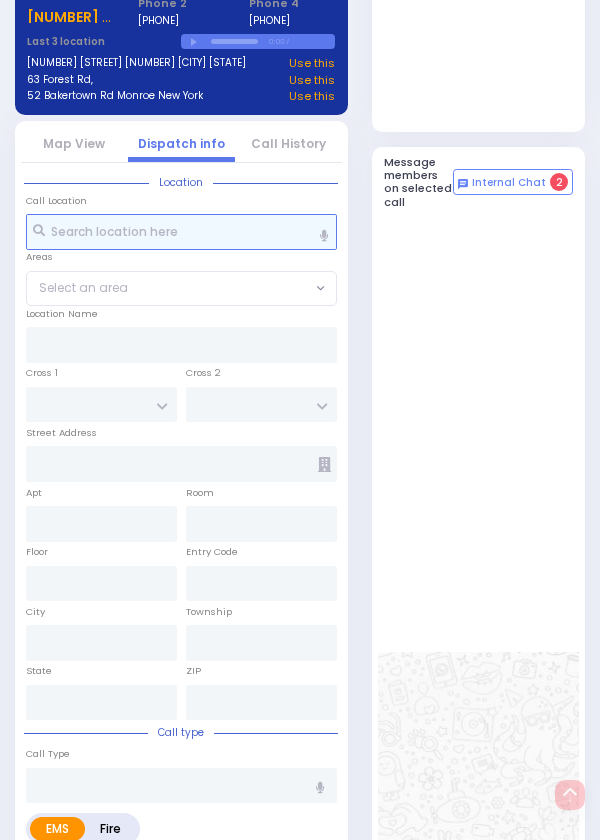 select 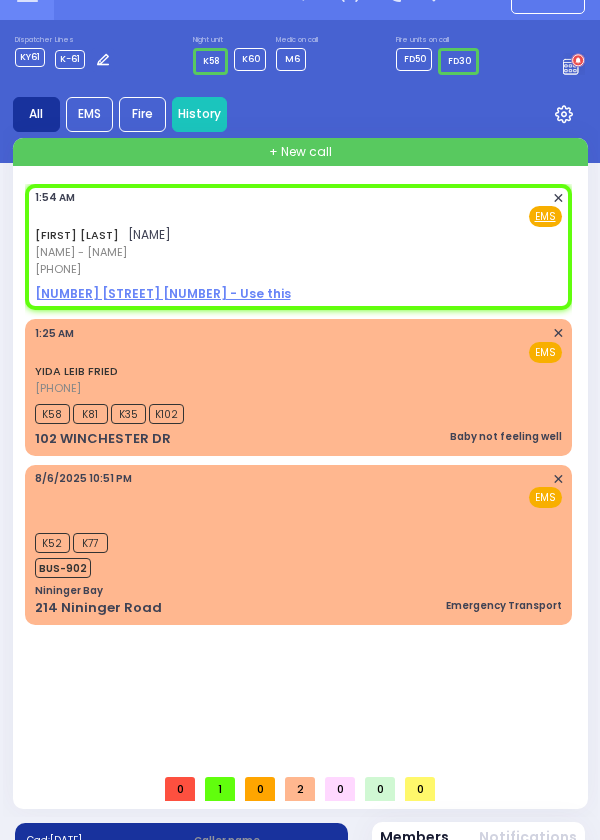 scroll, scrollTop: 0, scrollLeft: 0, axis: both 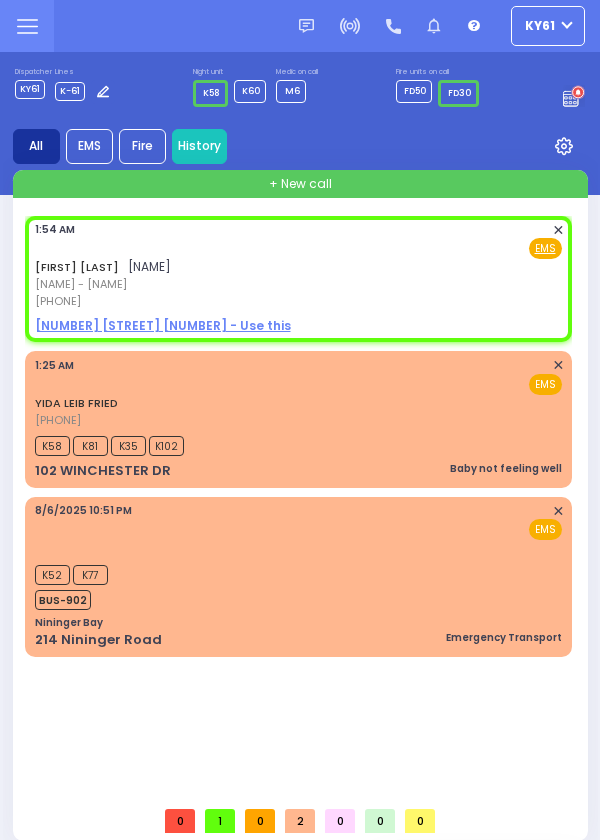 click on "SHMIEL HOFMAN
שמואל האפפמאן
ר' יונה צבי - ר' אביגדור ראזענבערג
(845) 537-9132
1:54 AM
✕
Fire
EMS" at bounding box center (298, 266) 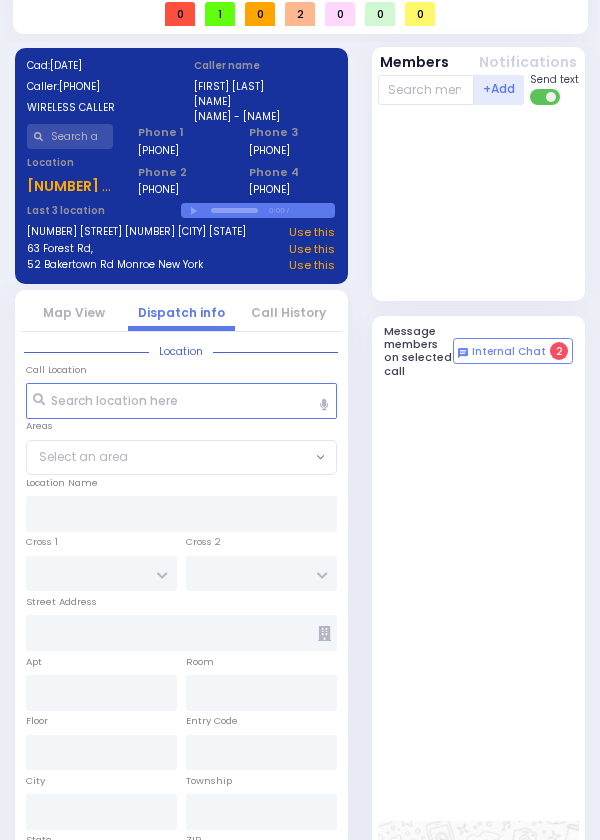 select 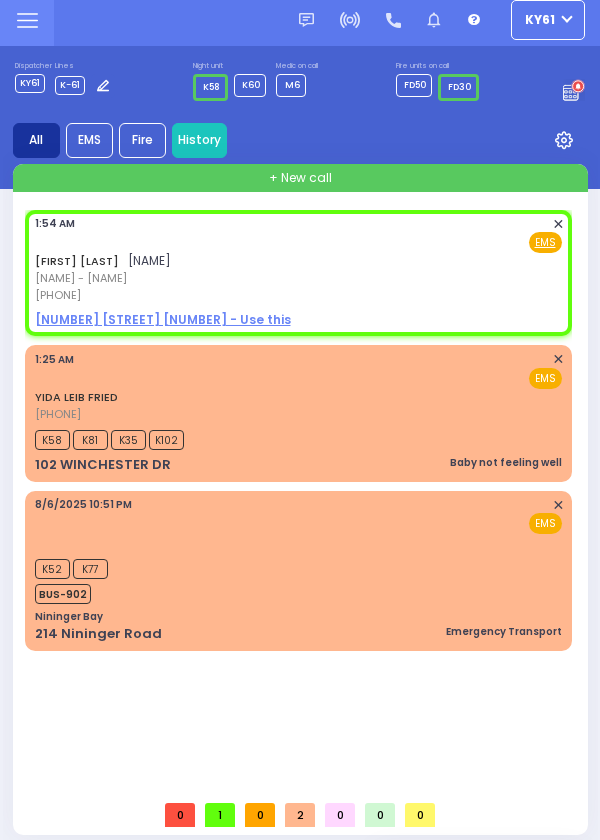 scroll, scrollTop: 0, scrollLeft: 0, axis: both 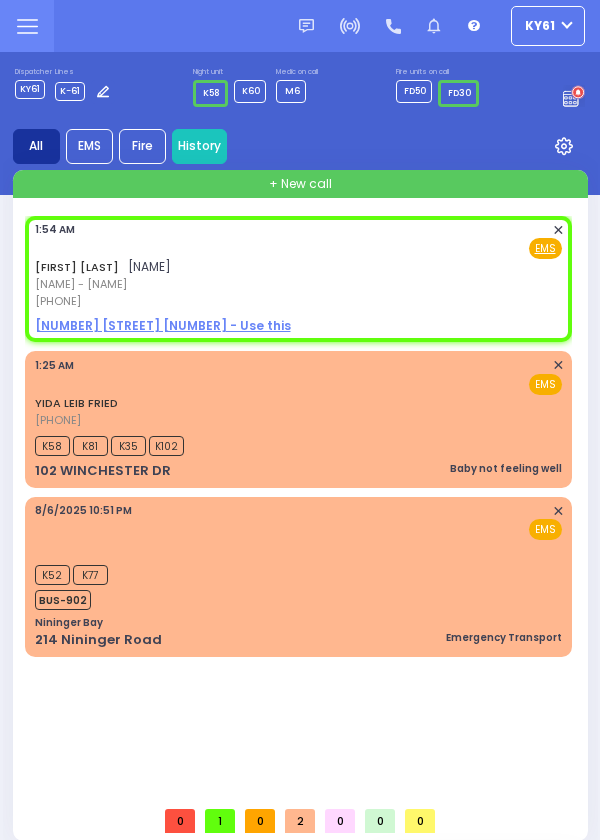 click on "✕" at bounding box center (558, 230) 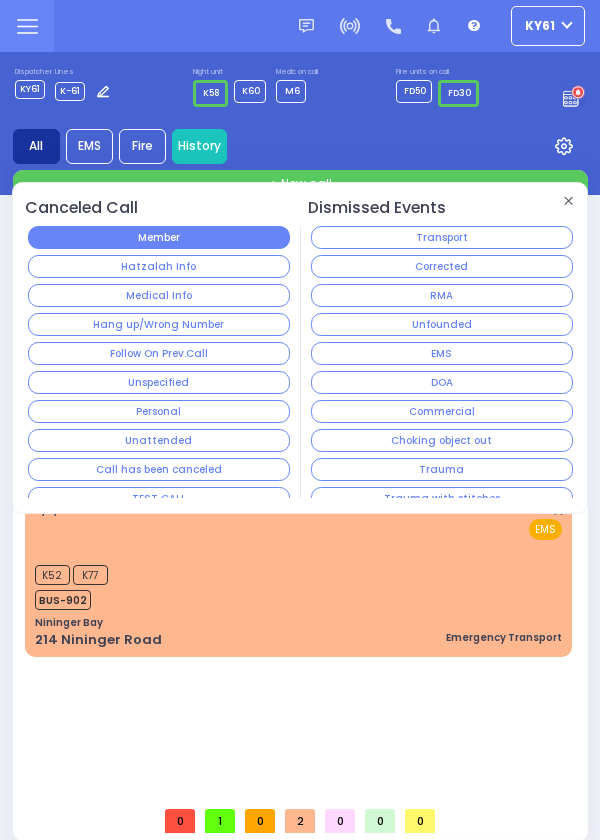 click on "Member" at bounding box center [159, 237] 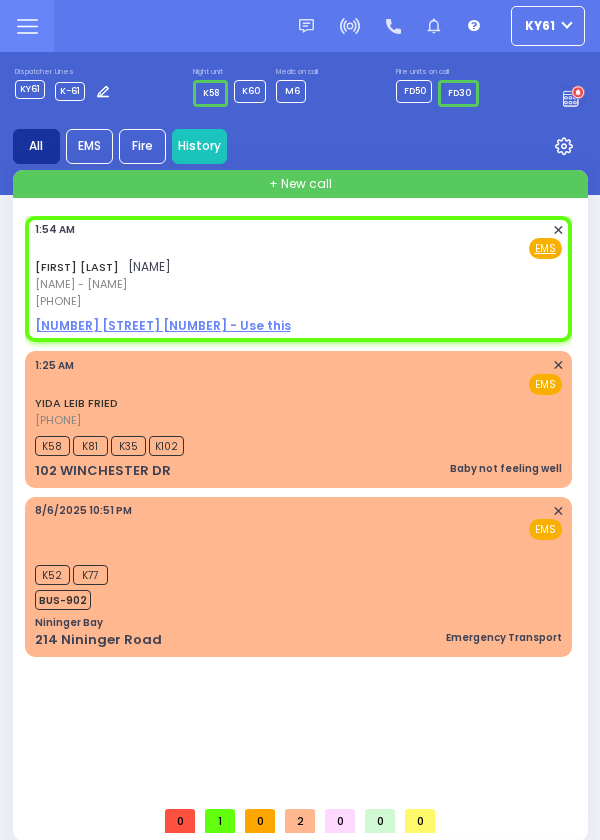 select 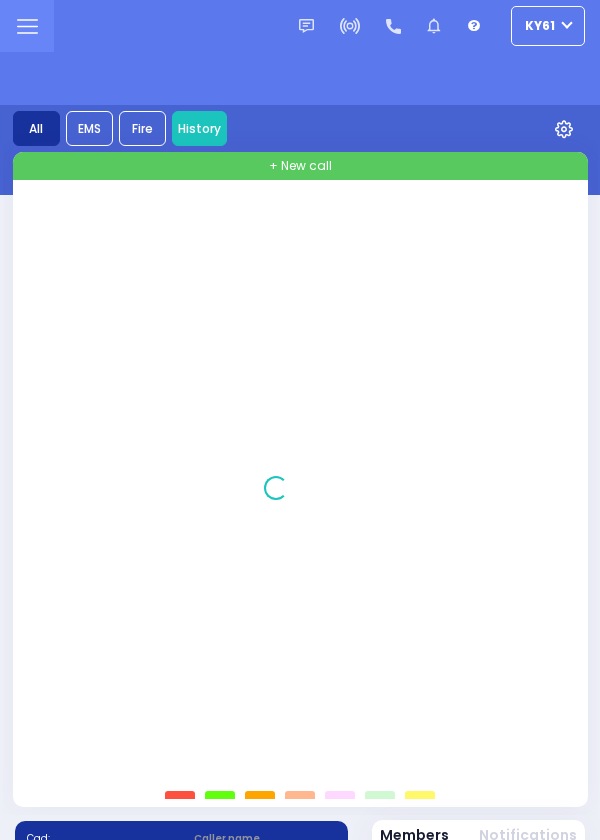 scroll, scrollTop: 0, scrollLeft: 0, axis: both 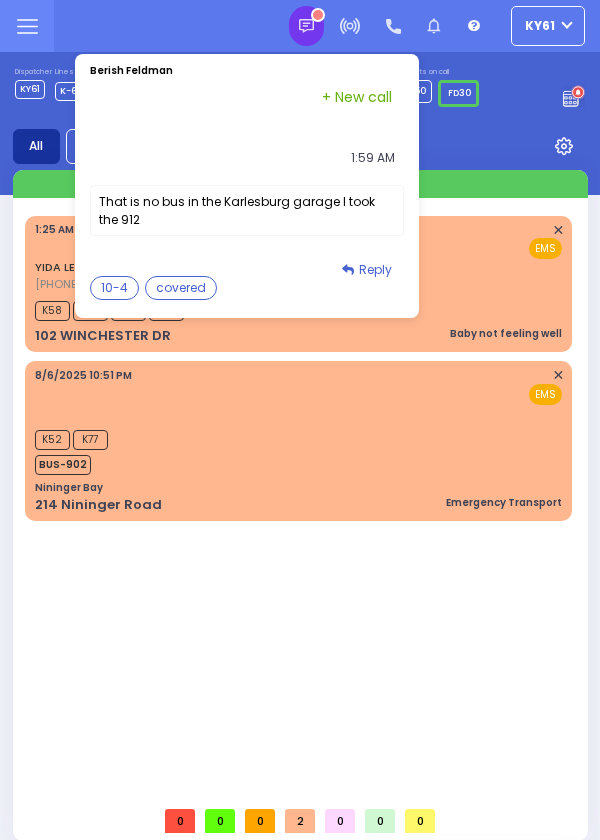 click at bounding box center (306, 26) 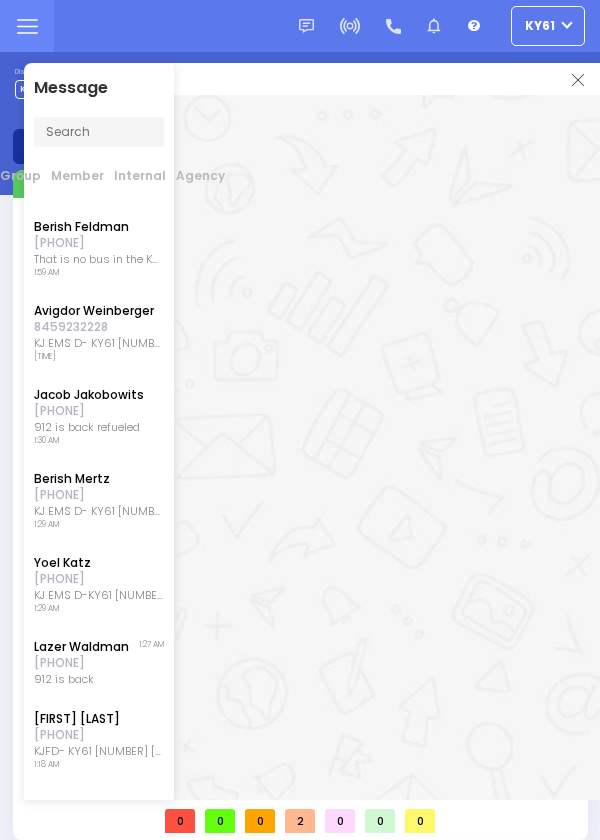 click on "That is no bus in the Karlesburg garage I took the 912" at bounding box center [99, 259] 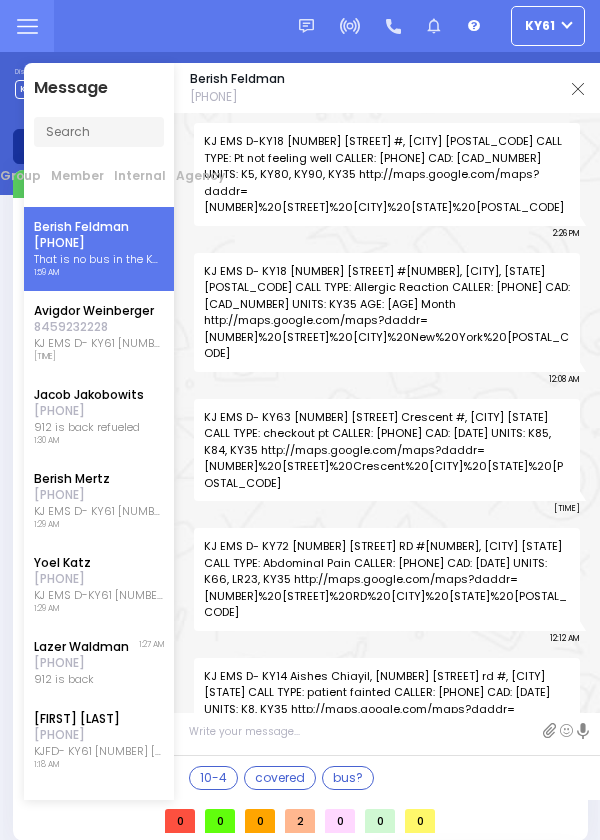 scroll, scrollTop: 32419, scrollLeft: 0, axis: vertical 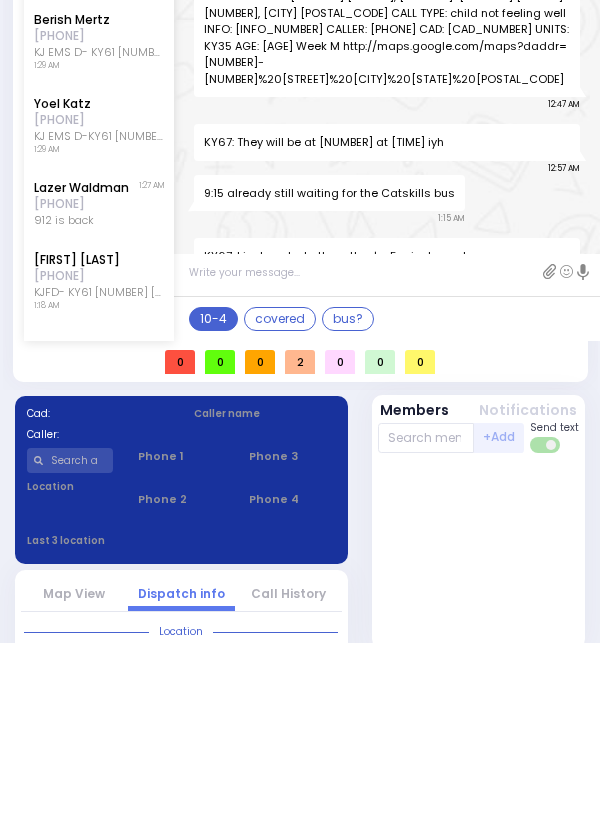 click on "10-4" at bounding box center (213, 517) 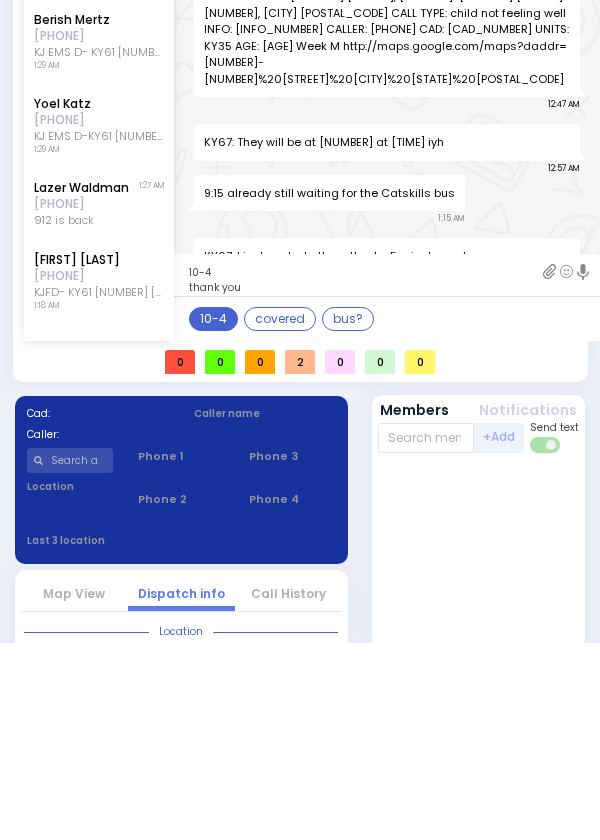 scroll, scrollTop: 1, scrollLeft: 0, axis: vertical 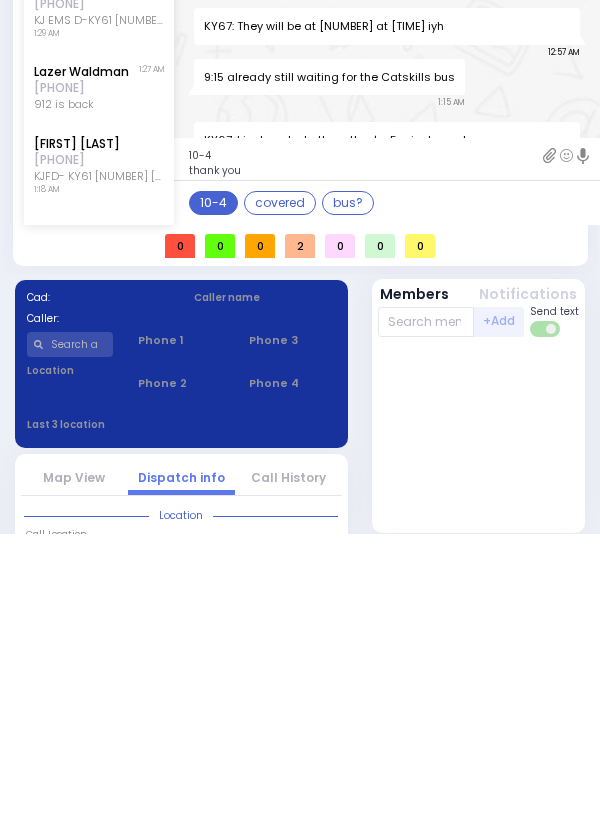 click on "10-4" at bounding box center (213, 509) 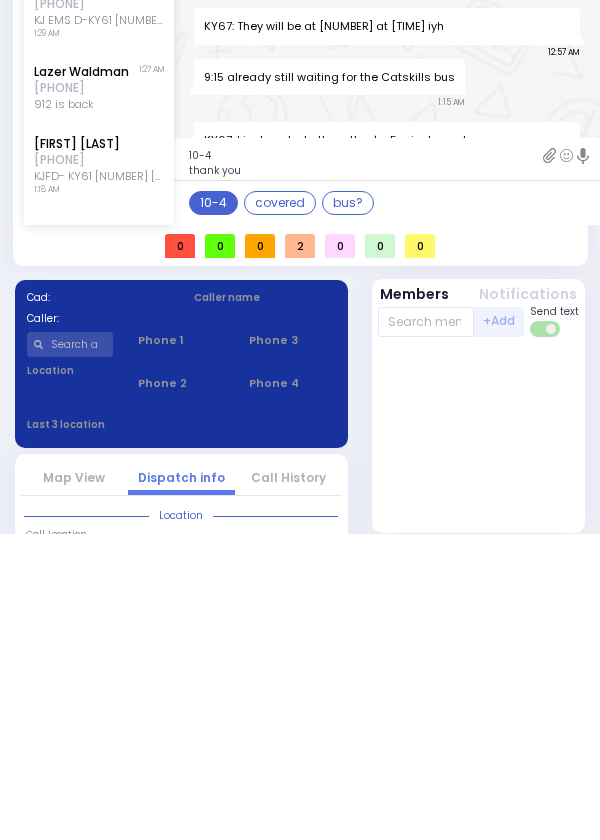 click on "10-4" at bounding box center (213, 509) 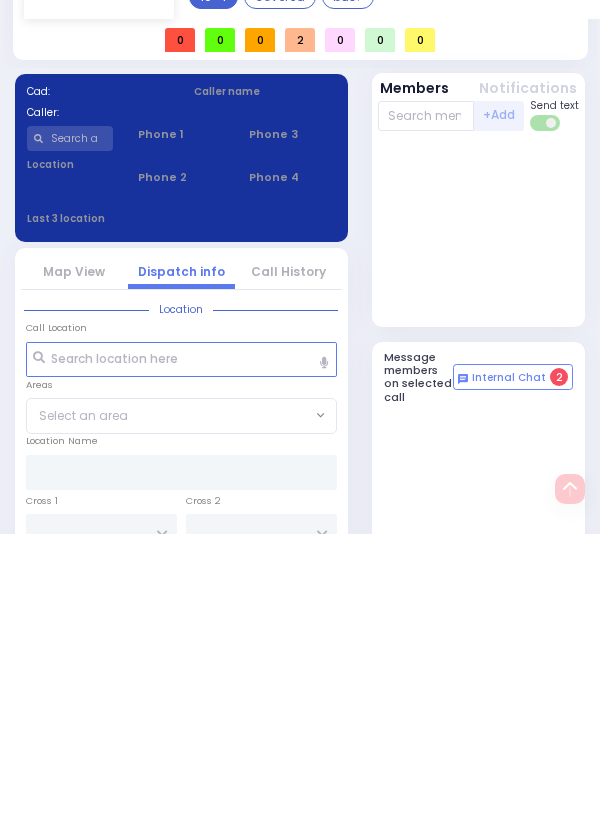 scroll, scrollTop: 481, scrollLeft: 0, axis: vertical 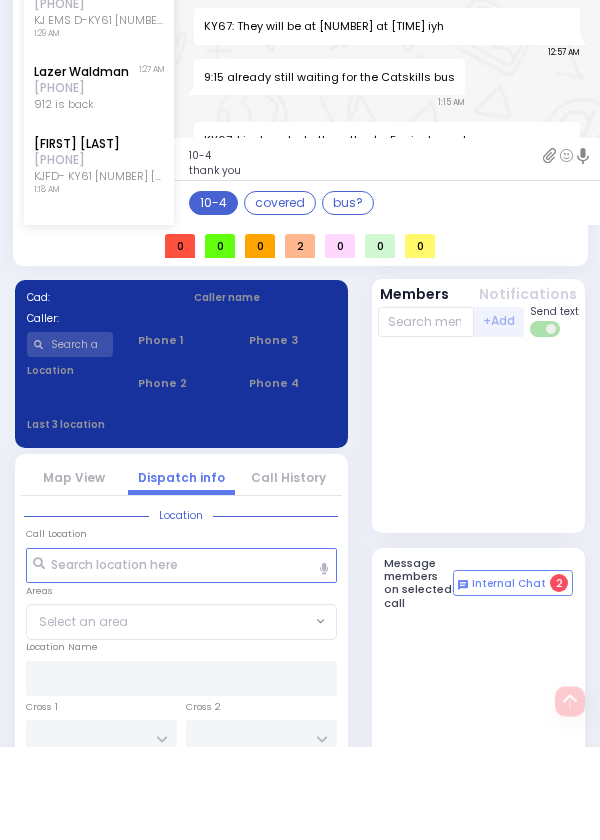 click on "10-4" at bounding box center [213, 297] 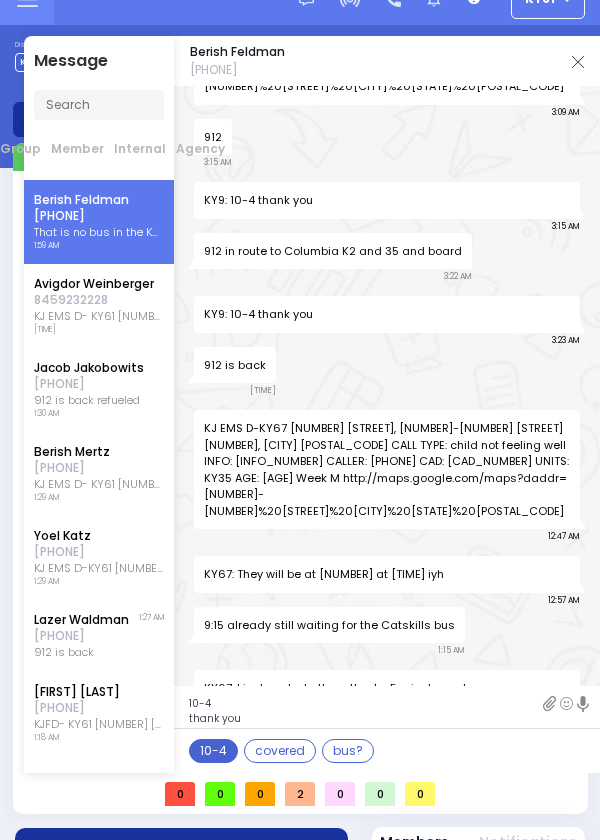 scroll, scrollTop: 0, scrollLeft: 0, axis: both 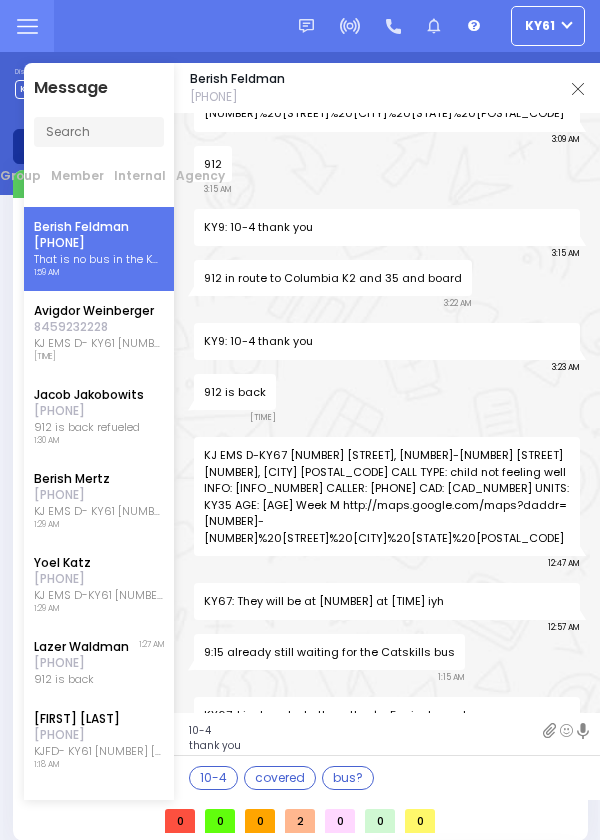 click on "[FIRST] [LAST]
[PHONE]" at bounding box center (387, 88) 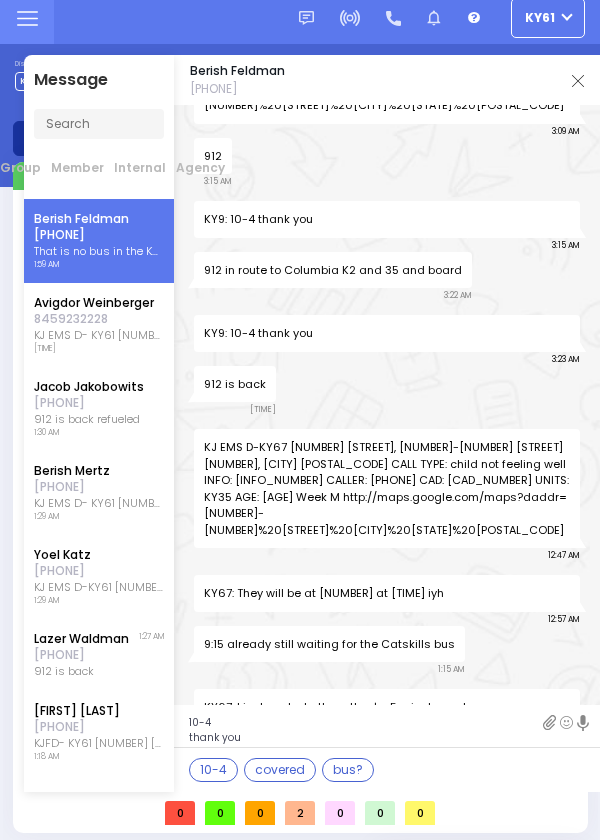 click at bounding box center (578, 81) 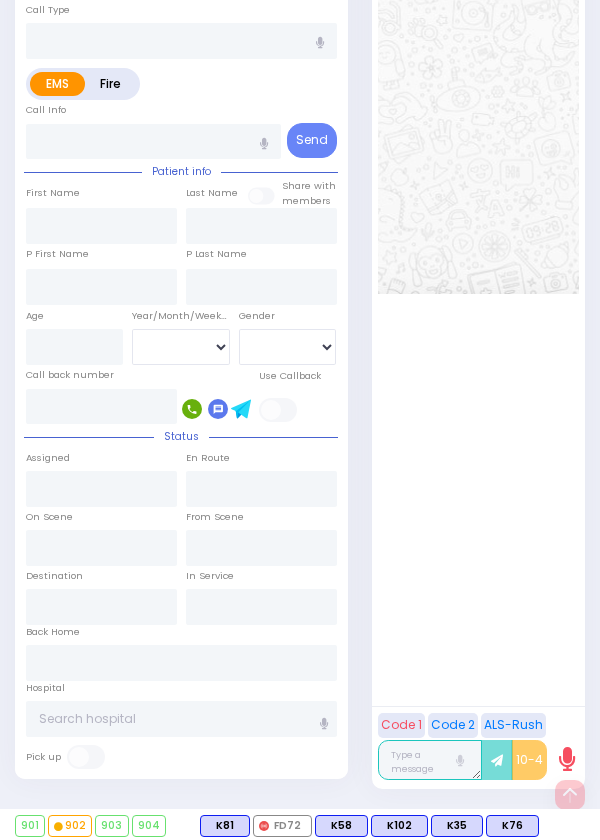 scroll, scrollTop: 1727, scrollLeft: 0, axis: vertical 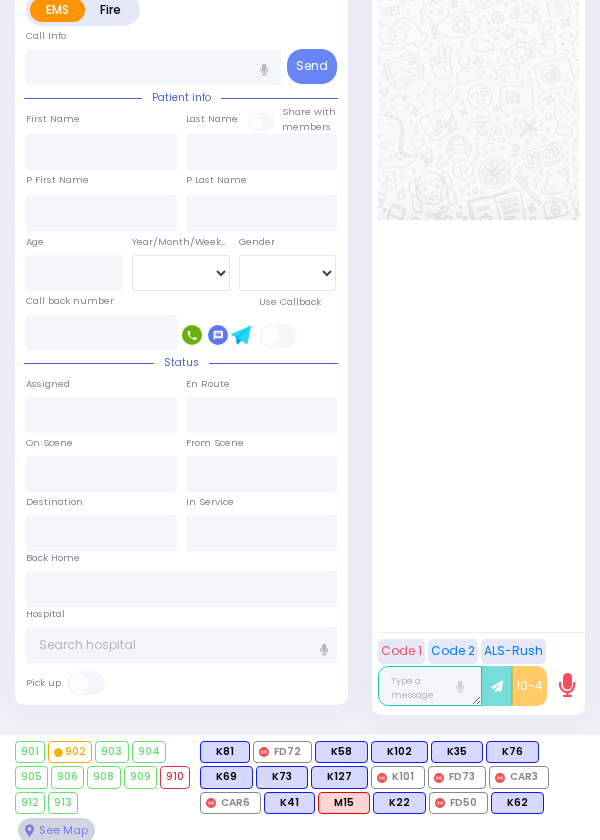 click on "902" at bounding box center [70, 752] 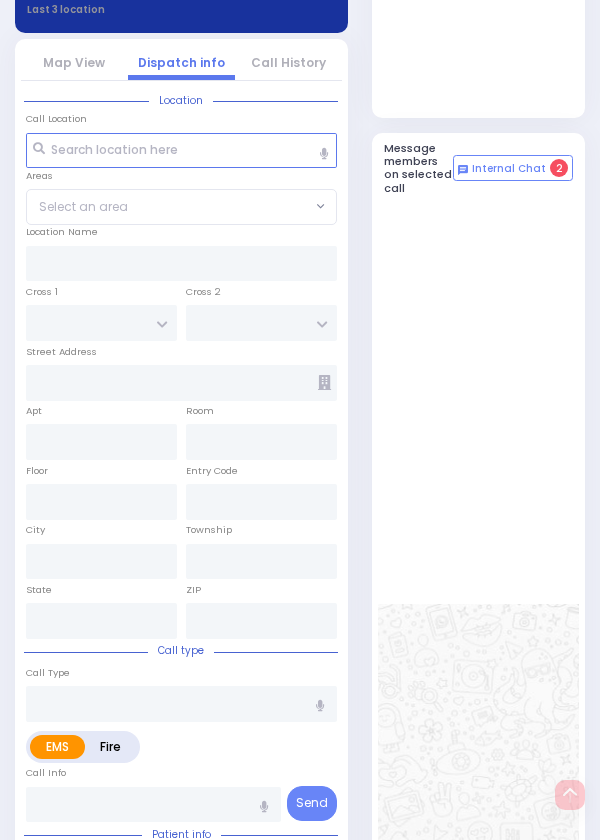 scroll, scrollTop: 951, scrollLeft: 0, axis: vertical 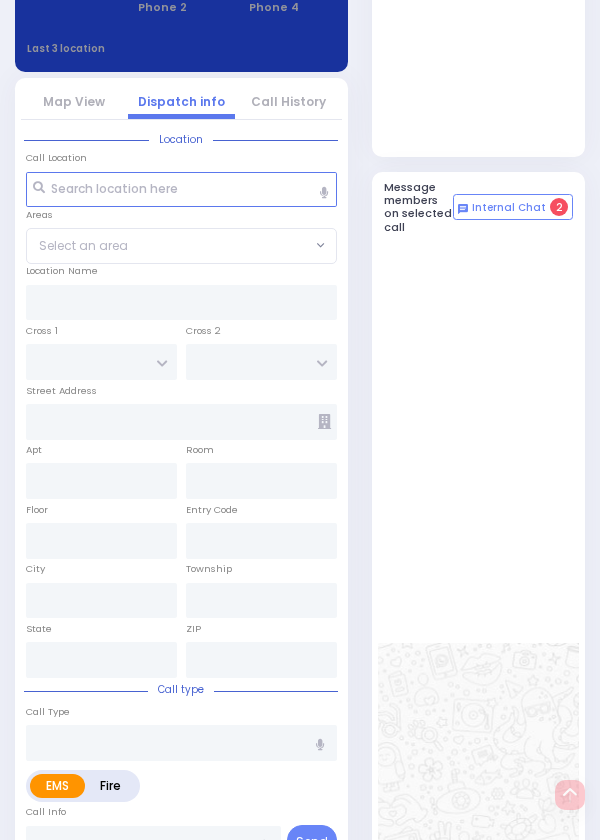 select 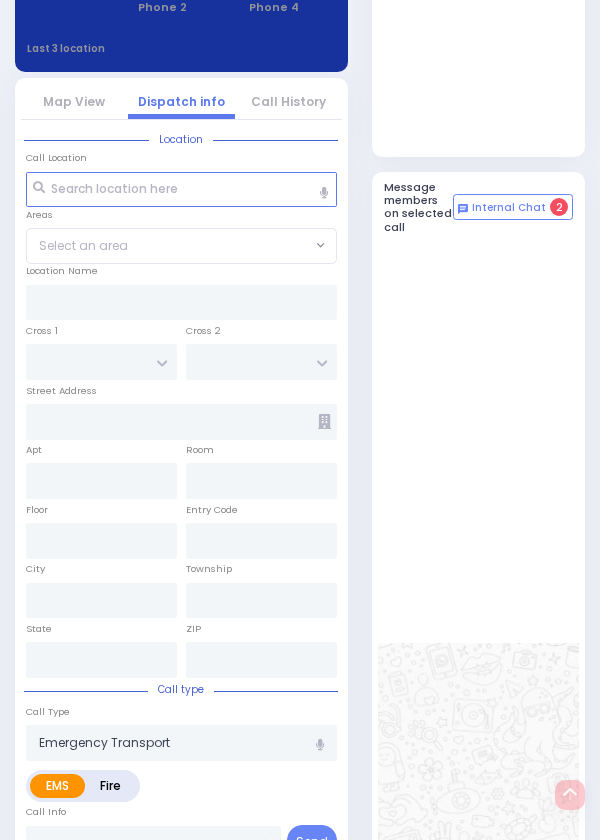radio on "true" 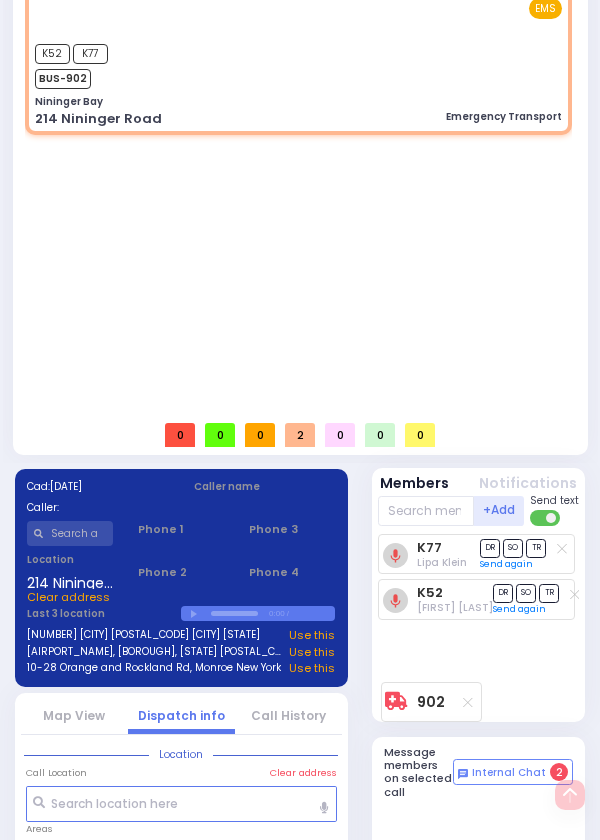 scroll, scrollTop: 390, scrollLeft: 0, axis: vertical 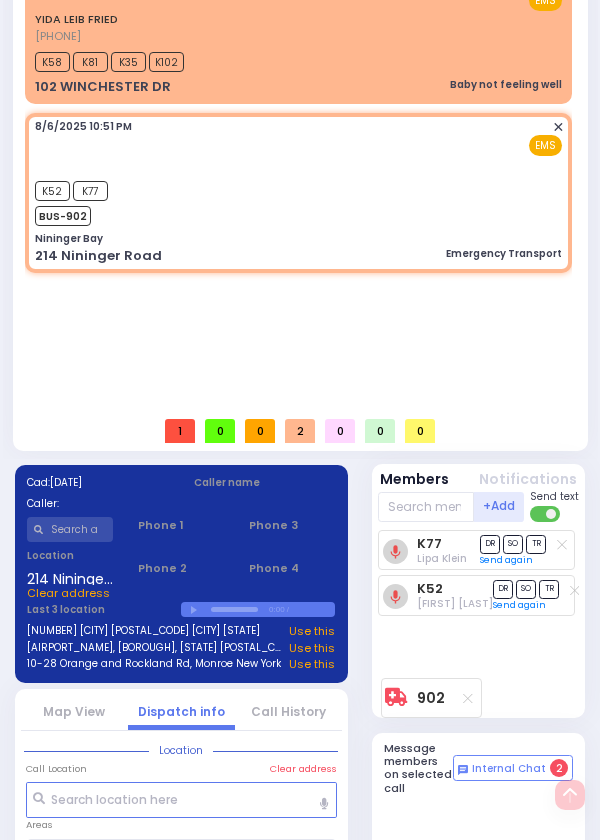 click on "+Add
Send text
K77" at bounding box center [478, 603] 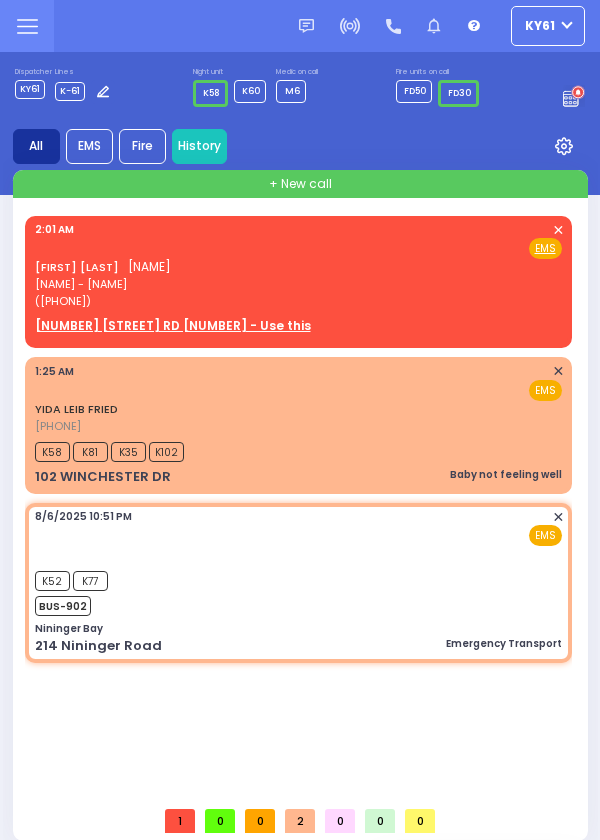 click on "[FIRST] [LAST]
[HEBREW_NAME]
[HEBREW_NAME]
([PHONE])
[TIME]
✕
Fire
EMS" at bounding box center (298, 266) 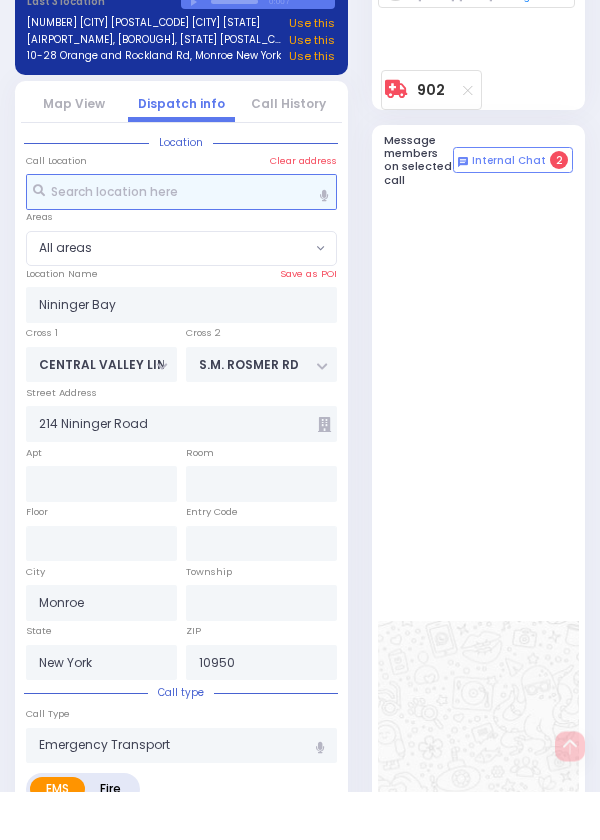 select 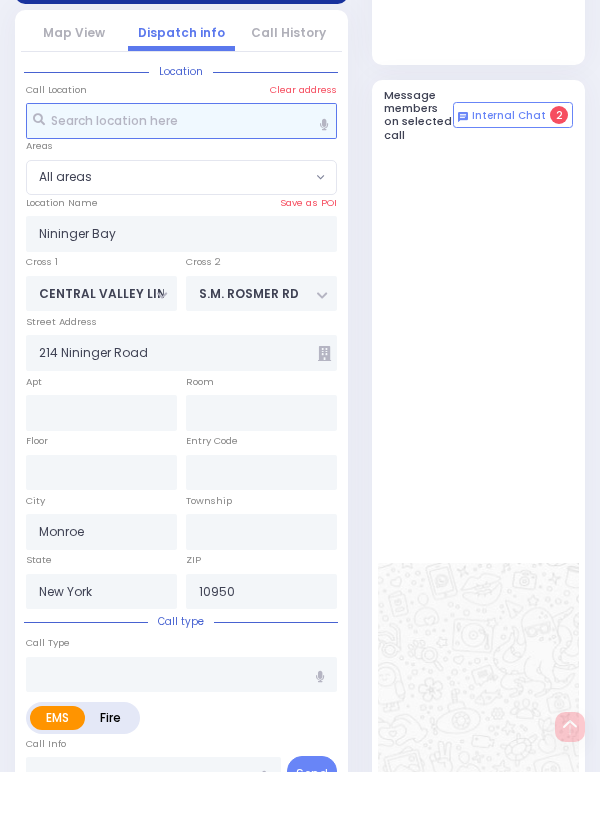 type 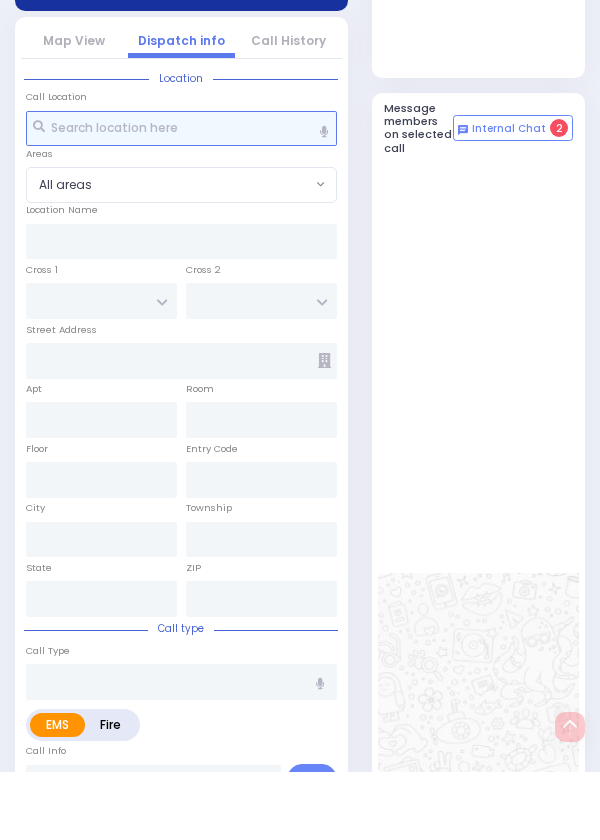 select 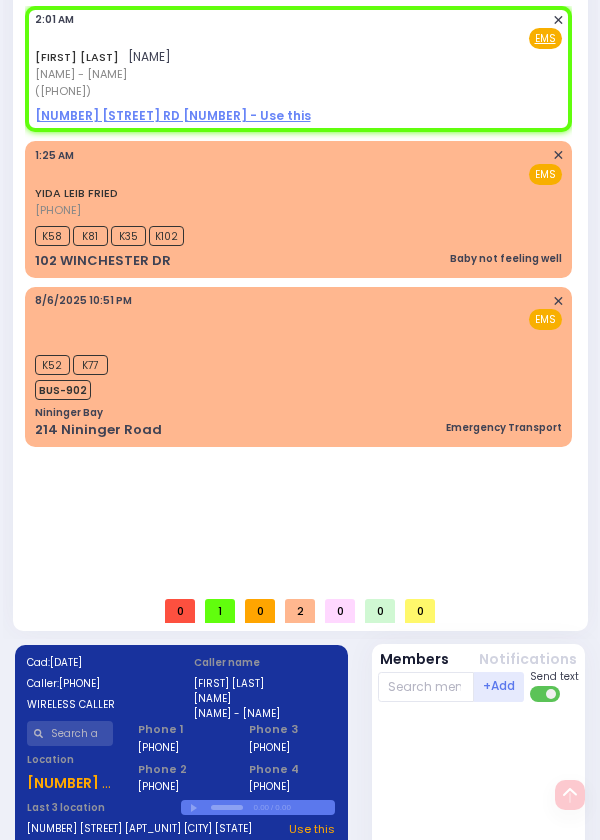 scroll, scrollTop: 145, scrollLeft: 0, axis: vertical 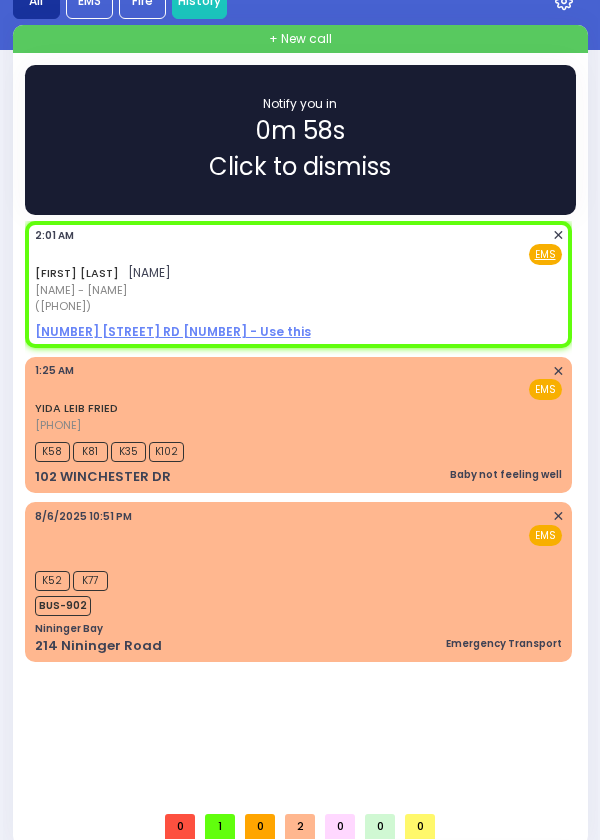 click on "Notify you in              [TIME]               Click to dismiss" at bounding box center [300, 140] 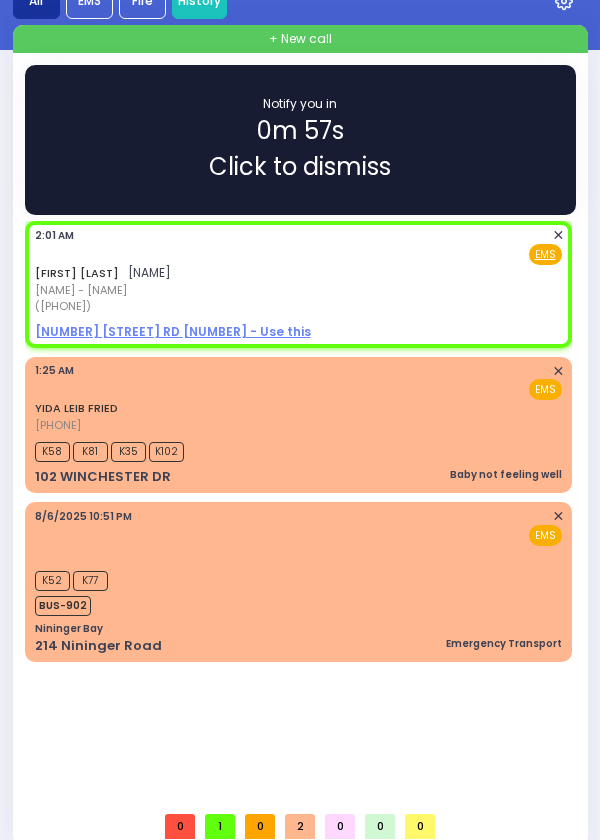click on "Notify you in              [TIME]               Click to dismiss" at bounding box center [300, 140] 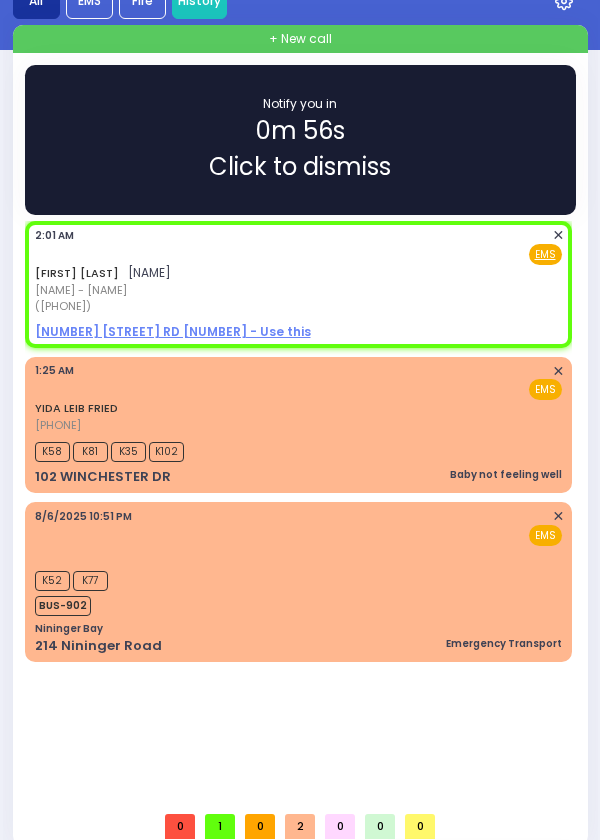 click on "Notify you in              [TIME]               Click to dismiss" at bounding box center (300, 140) 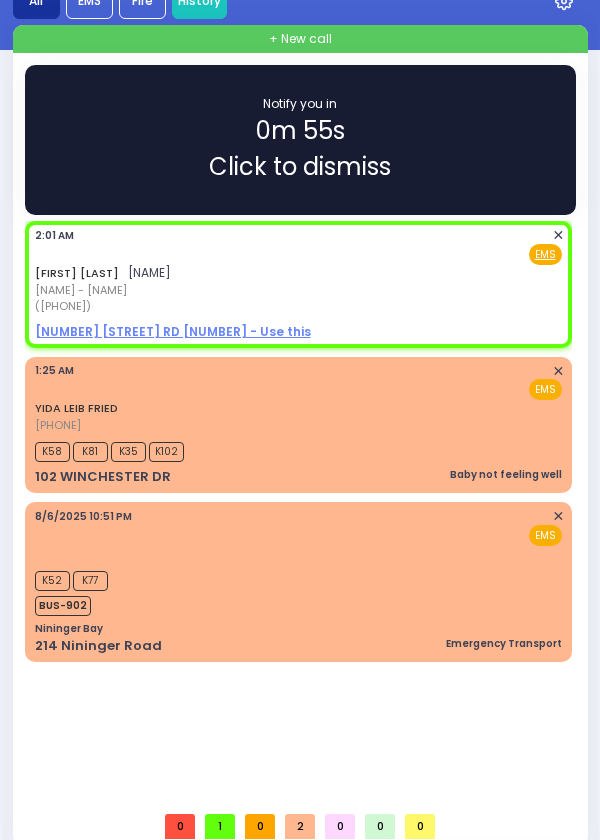 click on "Notify you in              [TIME]               Click to dismiss" at bounding box center [300, 140] 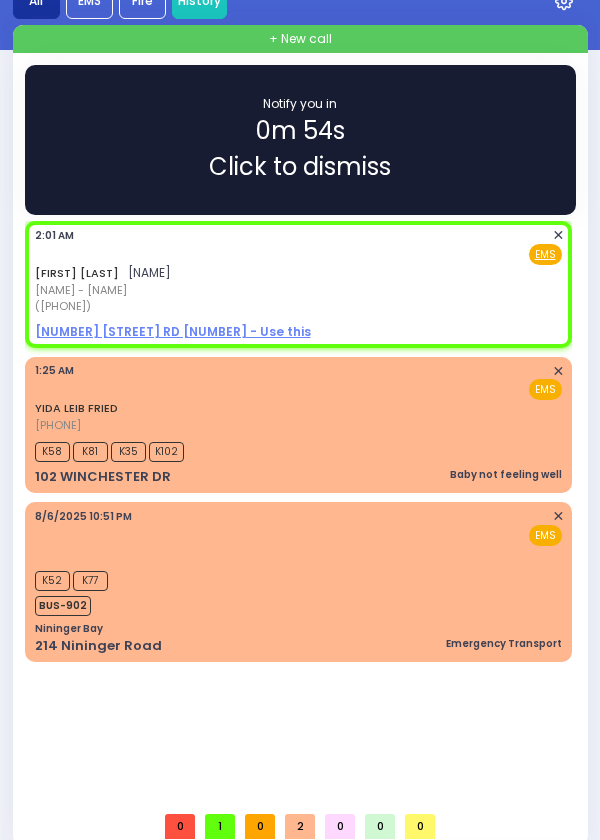 click on "Notify you in              [TIME]               Click to dismiss" at bounding box center (300, 140) 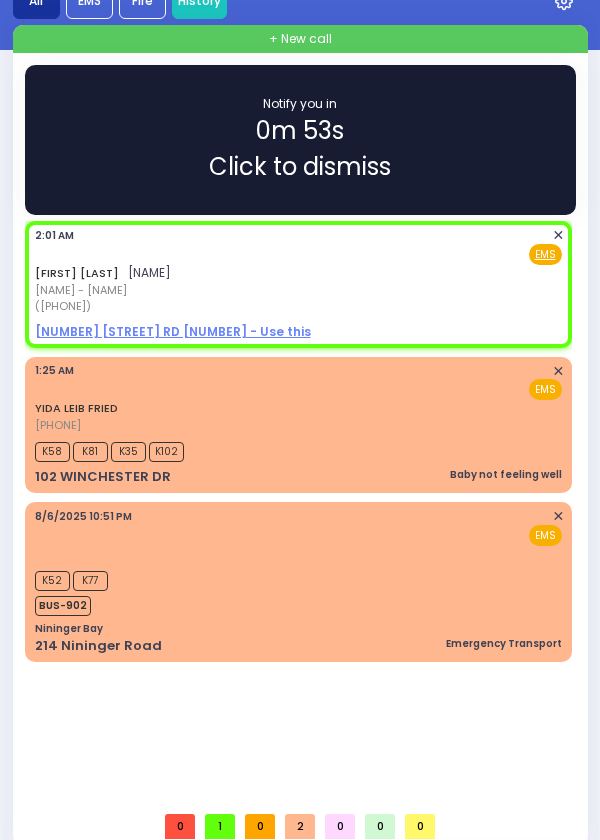 click on "0m 53s" at bounding box center (300, 131) 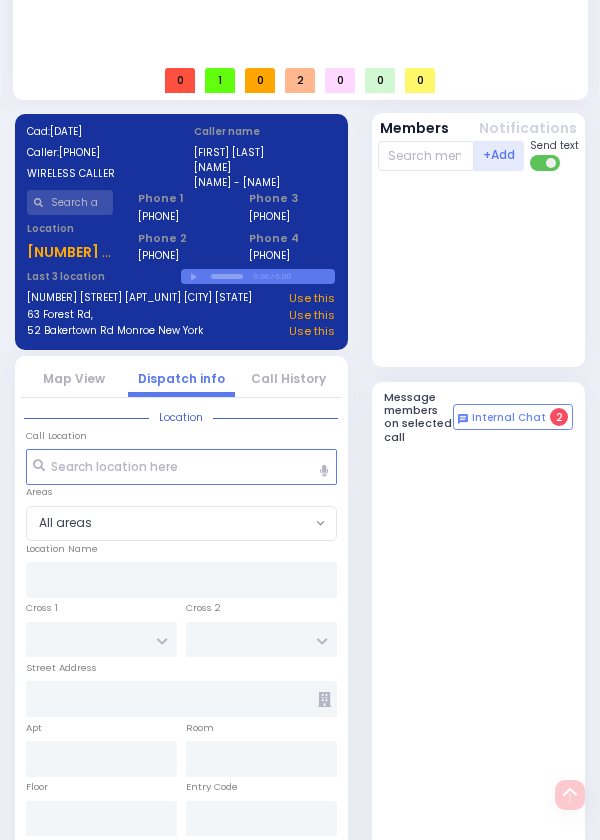 scroll, scrollTop: 1101, scrollLeft: 0, axis: vertical 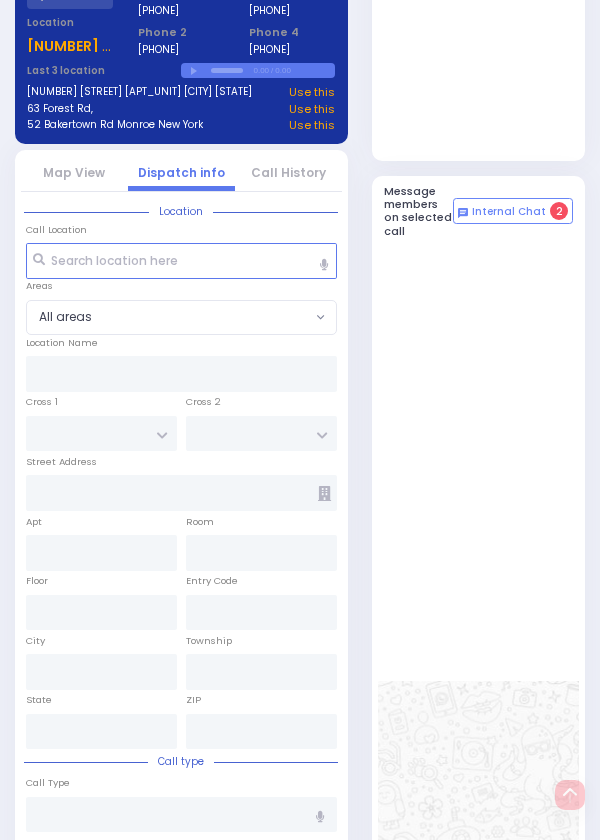 select 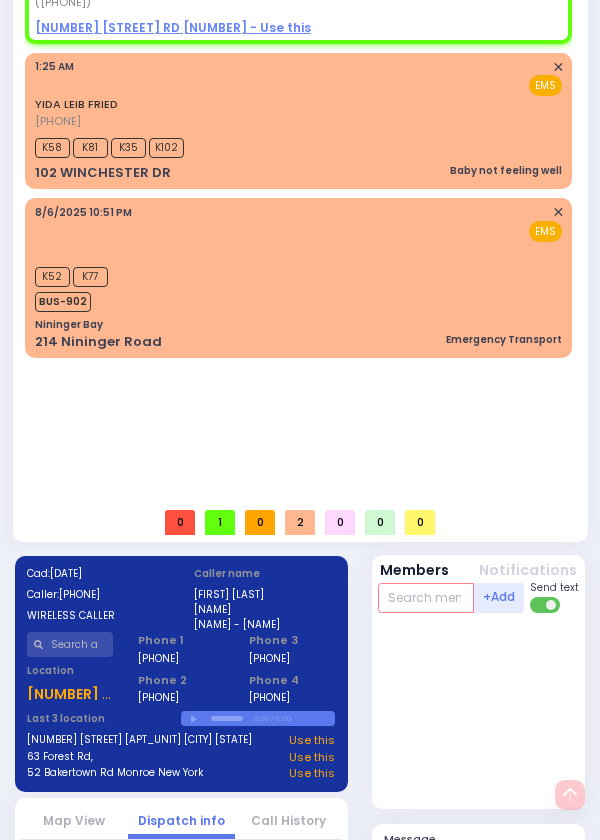 click at bounding box center [426, 598] 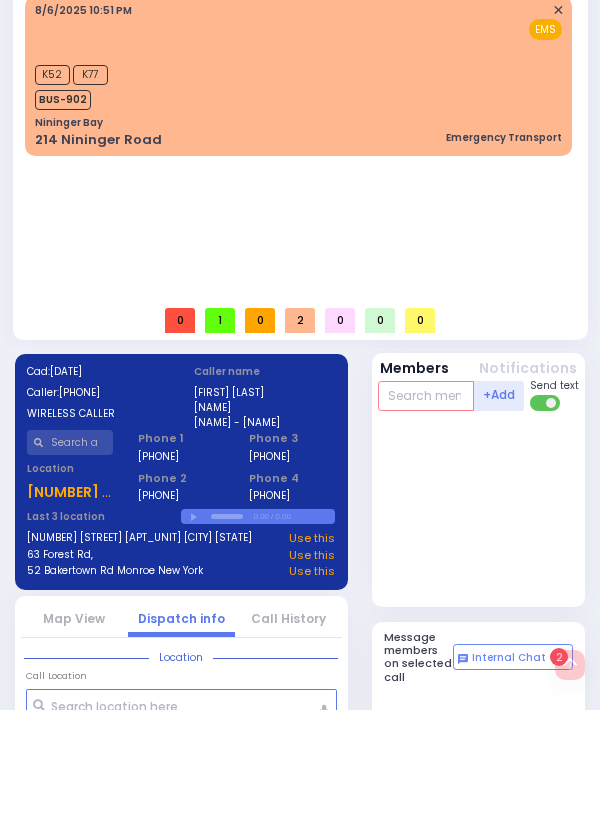 scroll, scrollTop: 617, scrollLeft: 0, axis: vertical 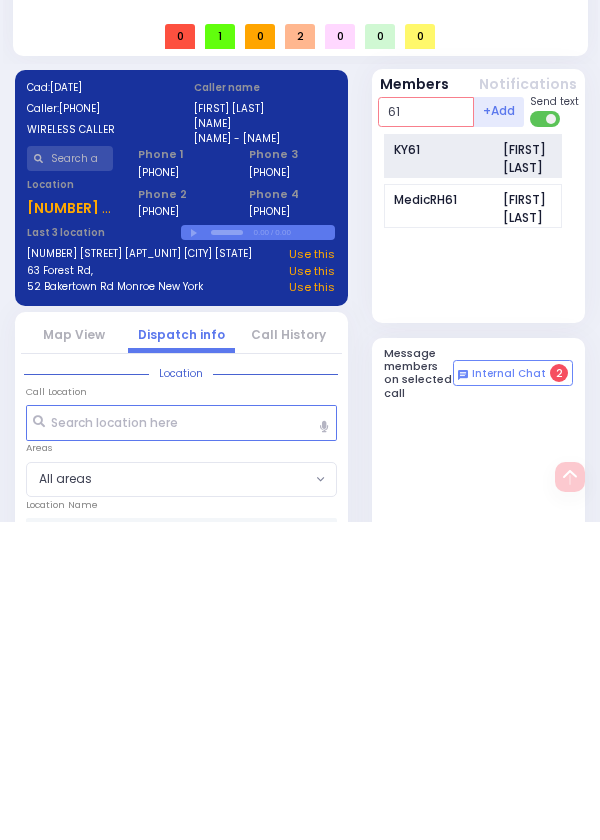 type on "61" 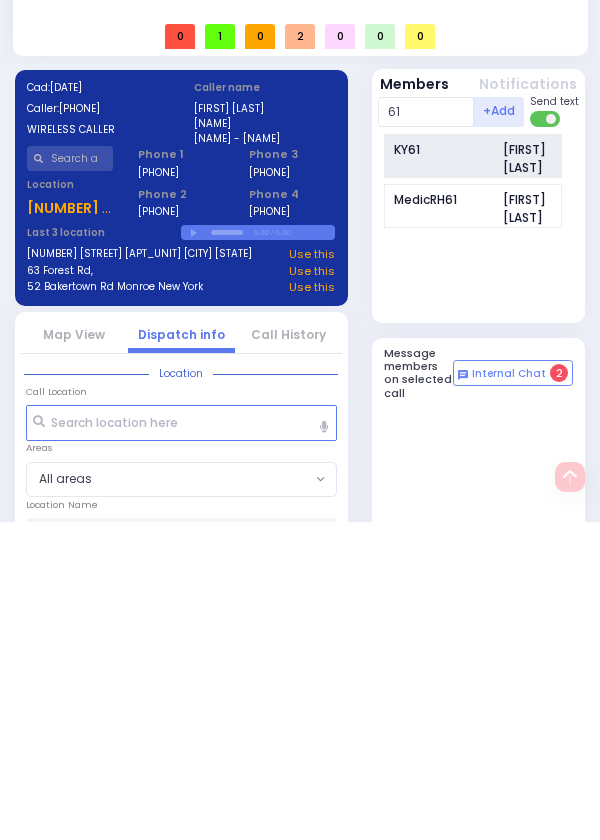 click on "KY61" at bounding box center (444, 468) 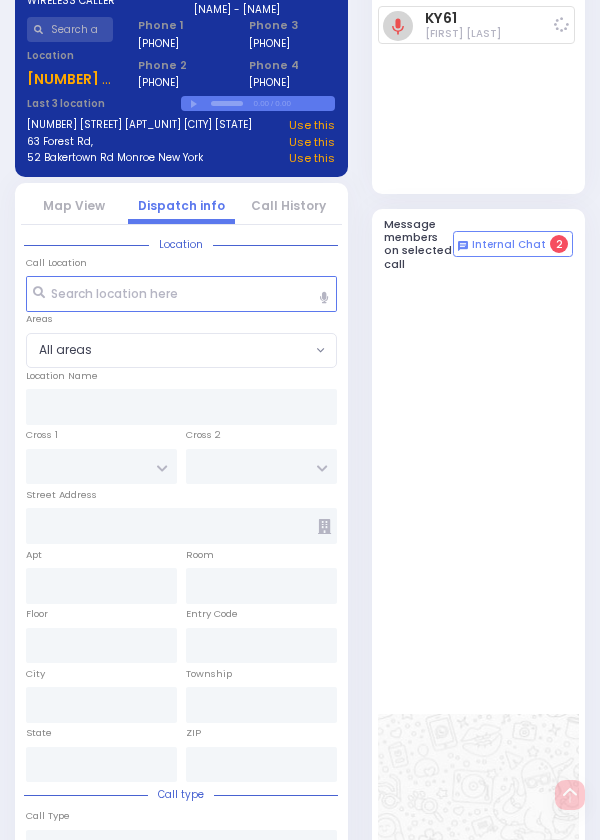 select 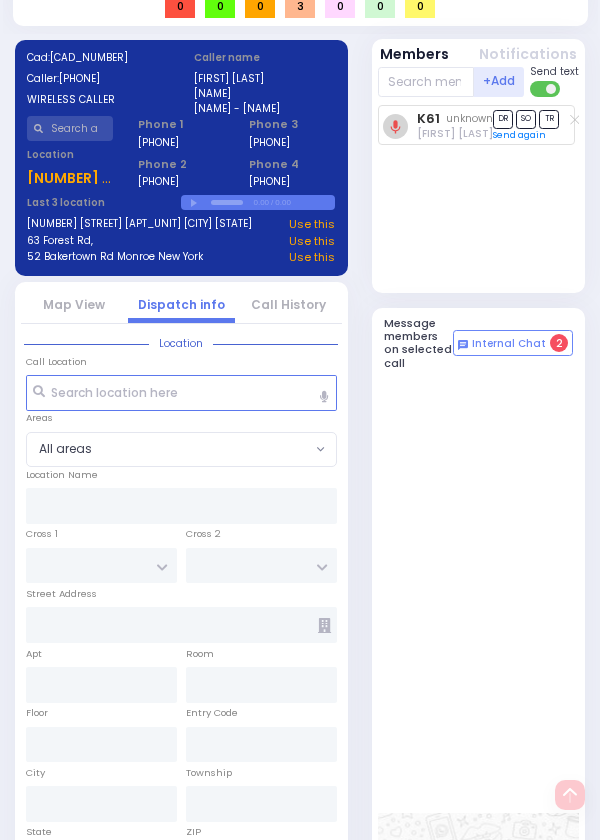 scroll, scrollTop: 0, scrollLeft: 0, axis: both 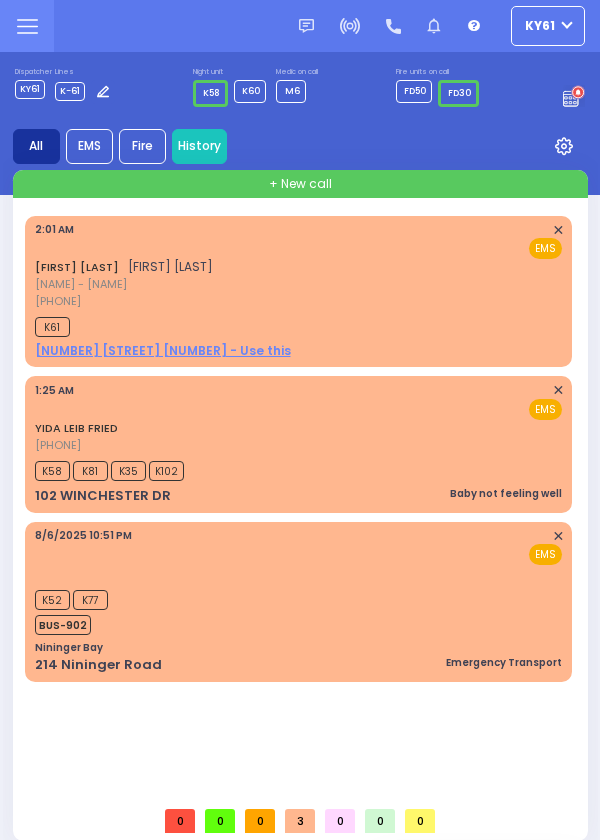 click on "✕" at bounding box center [558, 230] 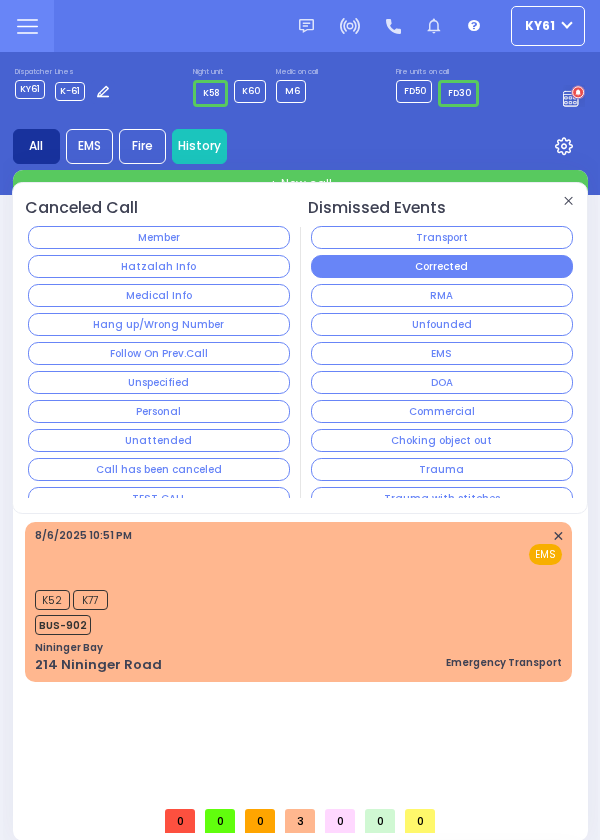 click on "Corrected" at bounding box center (442, 266) 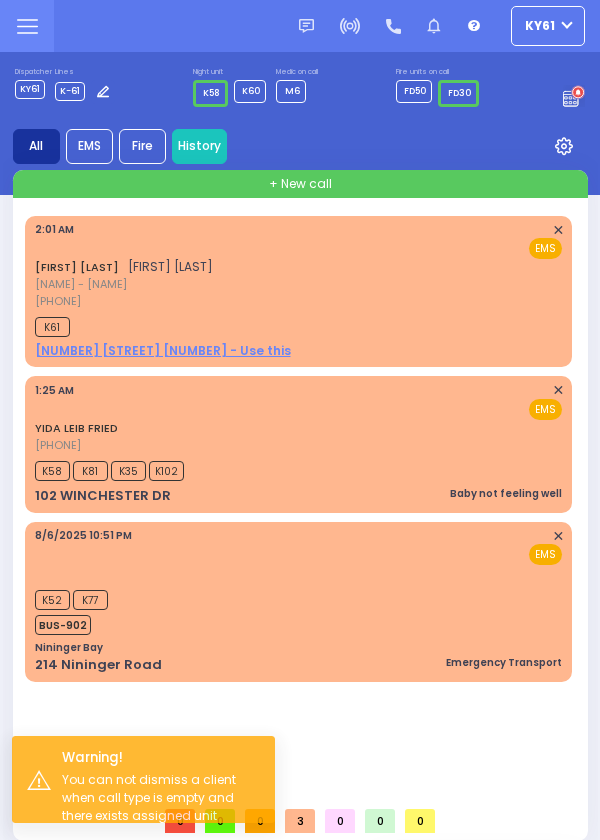click on "[FIRST] [LAST]
[FIRST] [LAST]
[NAME] - [NAME]
[PHONE]
[TIME]
✕
EMS" at bounding box center [298, 266] 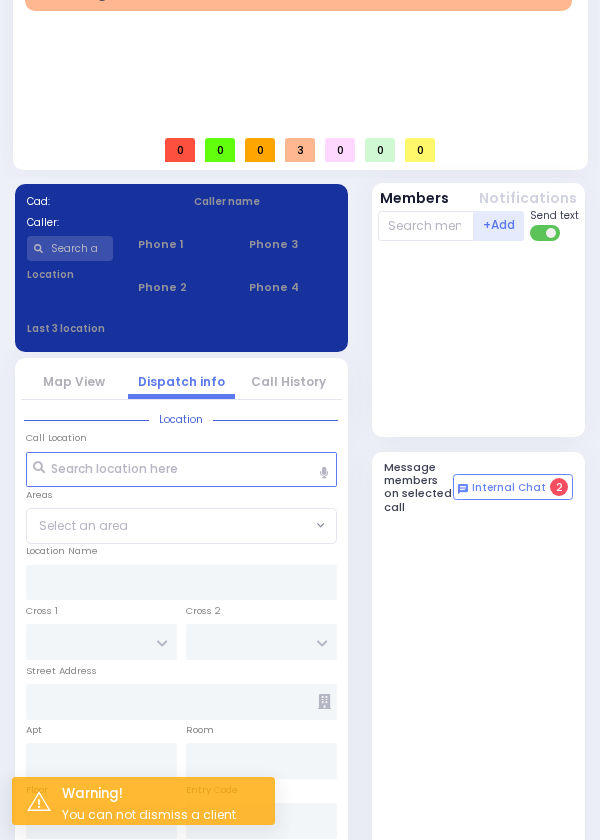 select 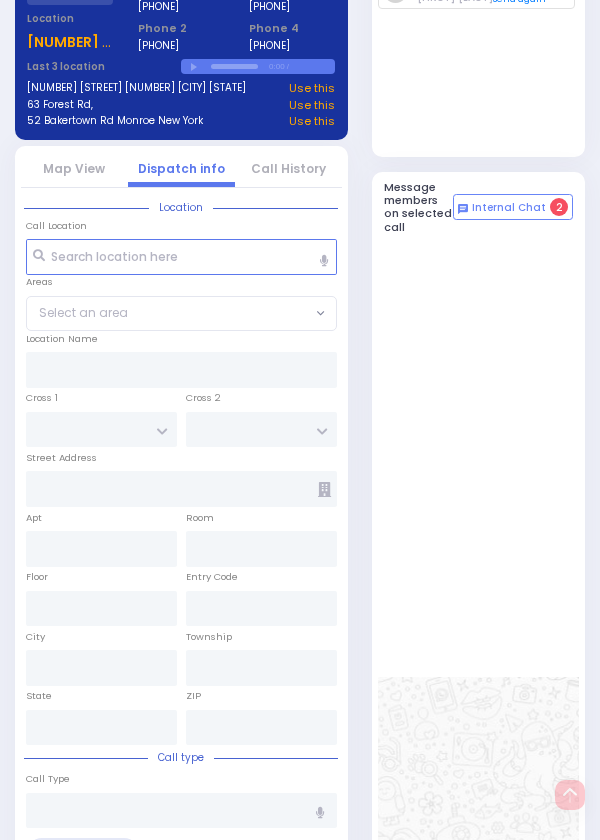 click 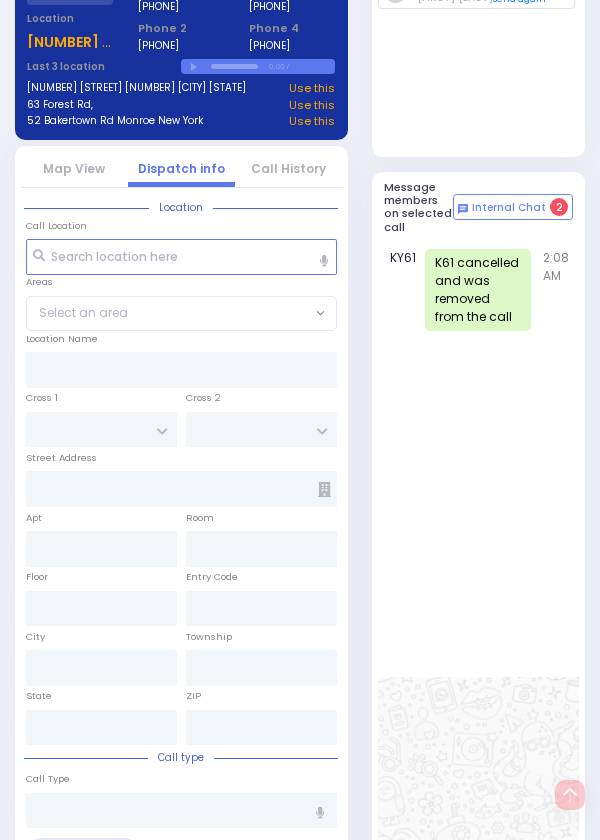 select 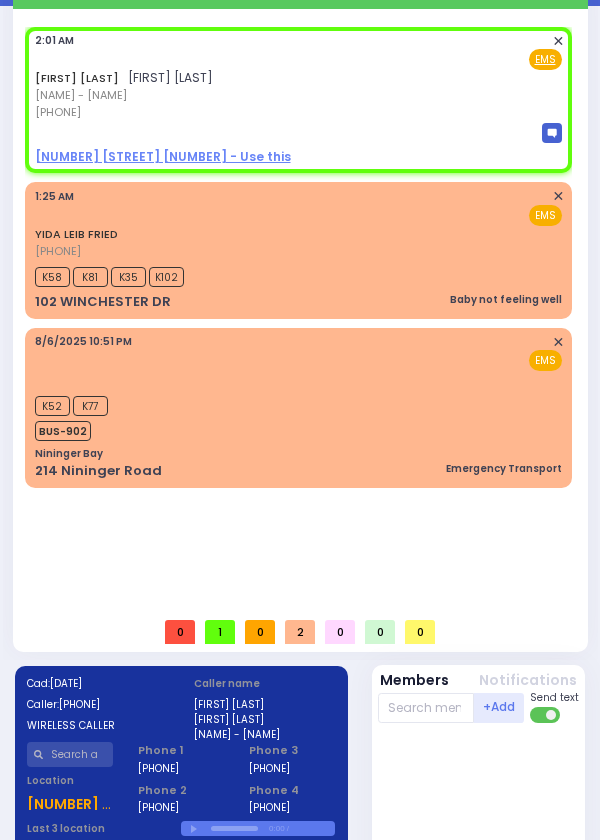 scroll, scrollTop: 0, scrollLeft: 0, axis: both 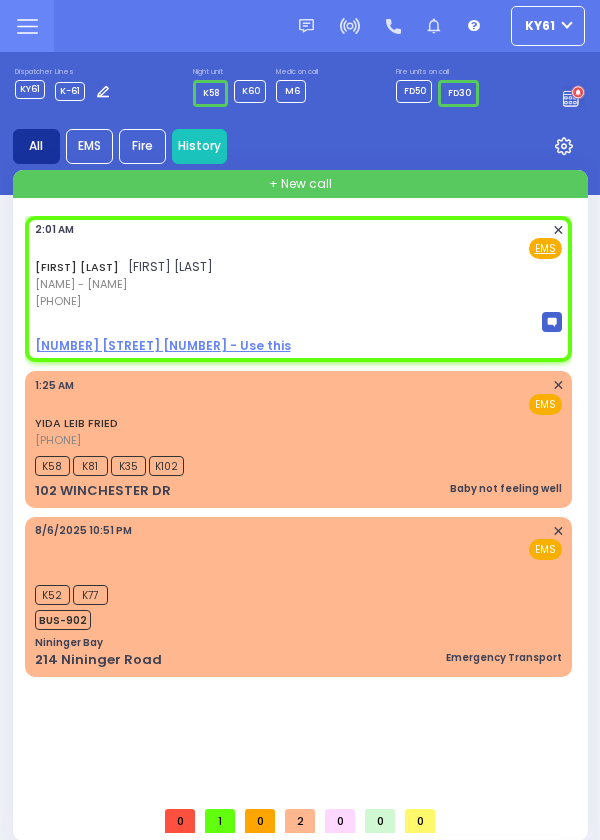 click on "✕" at bounding box center [558, 230] 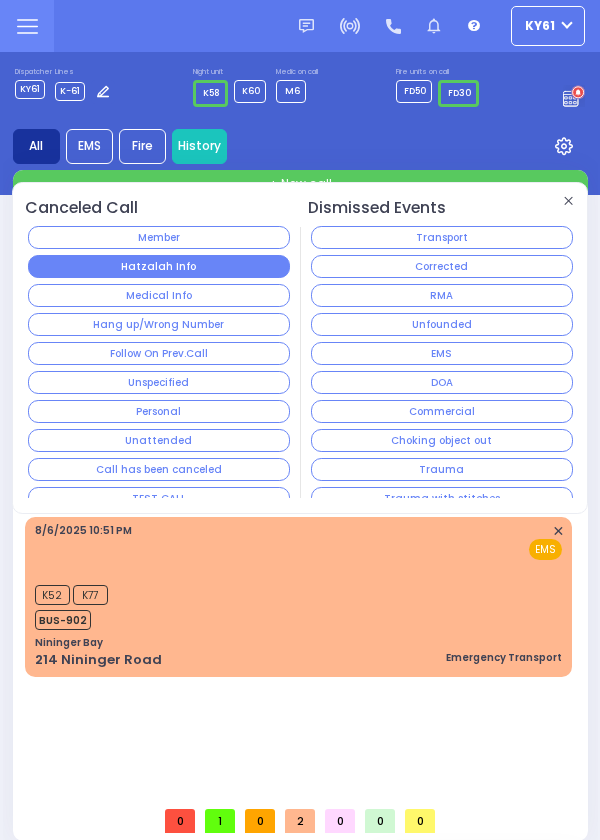 click on "Hatzalah Info" at bounding box center [159, 266] 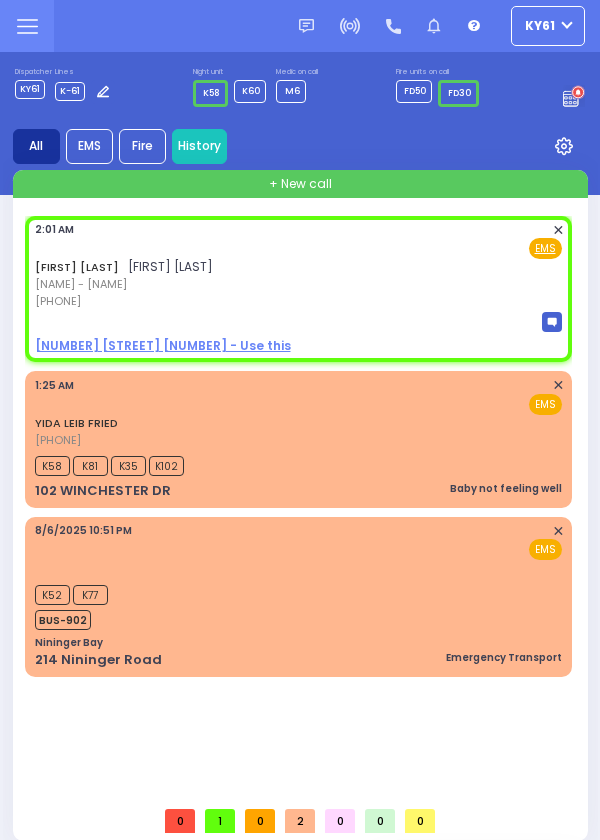 select 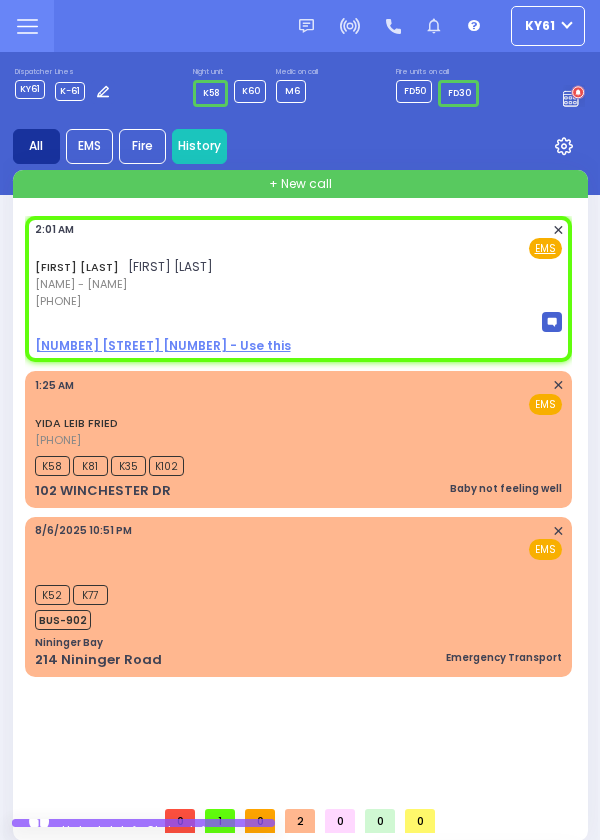 click on "✕" at bounding box center [558, 230] 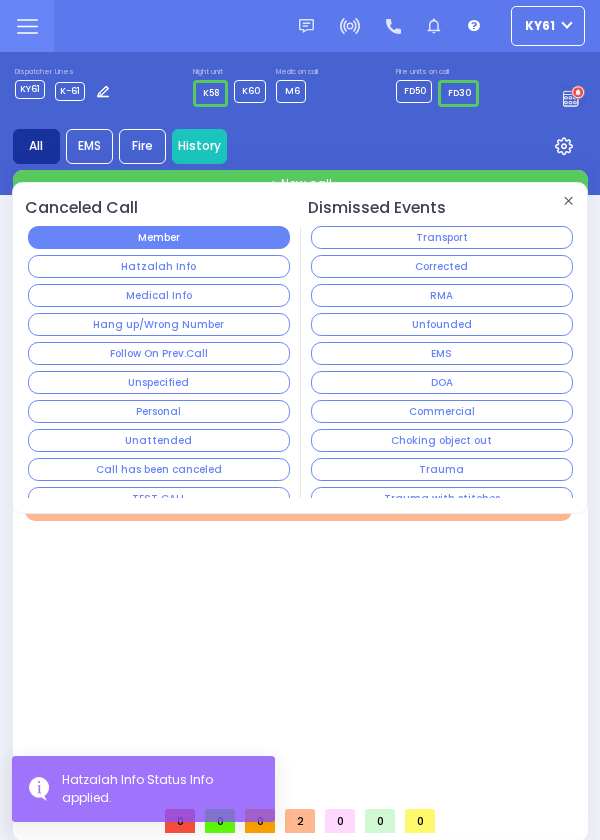 click on "Member" at bounding box center [159, 237] 